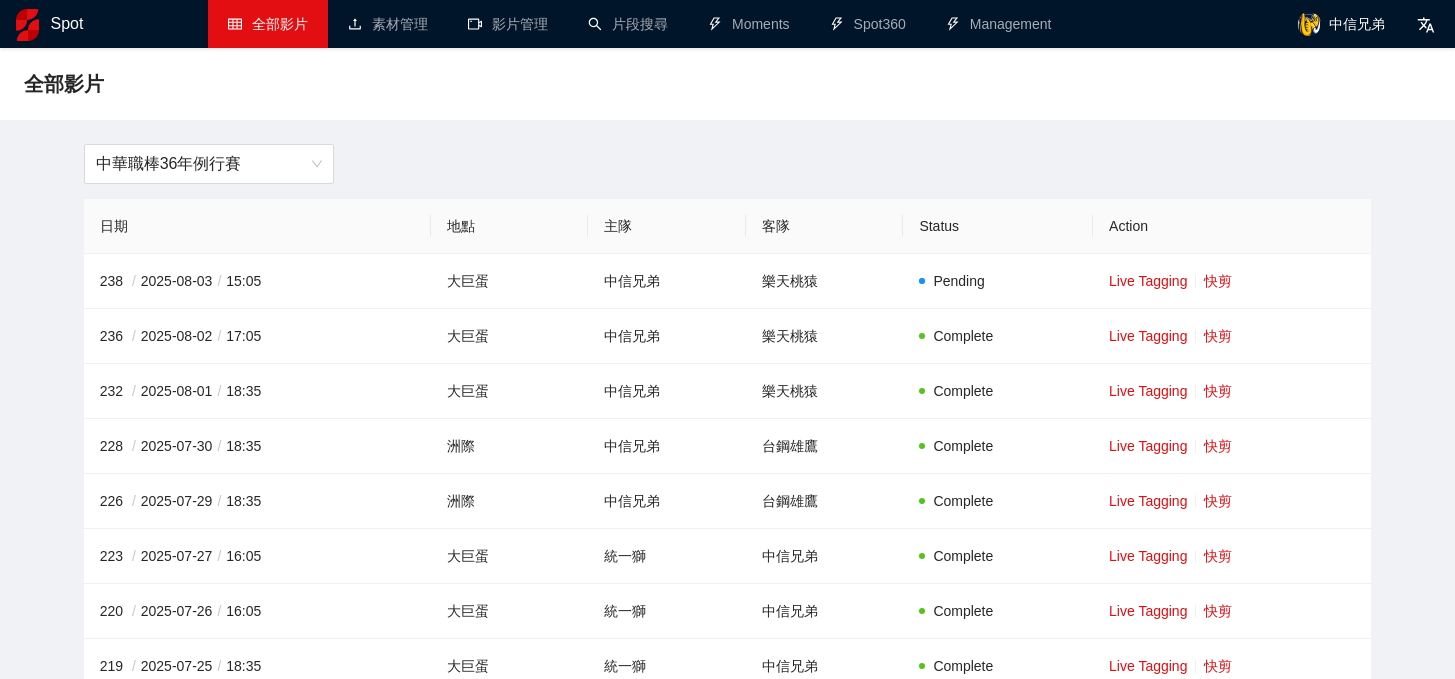 scroll, scrollTop: 0, scrollLeft: 0, axis: both 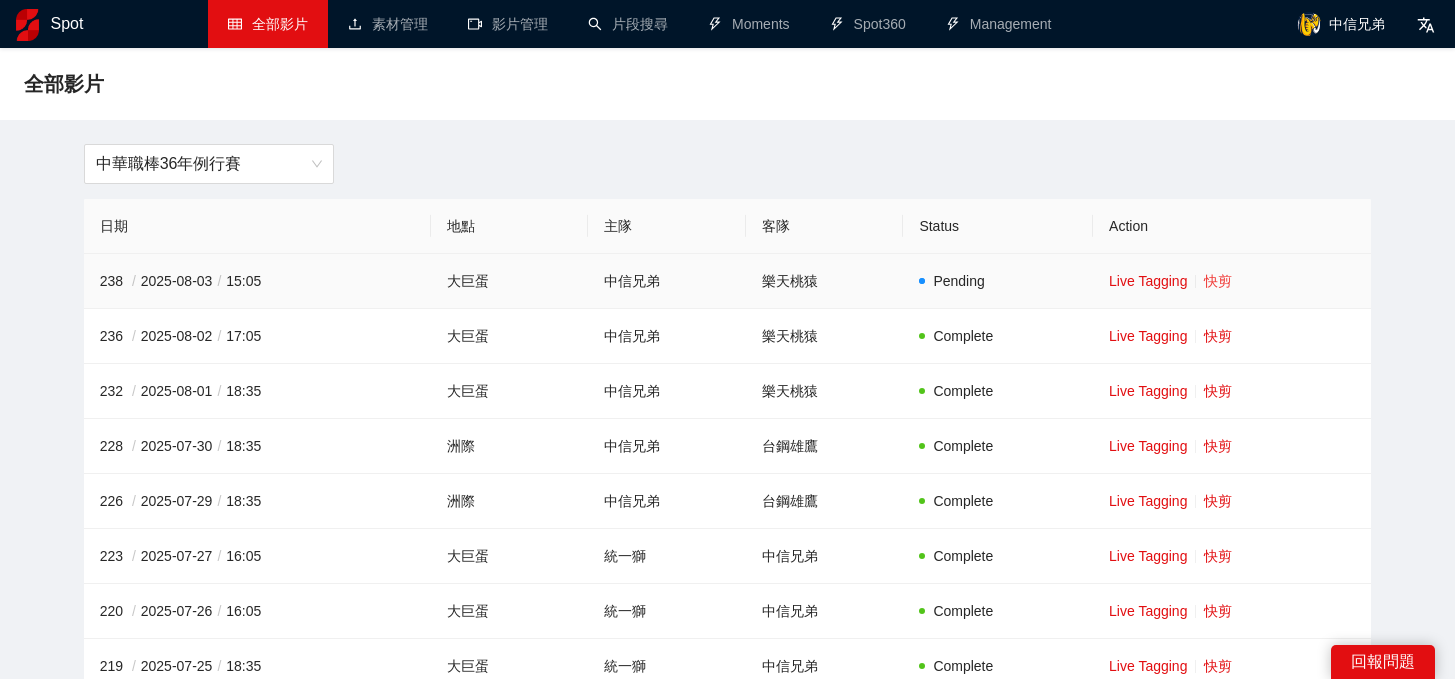 click on "快剪" at bounding box center (1218, 281) 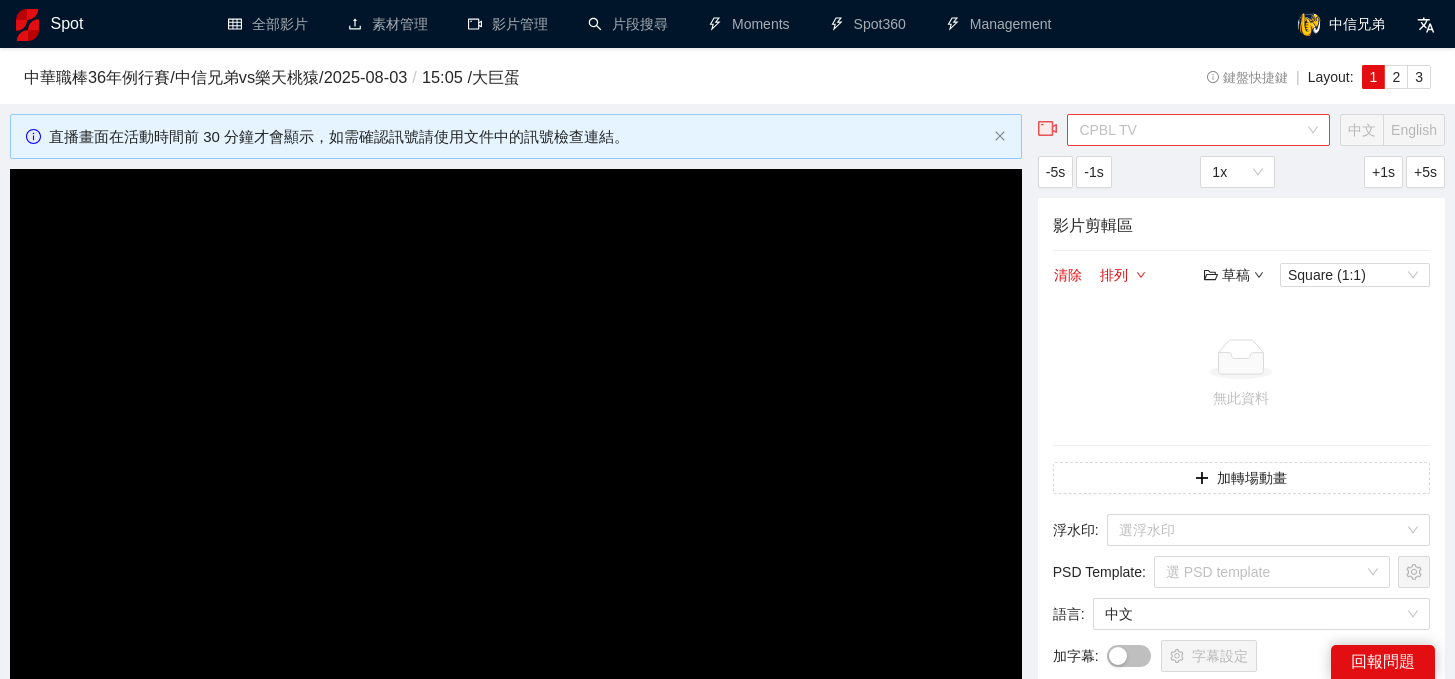 click on "CPBL TV" at bounding box center [1198, 130] 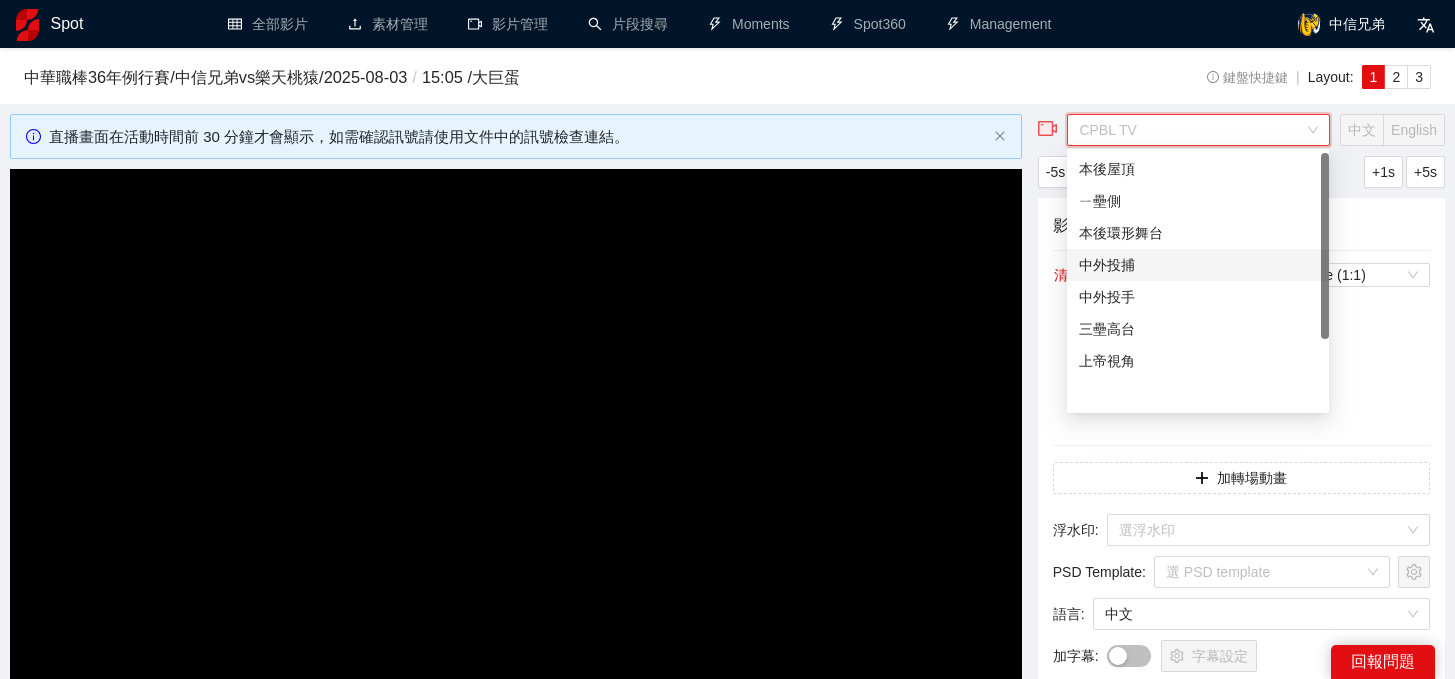 scroll, scrollTop: 0, scrollLeft: 0, axis: both 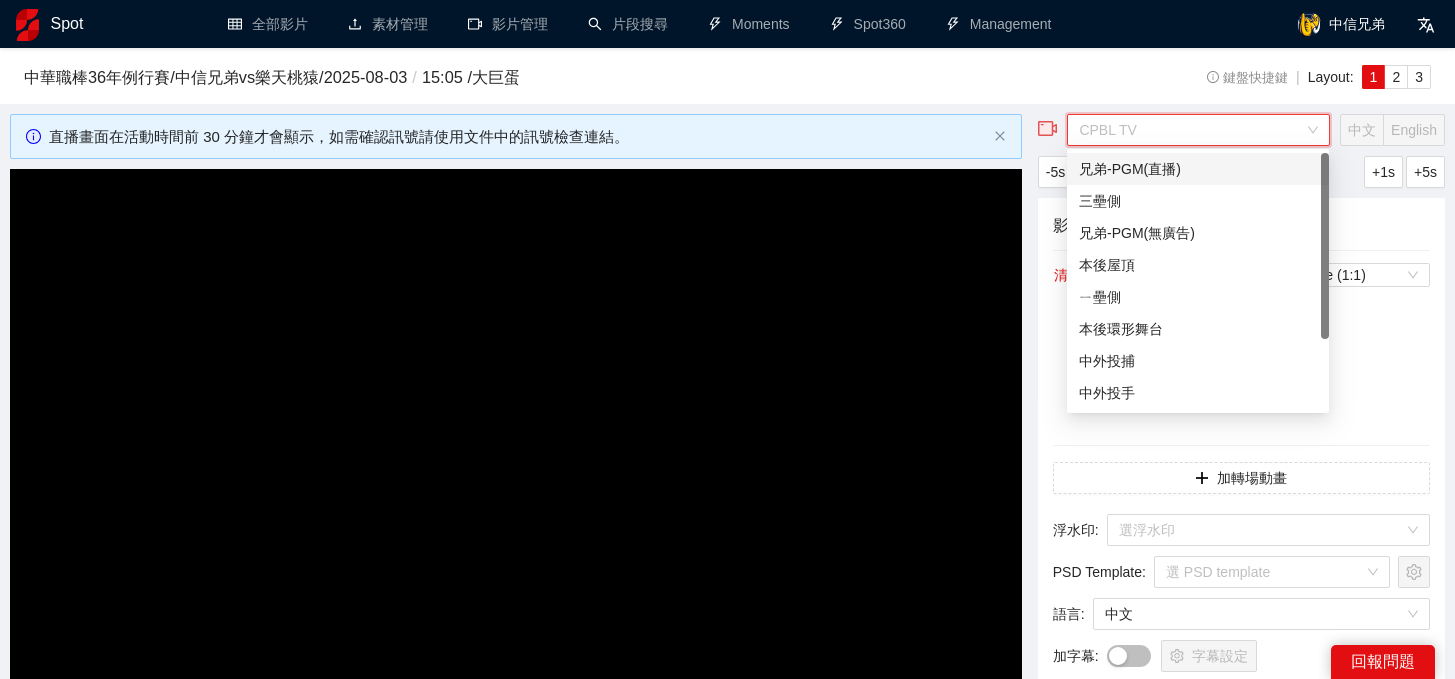 click on "兄弟-PGM(直播)" at bounding box center [1198, 169] 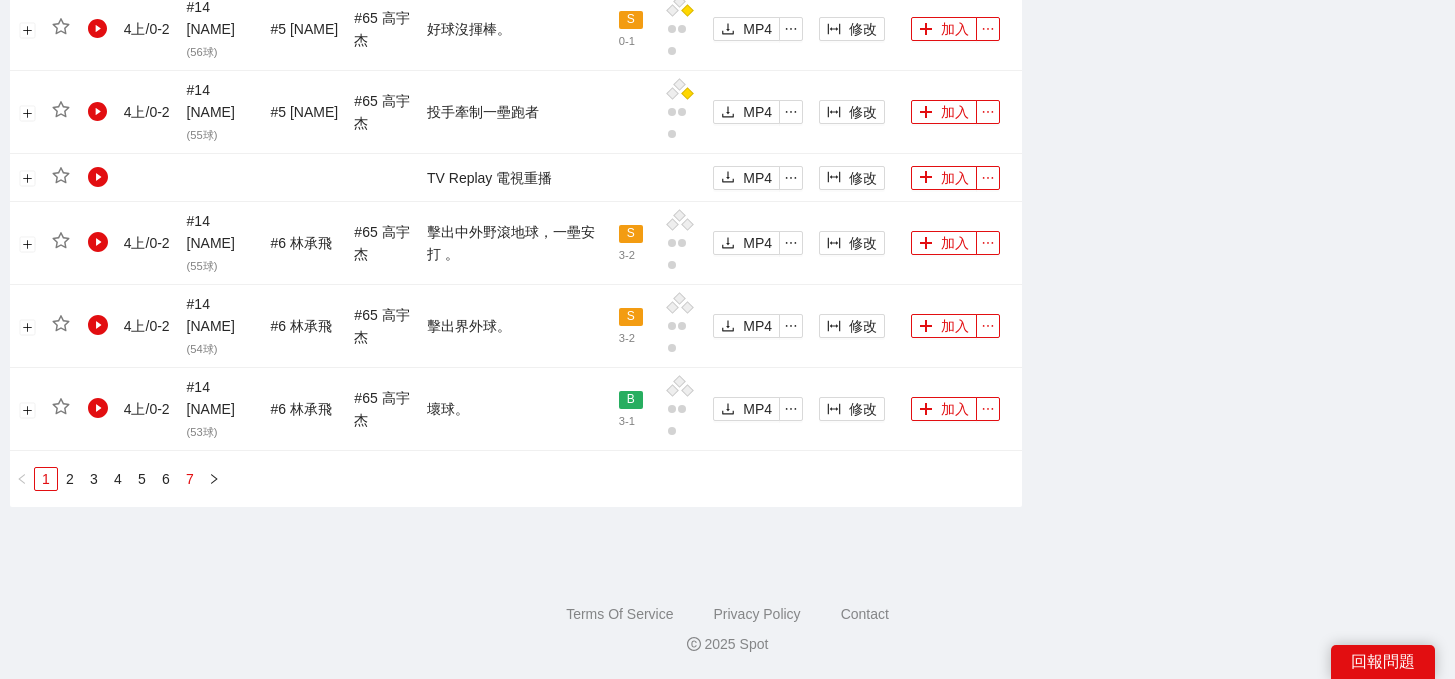 click on "7" at bounding box center (190, 479) 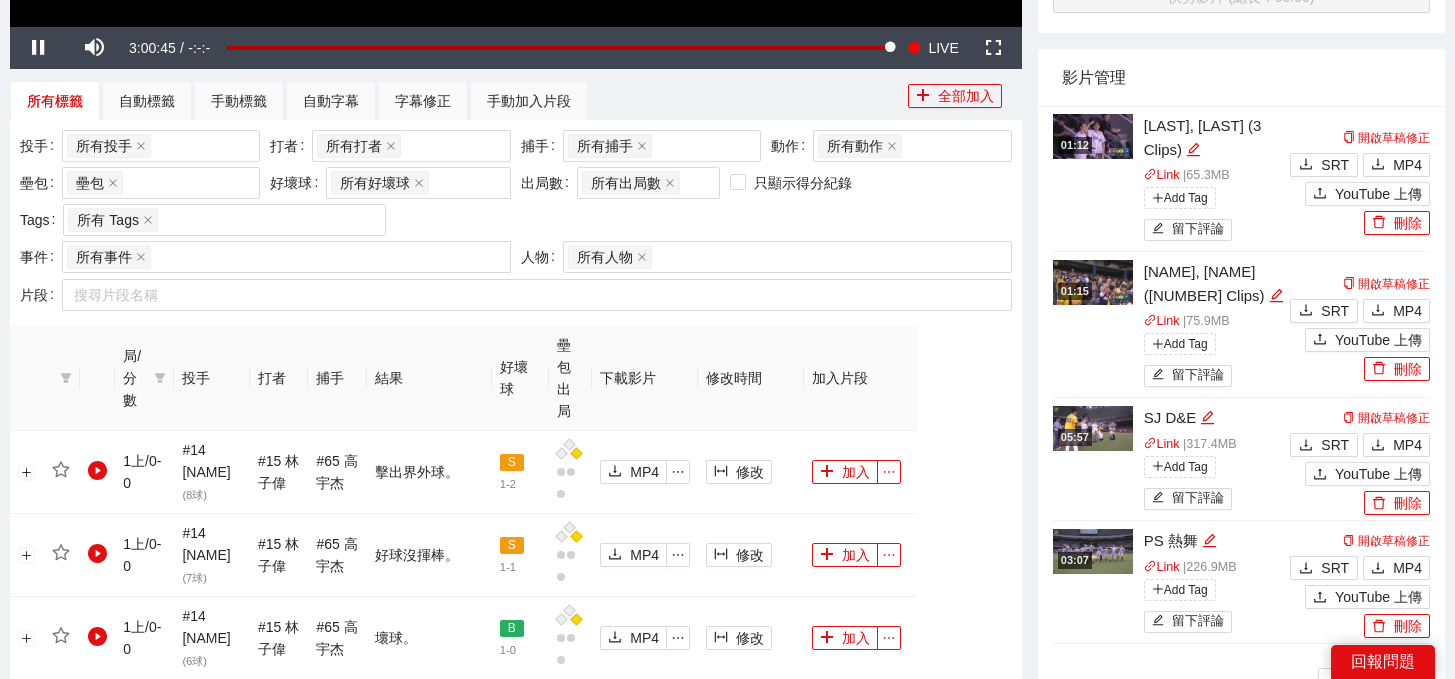 scroll, scrollTop: 1499, scrollLeft: 0, axis: vertical 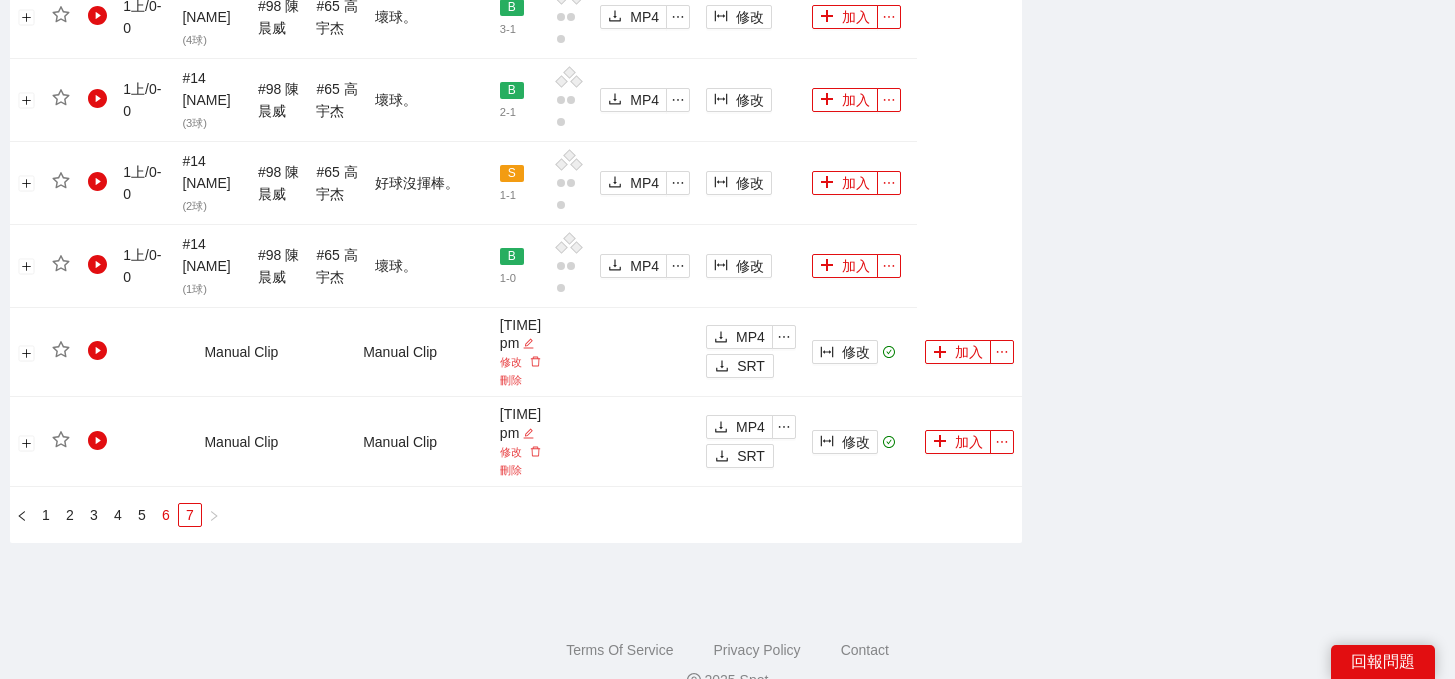 click on "6" at bounding box center (166, 515) 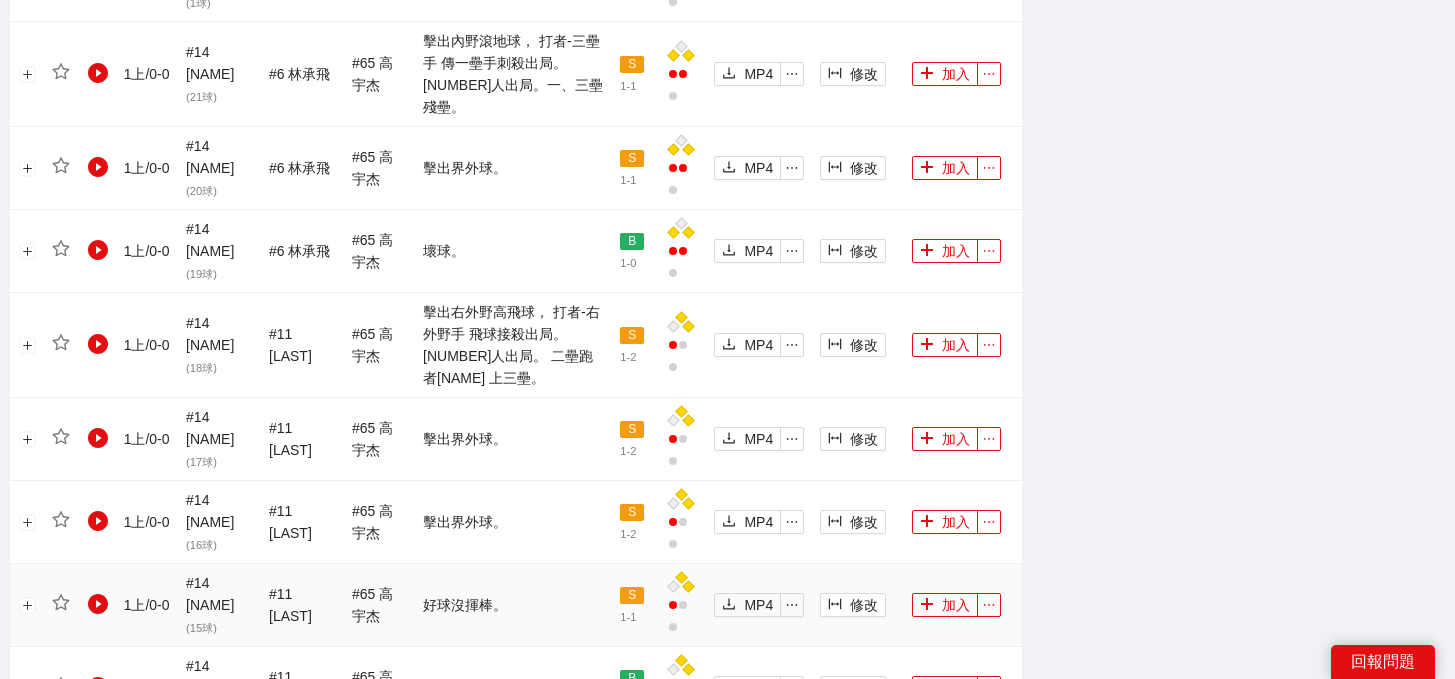 scroll, scrollTop: 2281, scrollLeft: 0, axis: vertical 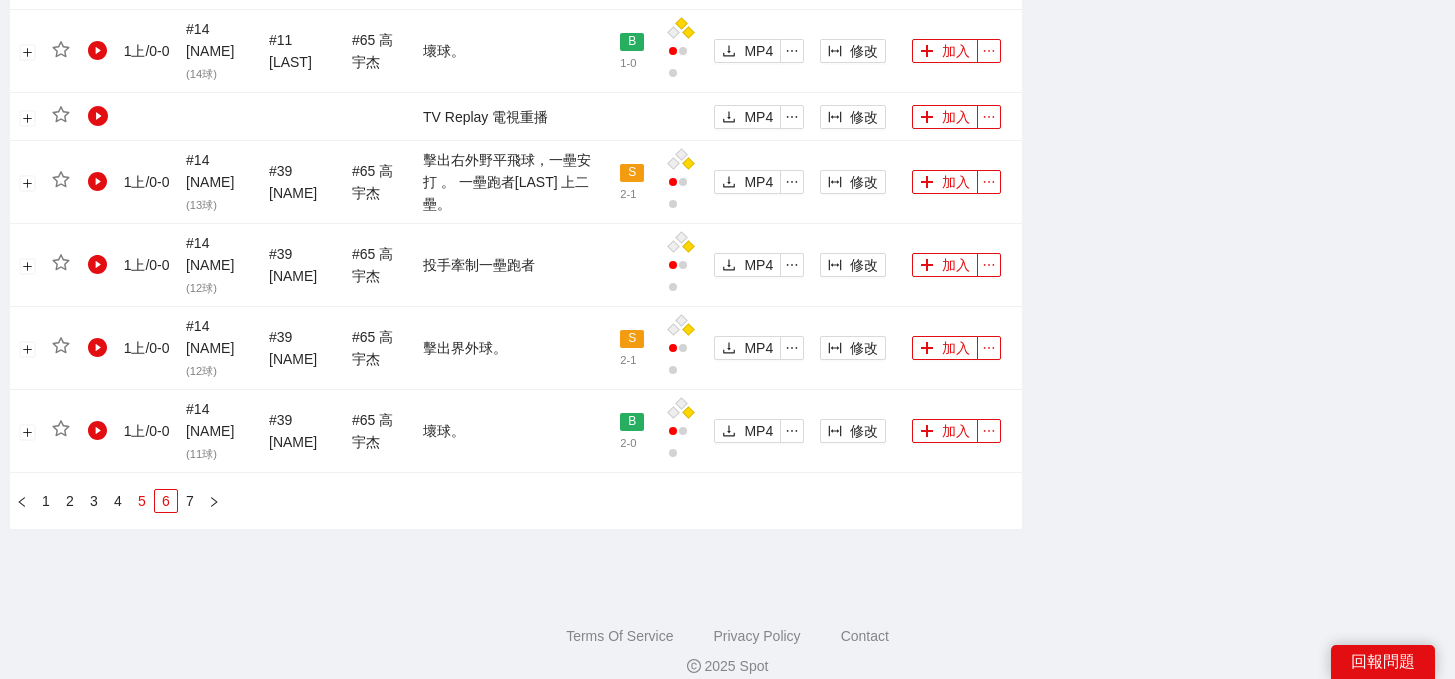 click on "5" at bounding box center (142, 501) 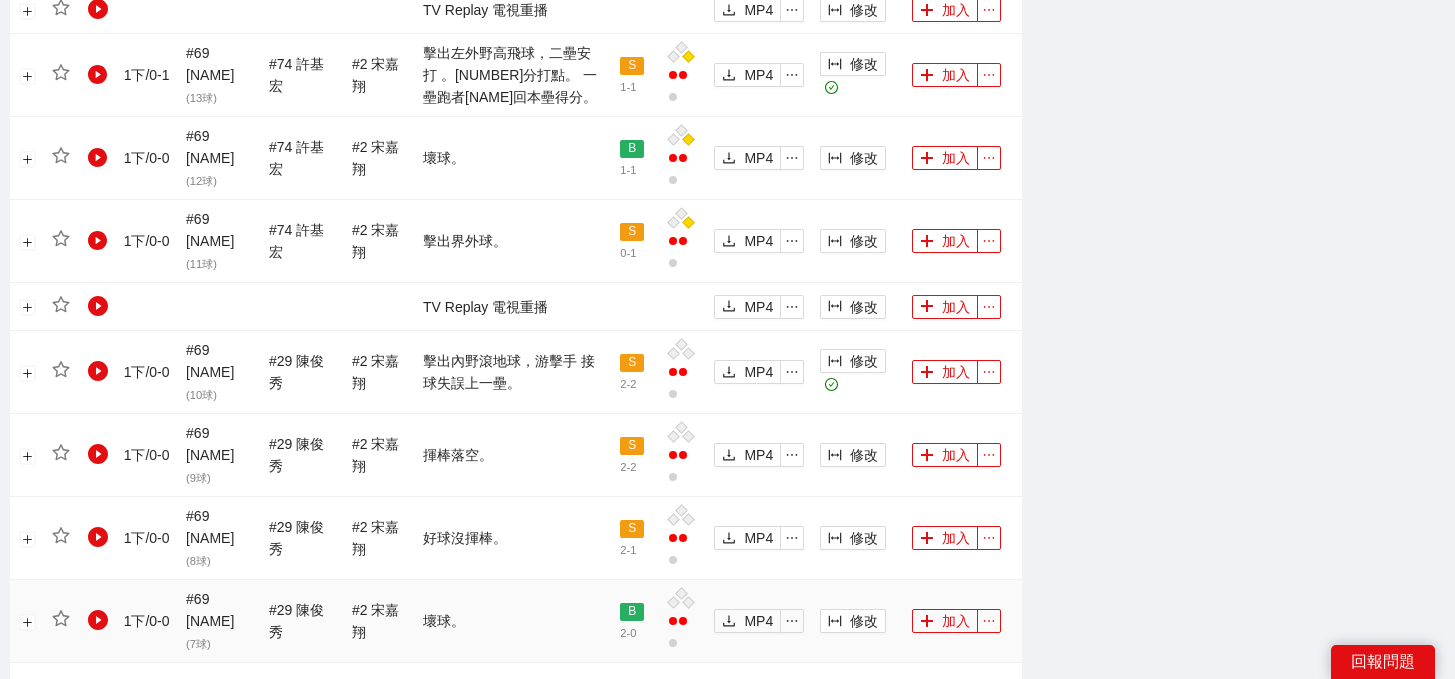 scroll, scrollTop: 1996, scrollLeft: 0, axis: vertical 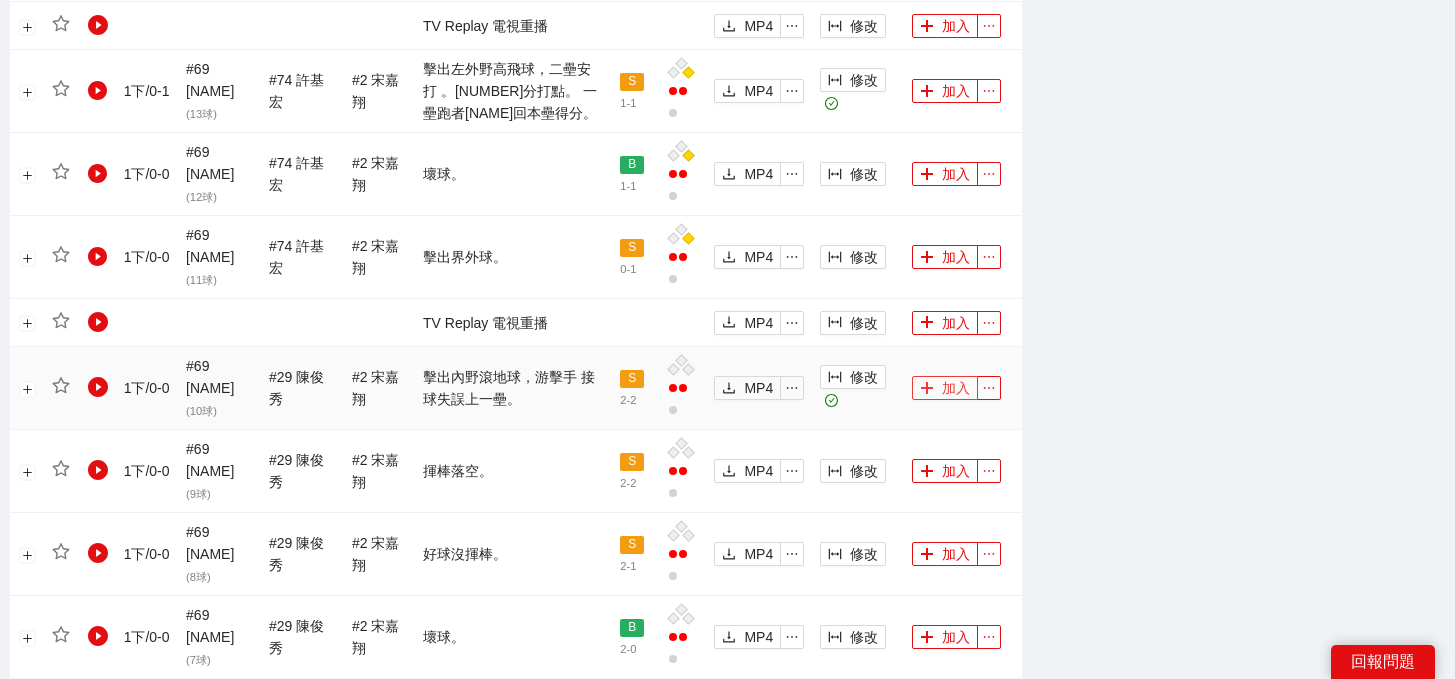 click 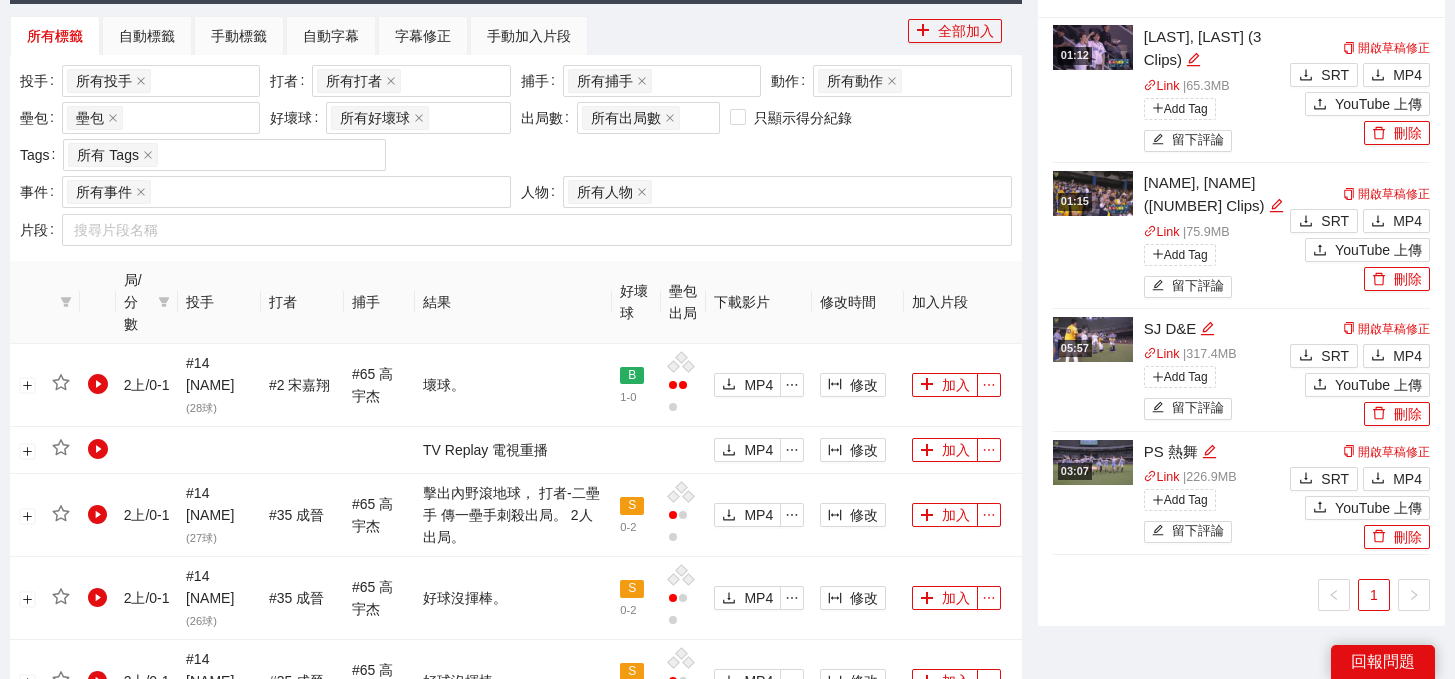 scroll, scrollTop: 544, scrollLeft: 0, axis: vertical 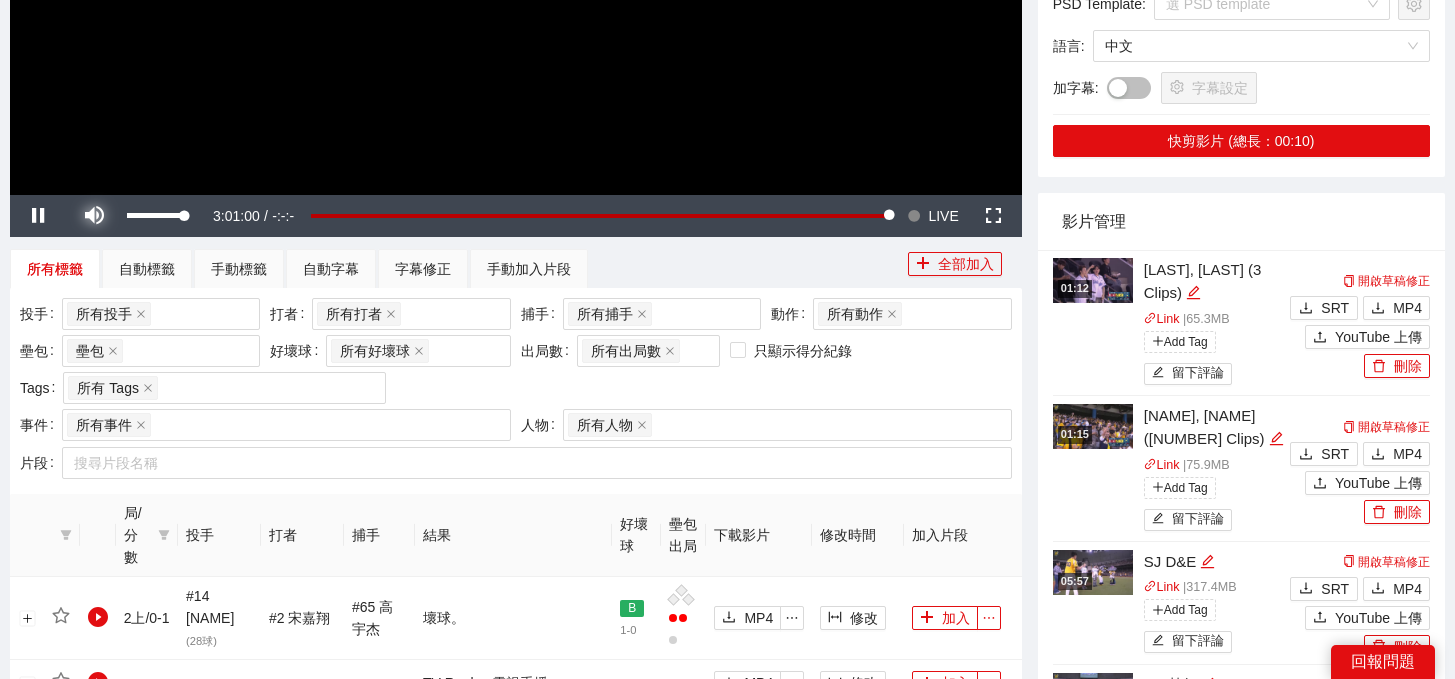 click at bounding box center [94, 216] 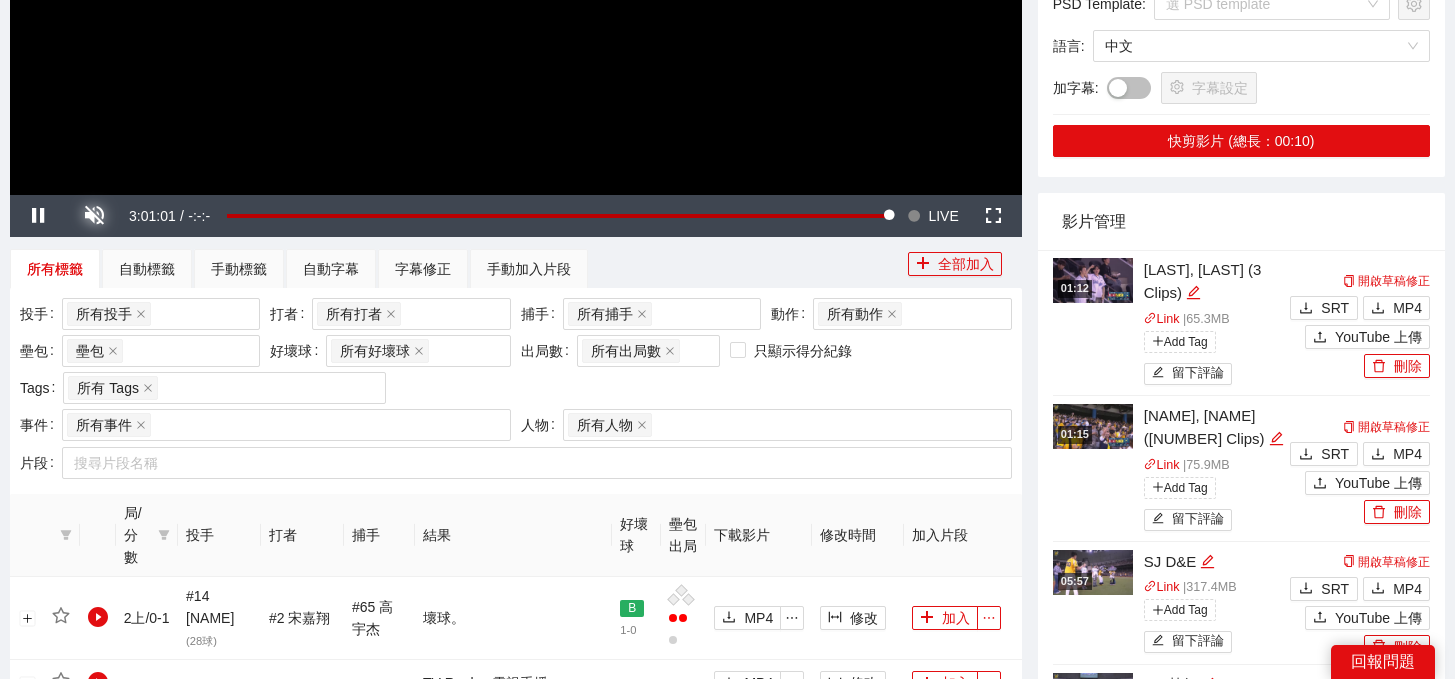 scroll, scrollTop: 0, scrollLeft: 0, axis: both 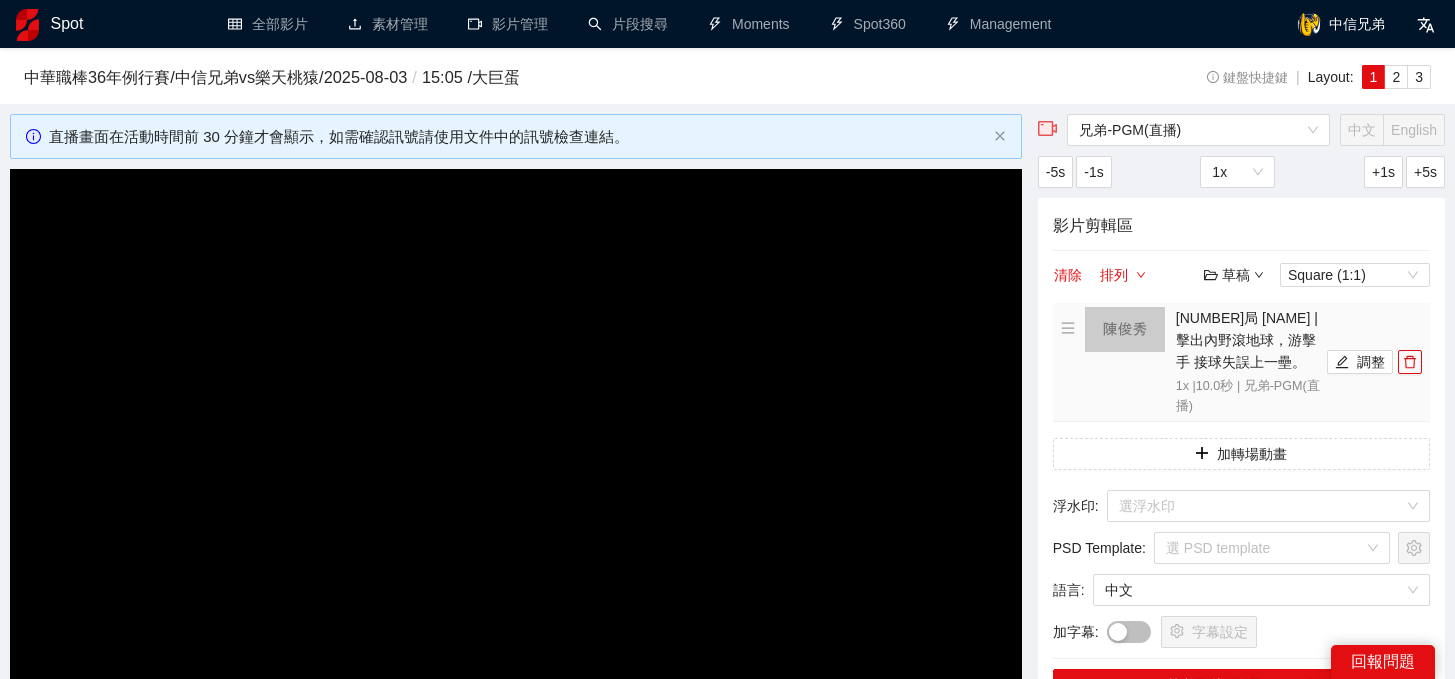 click on "1局 [LAST] | 擊出內野滾地球，游擊手 接球失誤上一壘。 1x |  10.0  秒    | 兄弟-PGM(直播)   調整" at bounding box center (1241, 362) 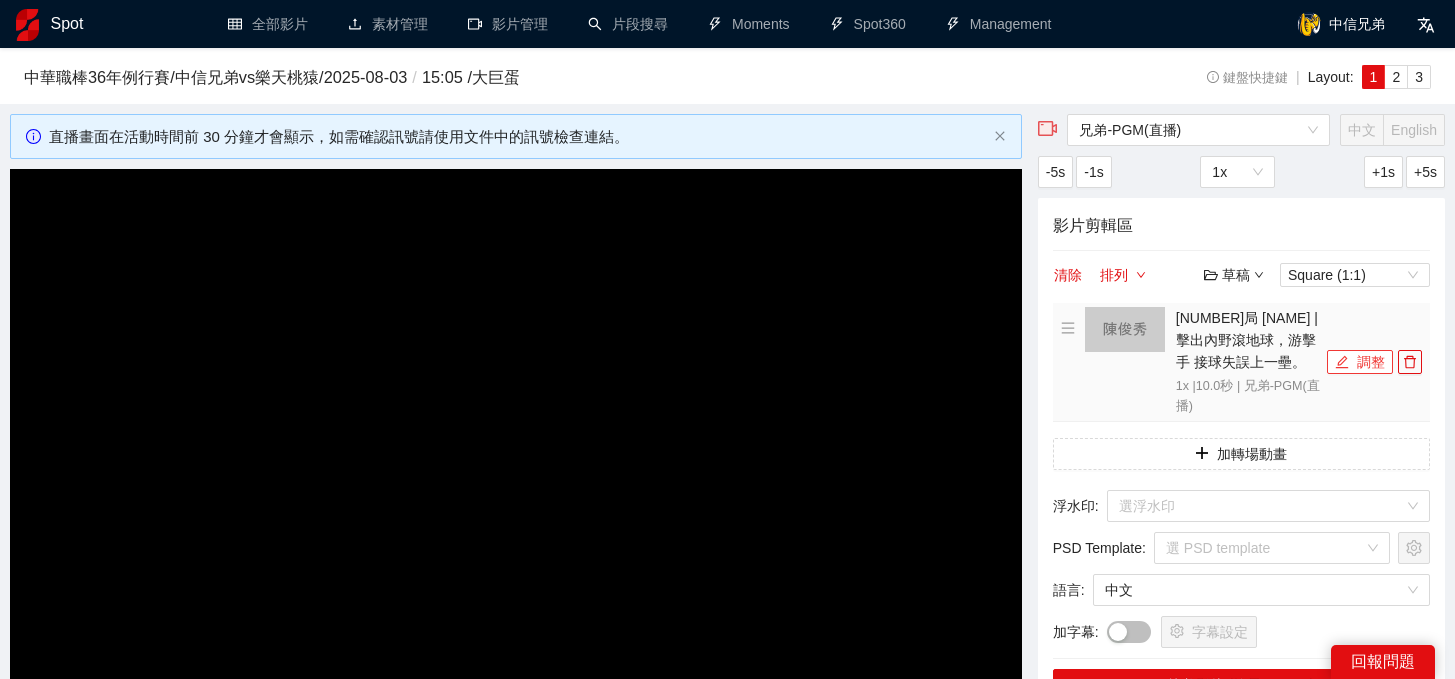 click on "調整" at bounding box center (1360, 362) 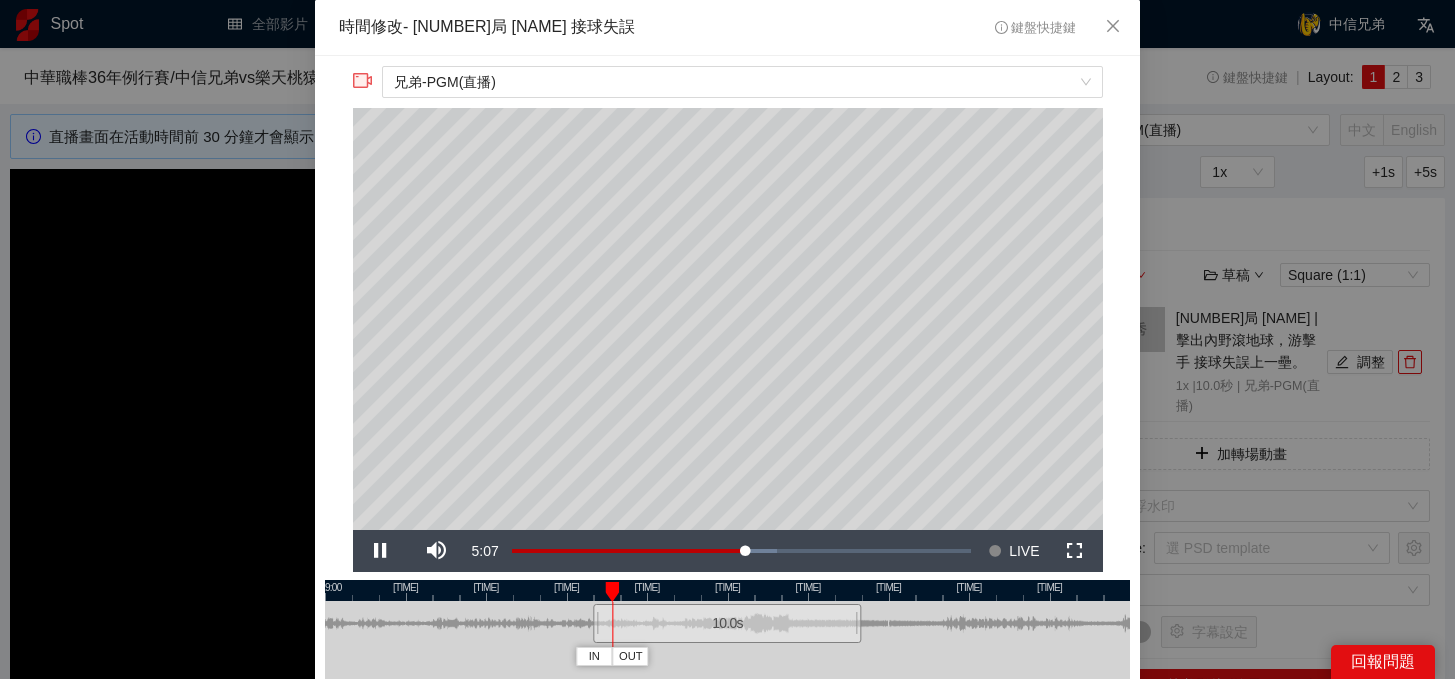 scroll, scrollTop: 72, scrollLeft: 0, axis: vertical 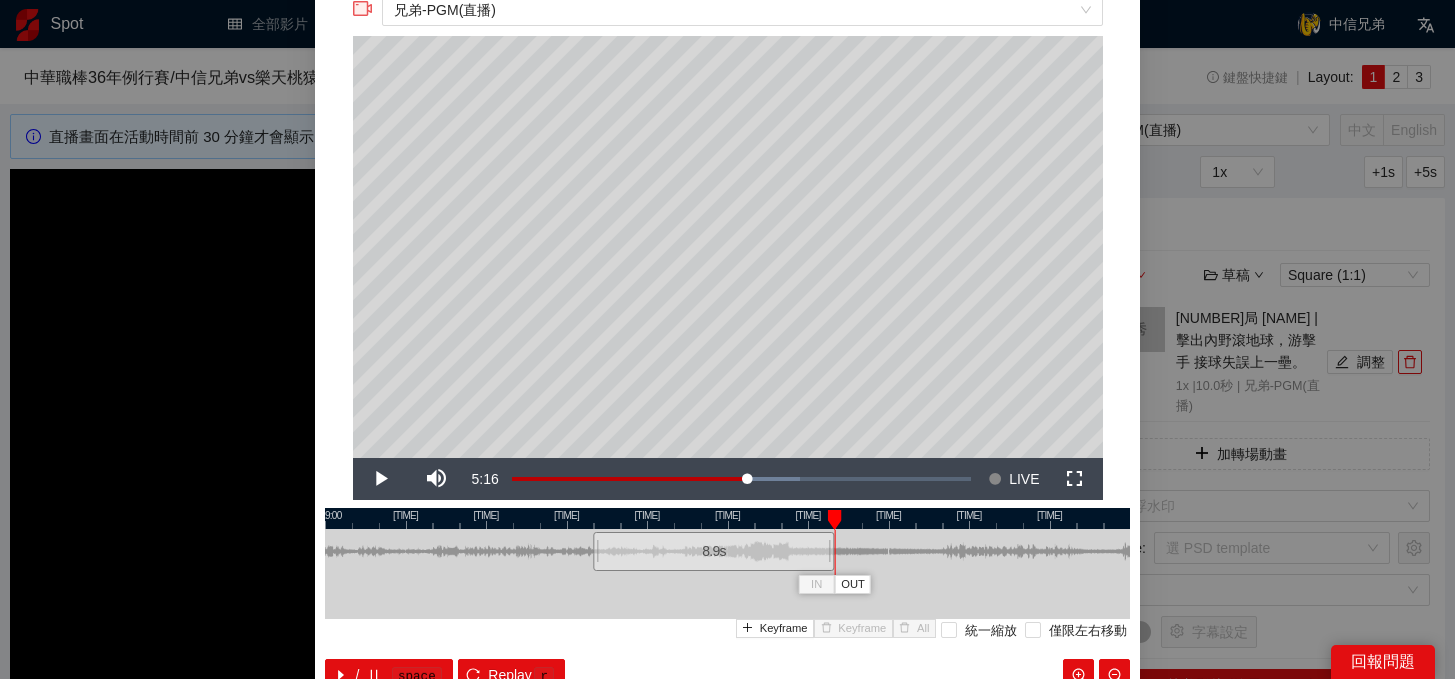 drag, startPoint x: 859, startPoint y: 556, endPoint x: 832, endPoint y: 560, distance: 27.294687 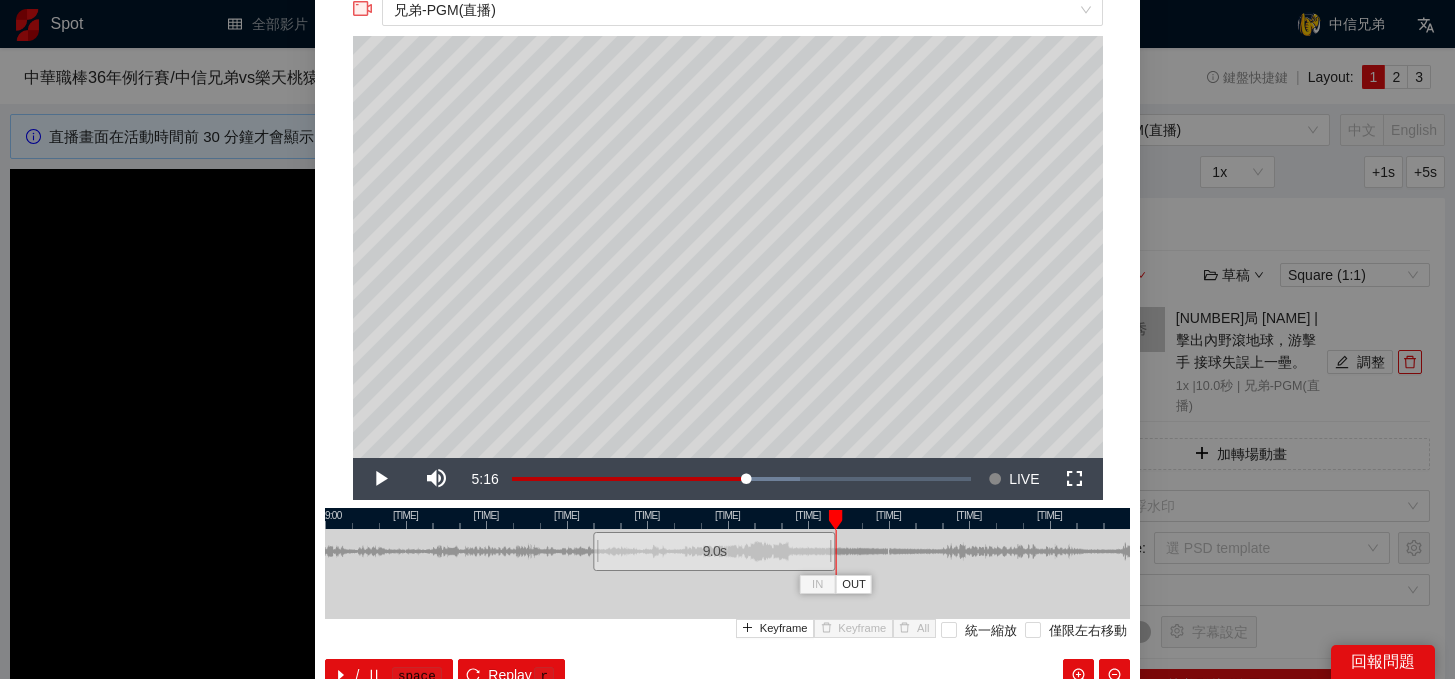 click at bounding box center [833, 551] 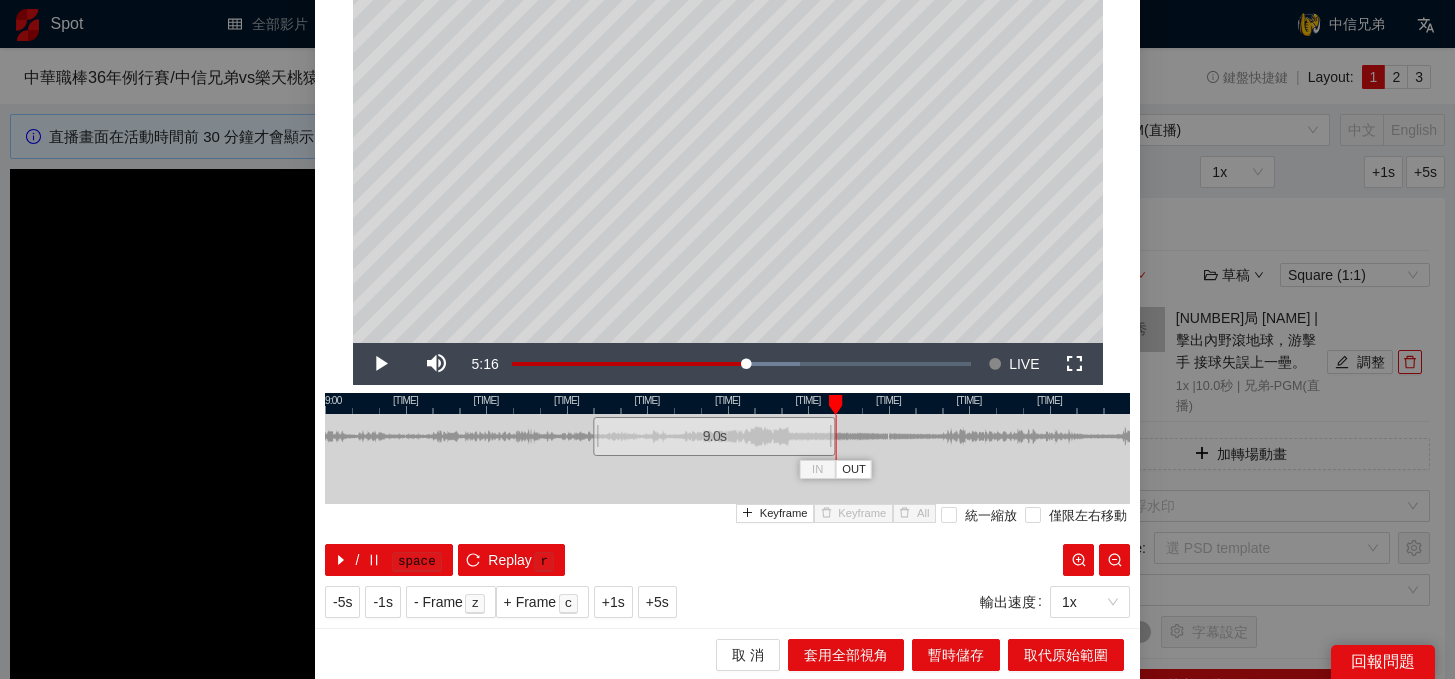 scroll, scrollTop: 188, scrollLeft: 0, axis: vertical 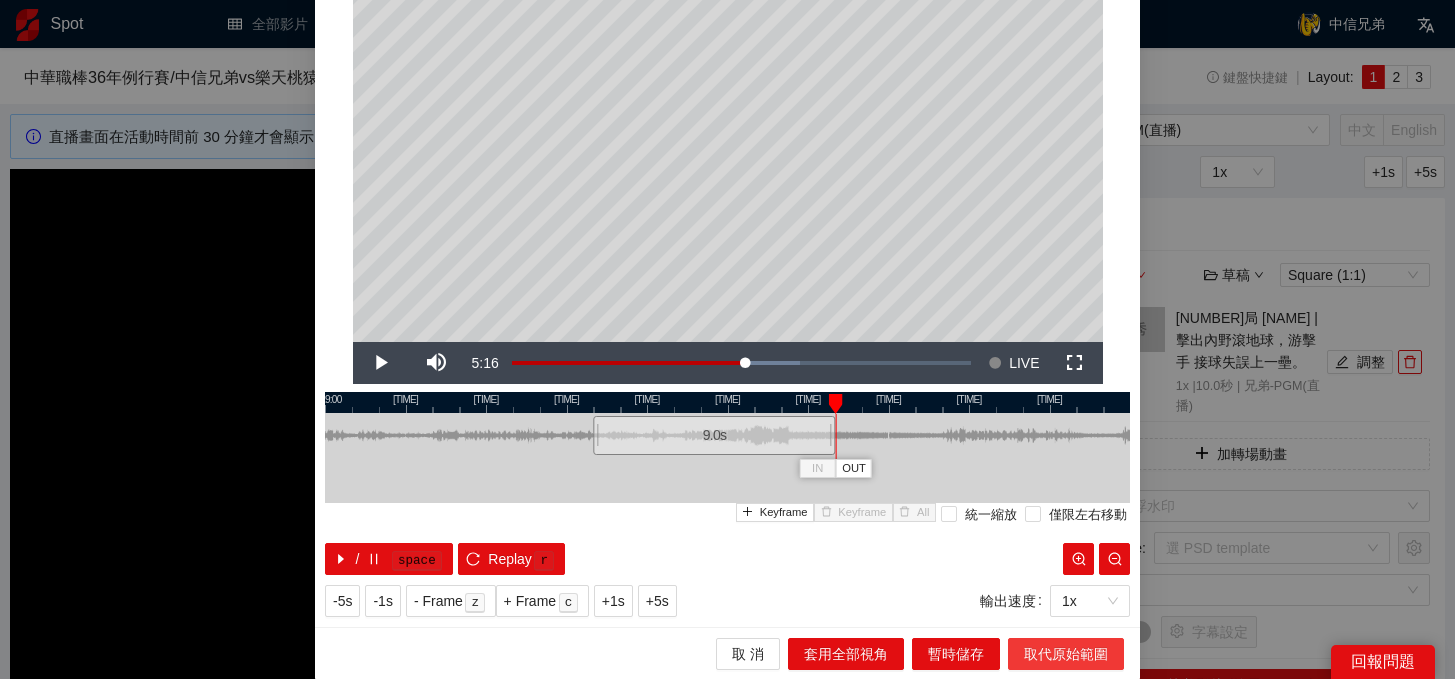 click on "取代原始範圍" at bounding box center [1066, 654] 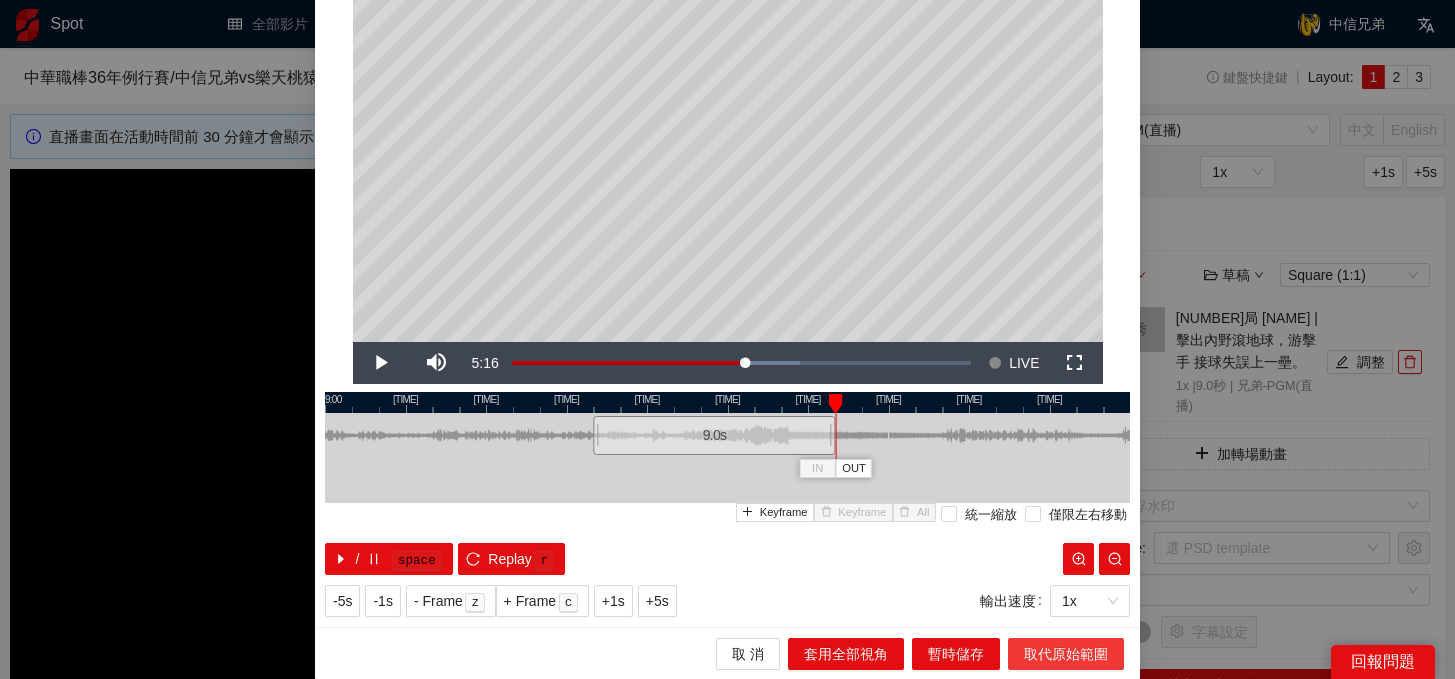 scroll, scrollTop: 0, scrollLeft: 0, axis: both 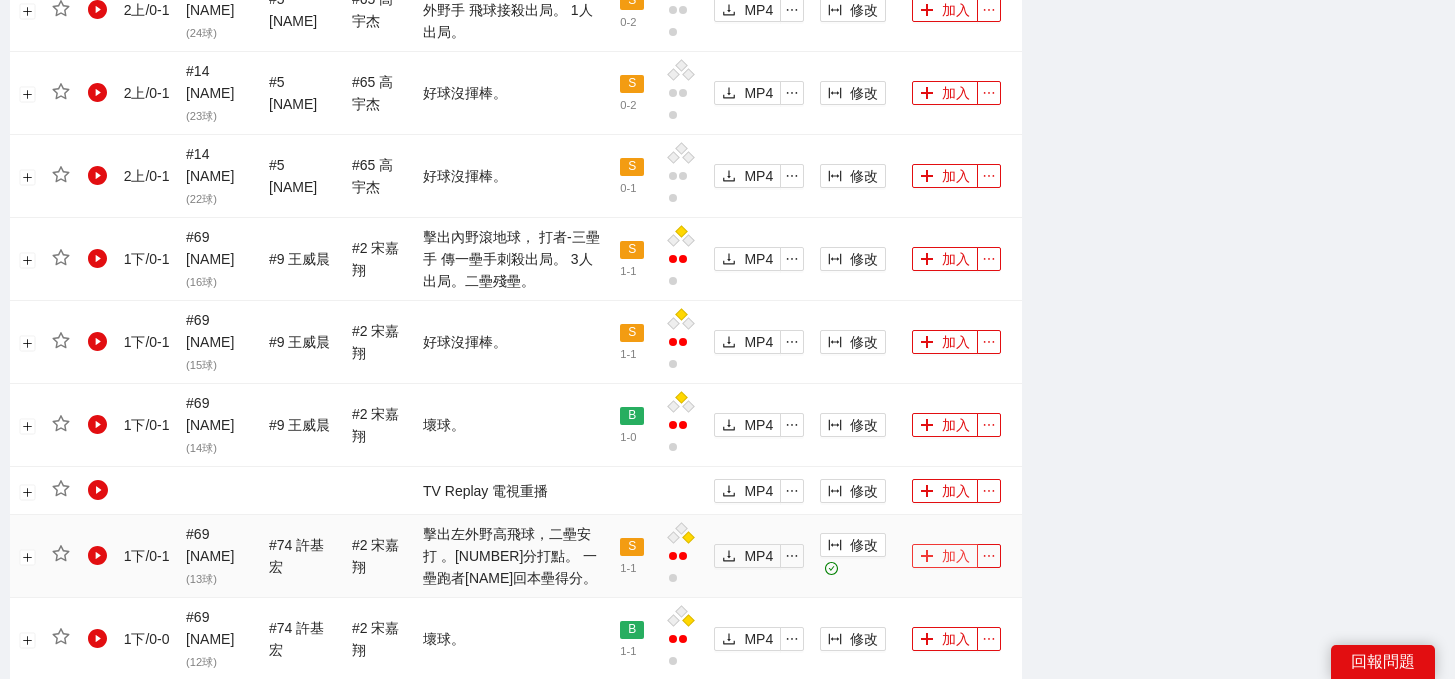 click on "加入" at bounding box center (945, 556) 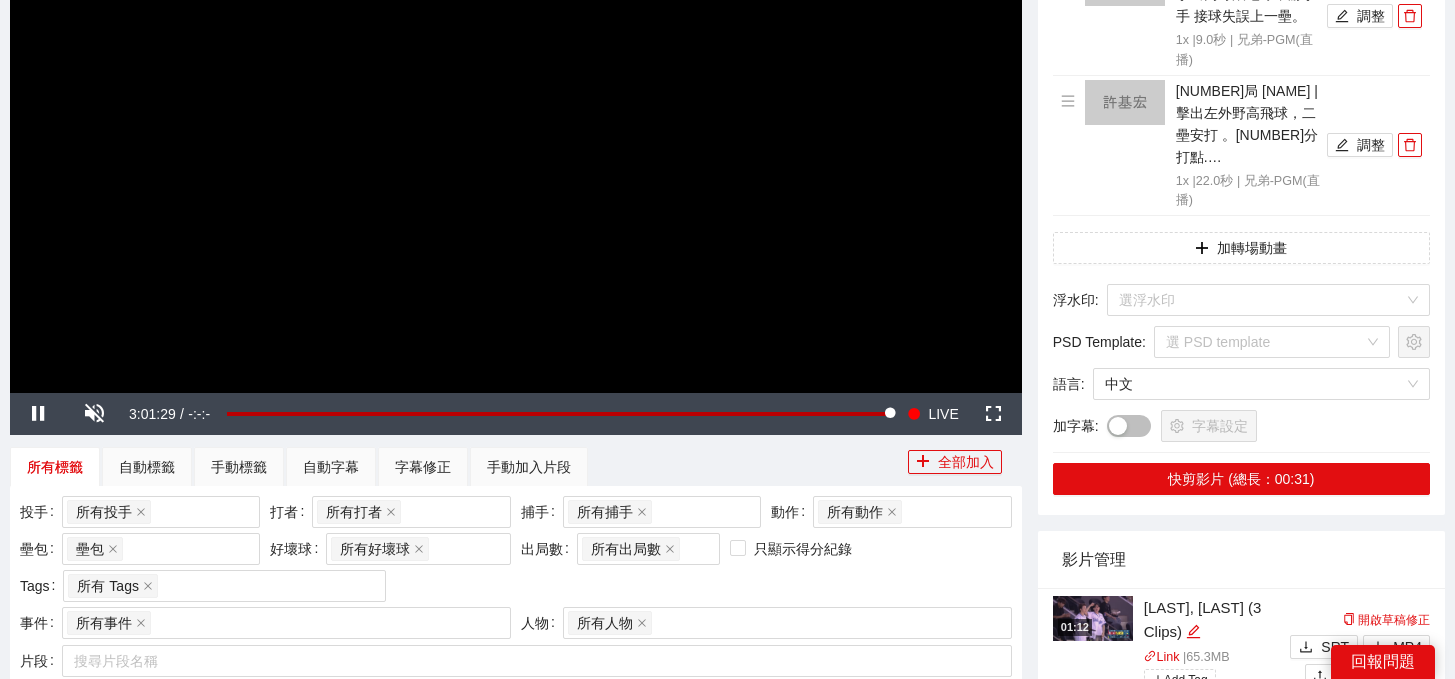 scroll, scrollTop: 338, scrollLeft: 0, axis: vertical 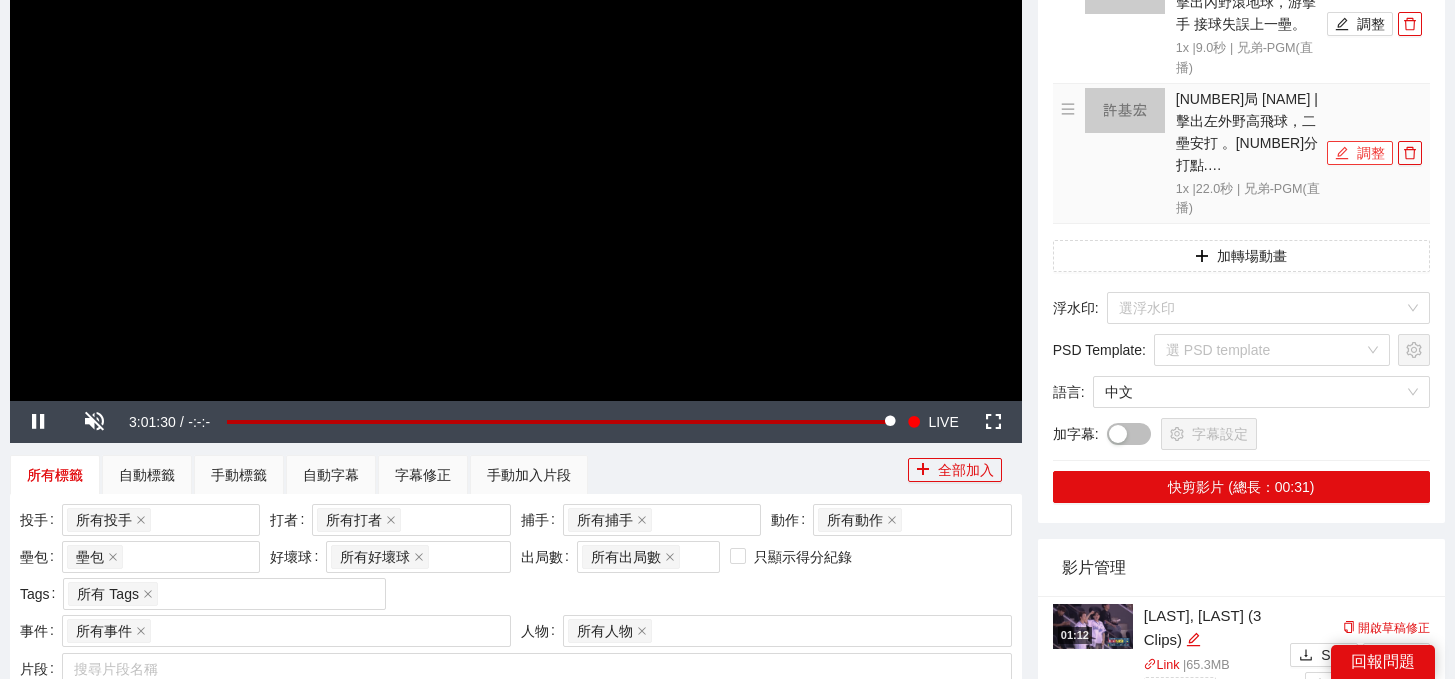 click on "調整" at bounding box center [1360, 153] 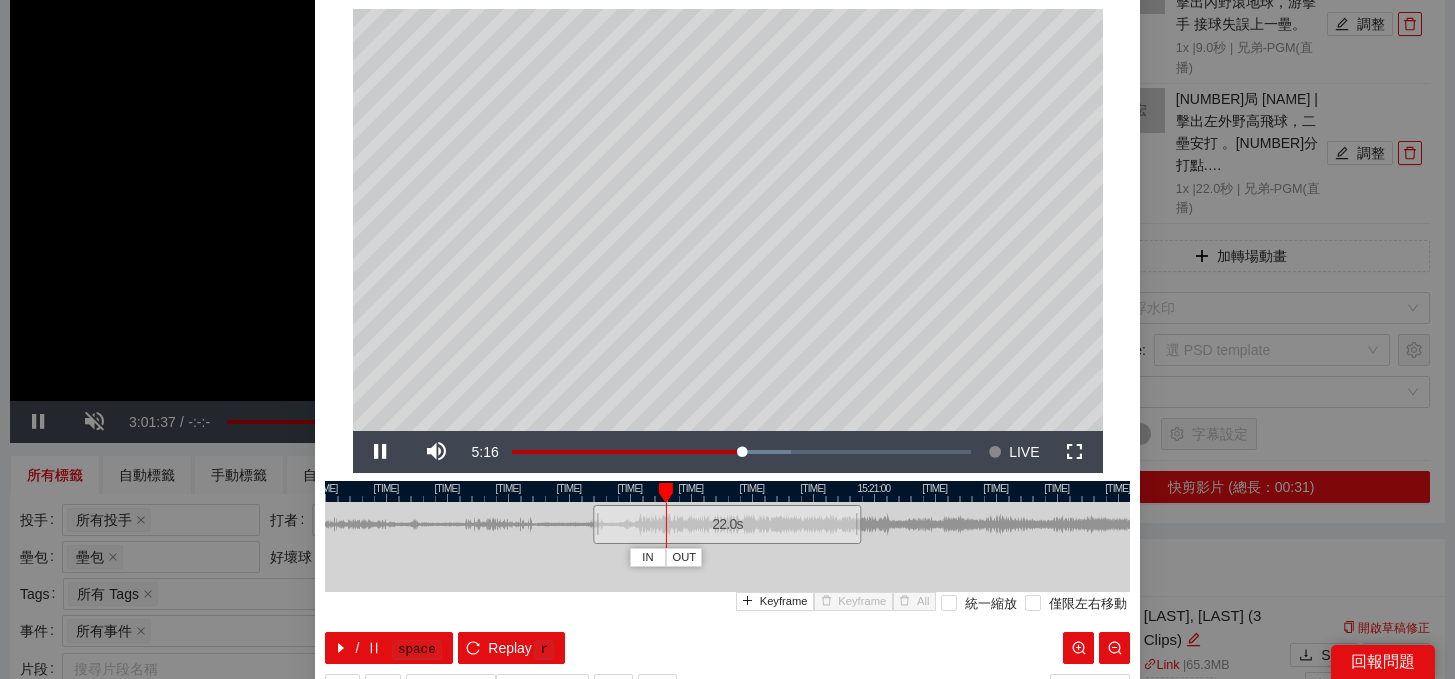 scroll, scrollTop: 106, scrollLeft: 0, axis: vertical 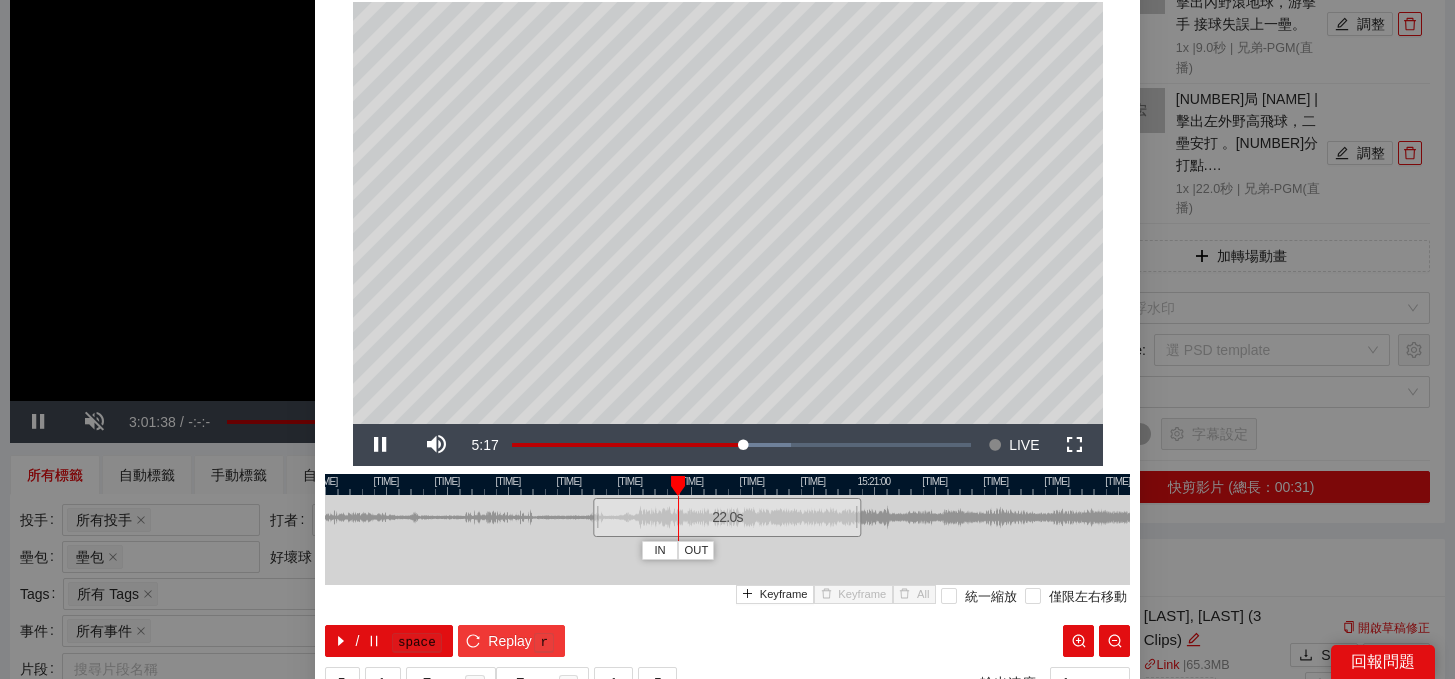 click on "Replay" at bounding box center [510, 641] 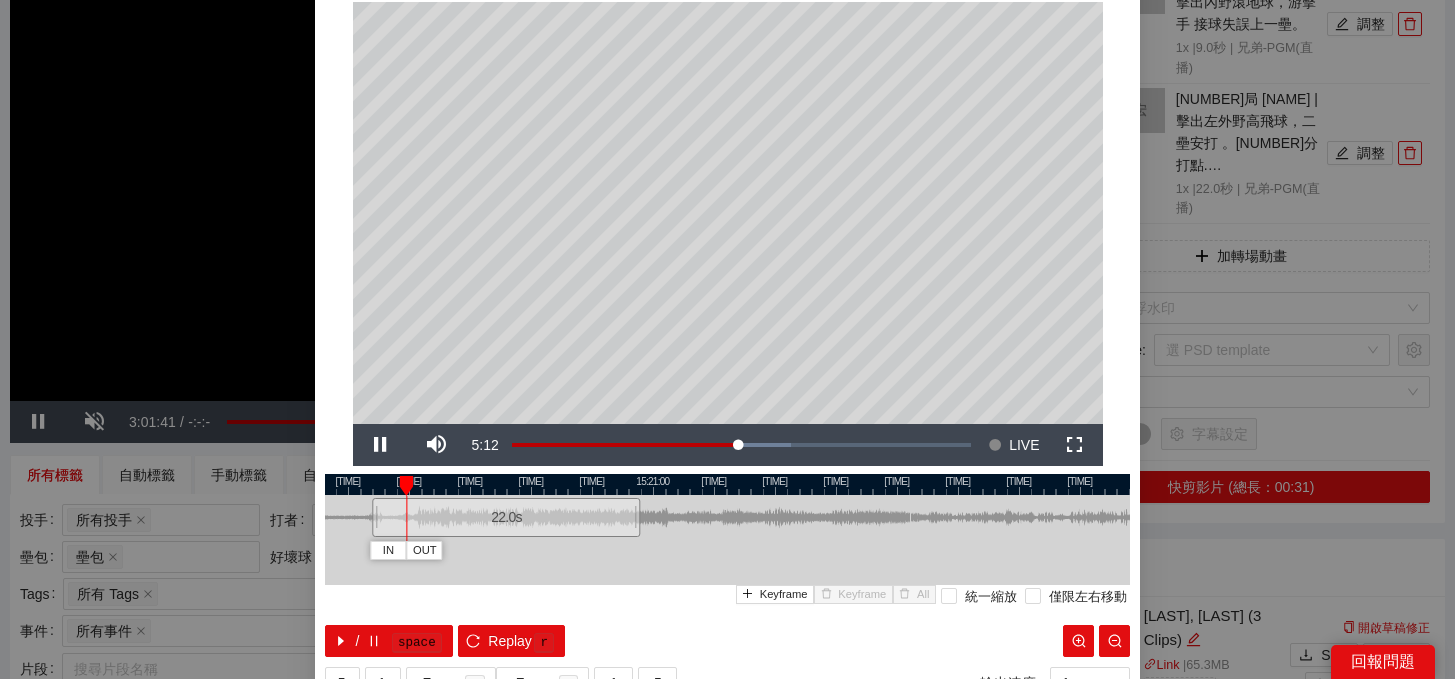 drag, startPoint x: 916, startPoint y: 481, endPoint x: 695, endPoint y: 487, distance: 221.08144 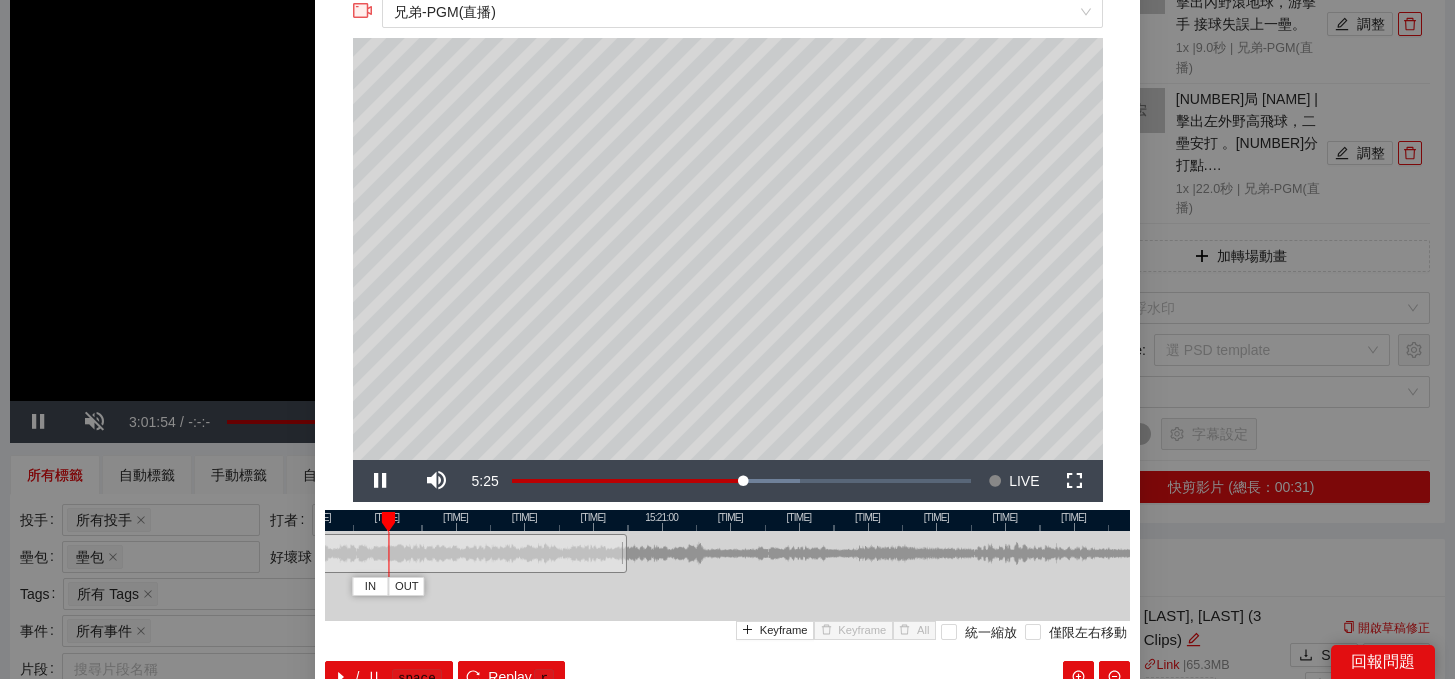 scroll, scrollTop: 66, scrollLeft: 0, axis: vertical 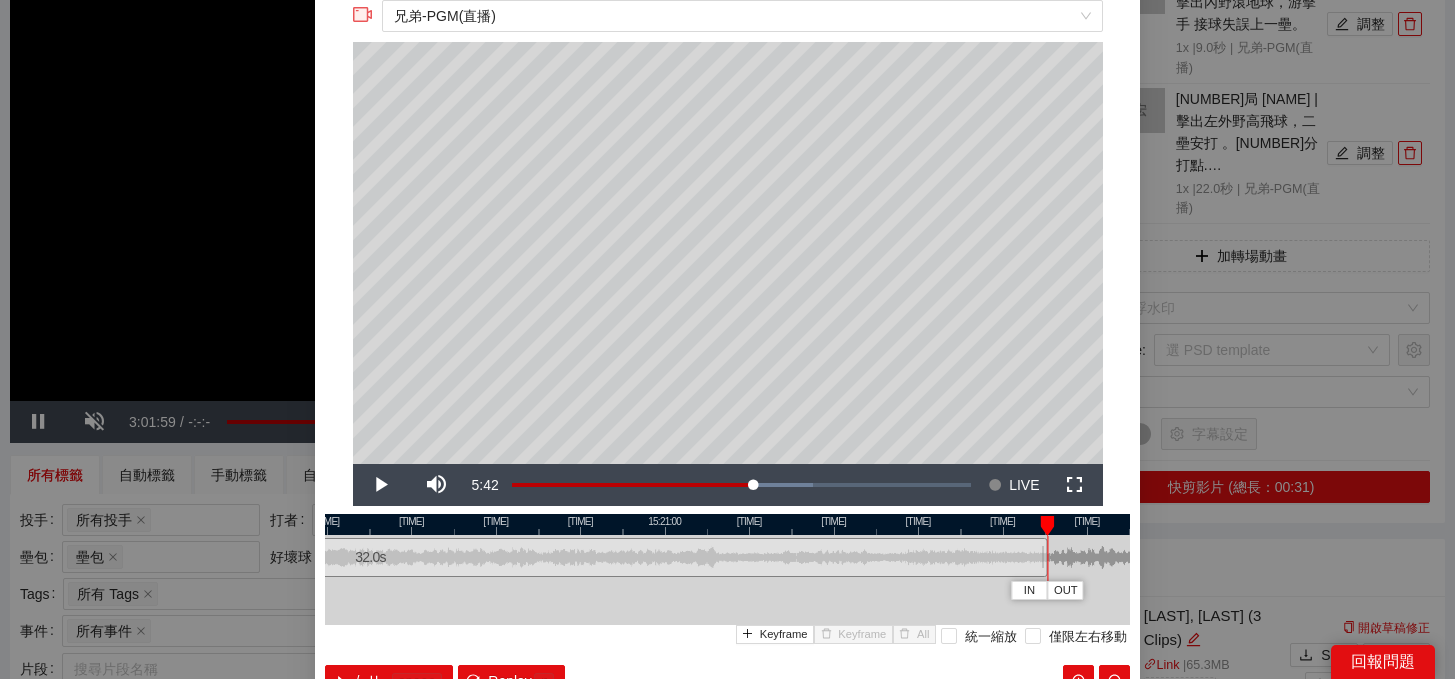 drag, startPoint x: 621, startPoint y: 559, endPoint x: 1046, endPoint y: 559, distance: 425 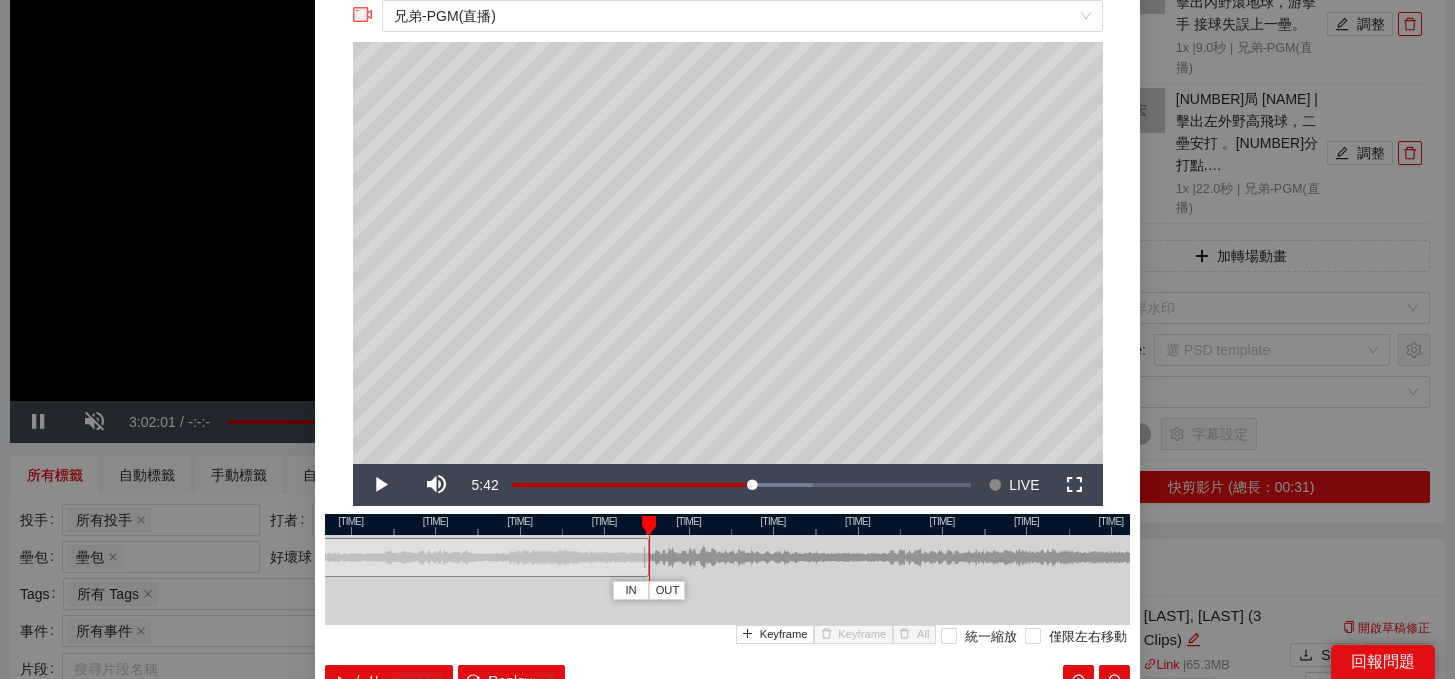 drag, startPoint x: 1026, startPoint y: 528, endPoint x: 629, endPoint y: 531, distance: 397.01132 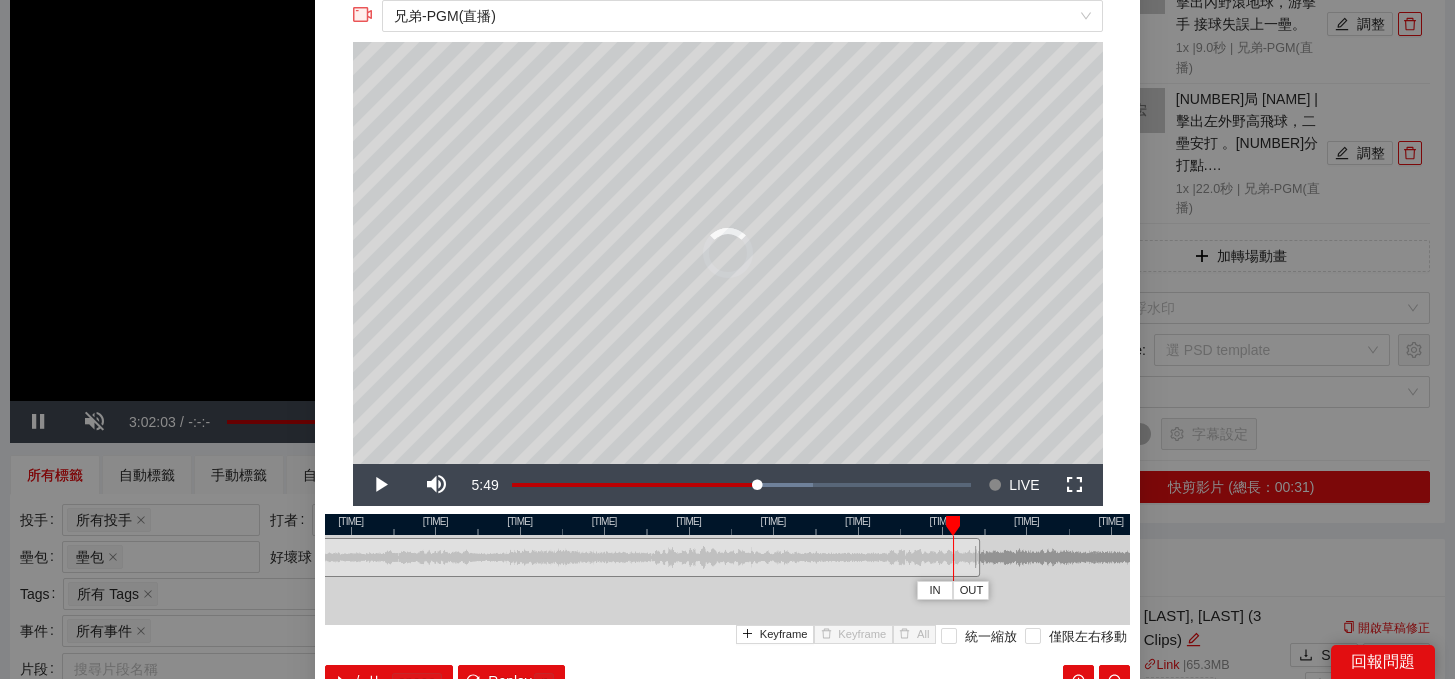 drag, startPoint x: 643, startPoint y: 557, endPoint x: 992, endPoint y: 570, distance: 349.24203 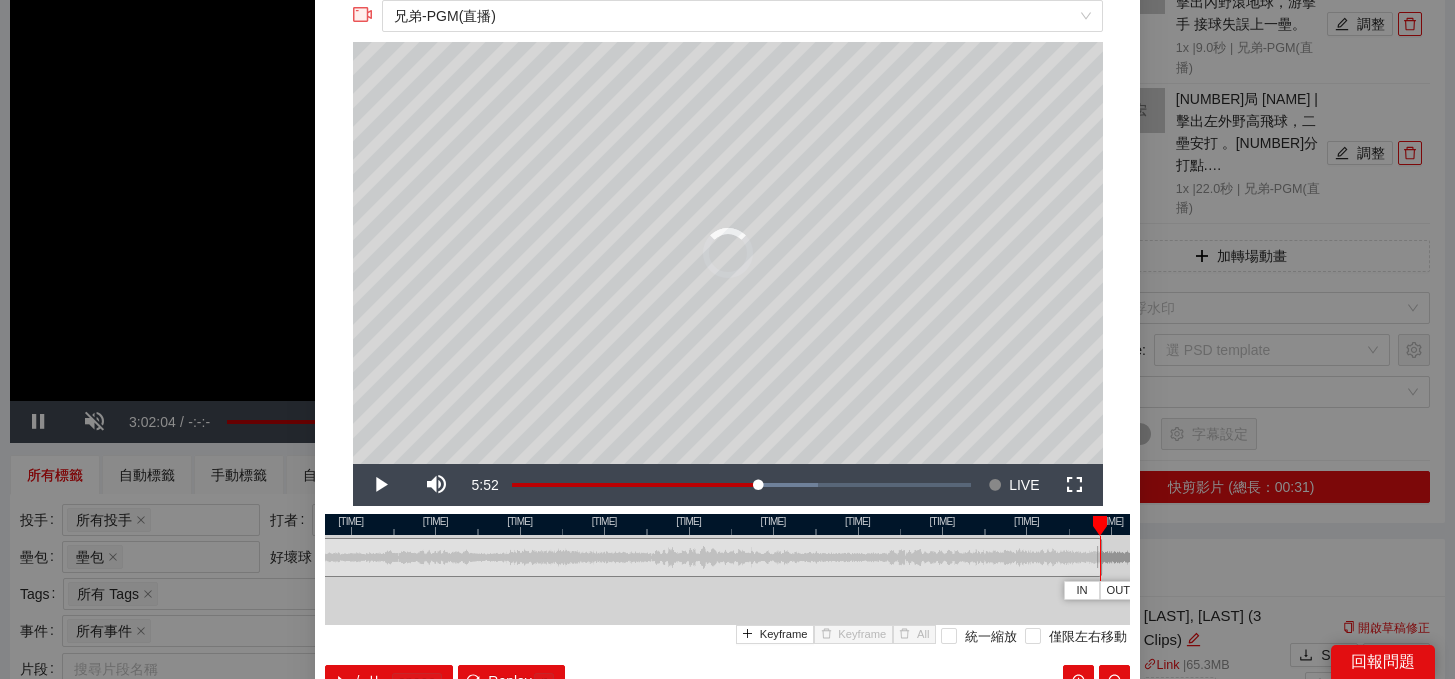 drag, startPoint x: 992, startPoint y: 570, endPoint x: 1100, endPoint y: 570, distance: 108 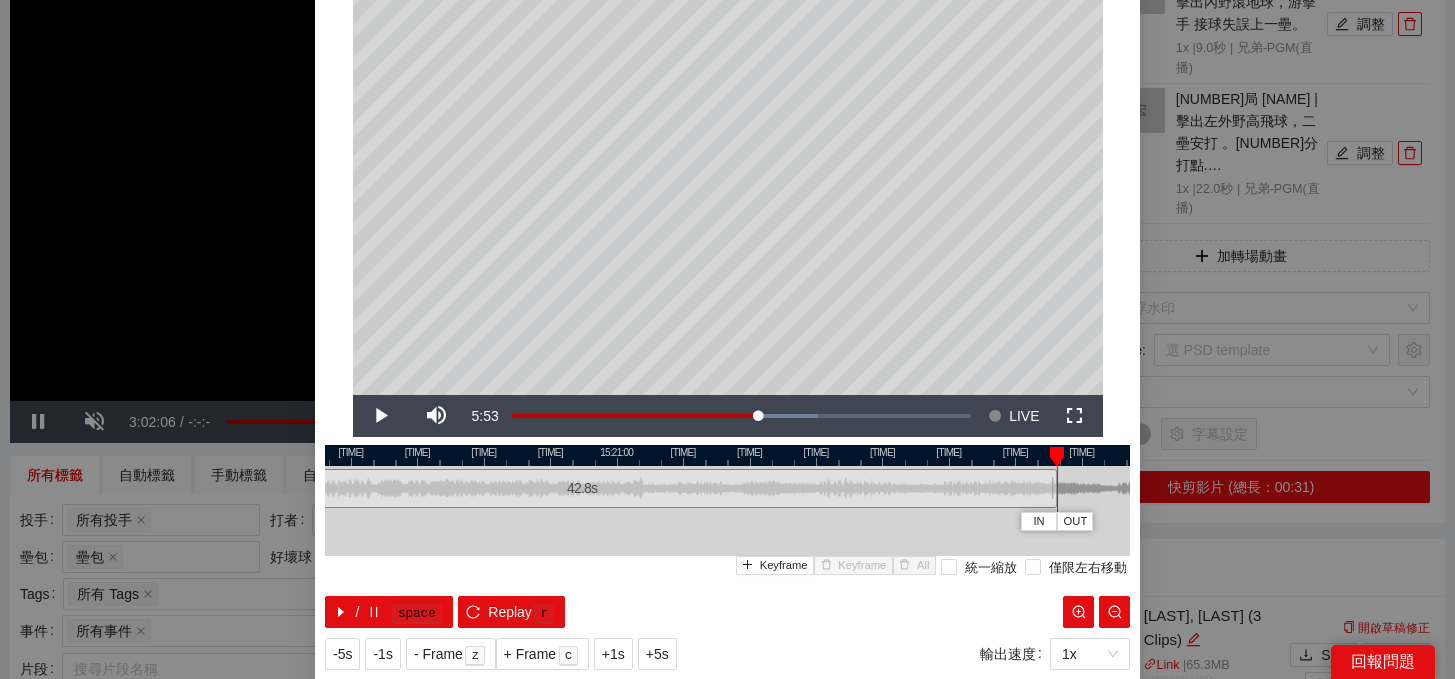 scroll, scrollTop: 136, scrollLeft: 0, axis: vertical 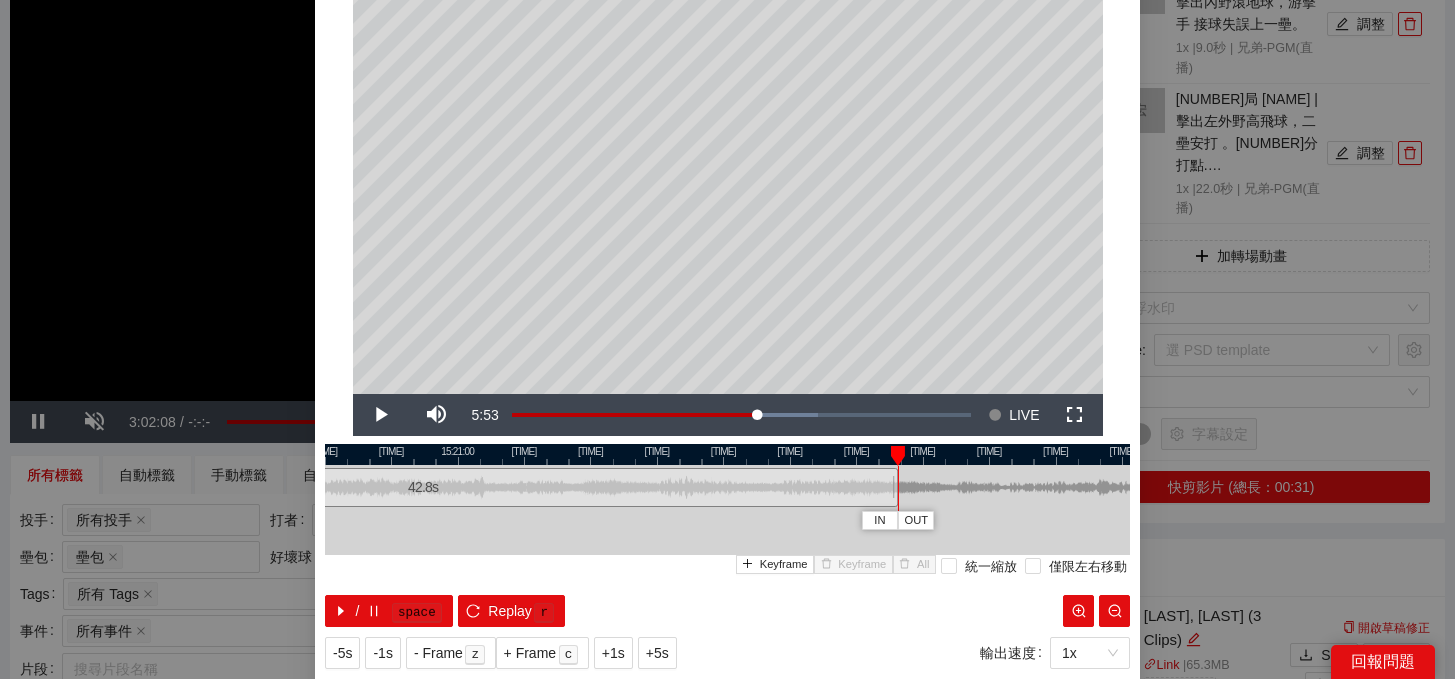 drag, startPoint x: 1004, startPoint y: 448, endPoint x: 798, endPoint y: 448, distance: 206 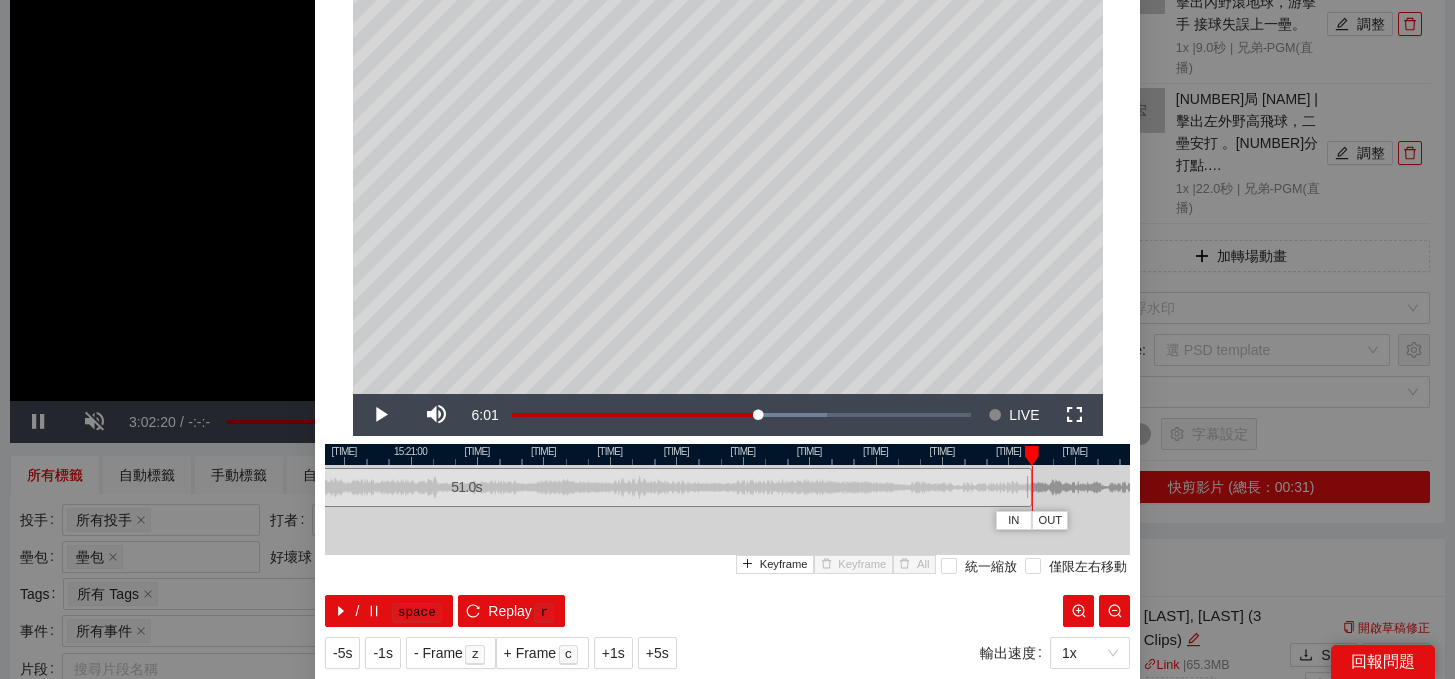 drag, startPoint x: 847, startPoint y: 488, endPoint x: 1028, endPoint y: 486, distance: 181.01105 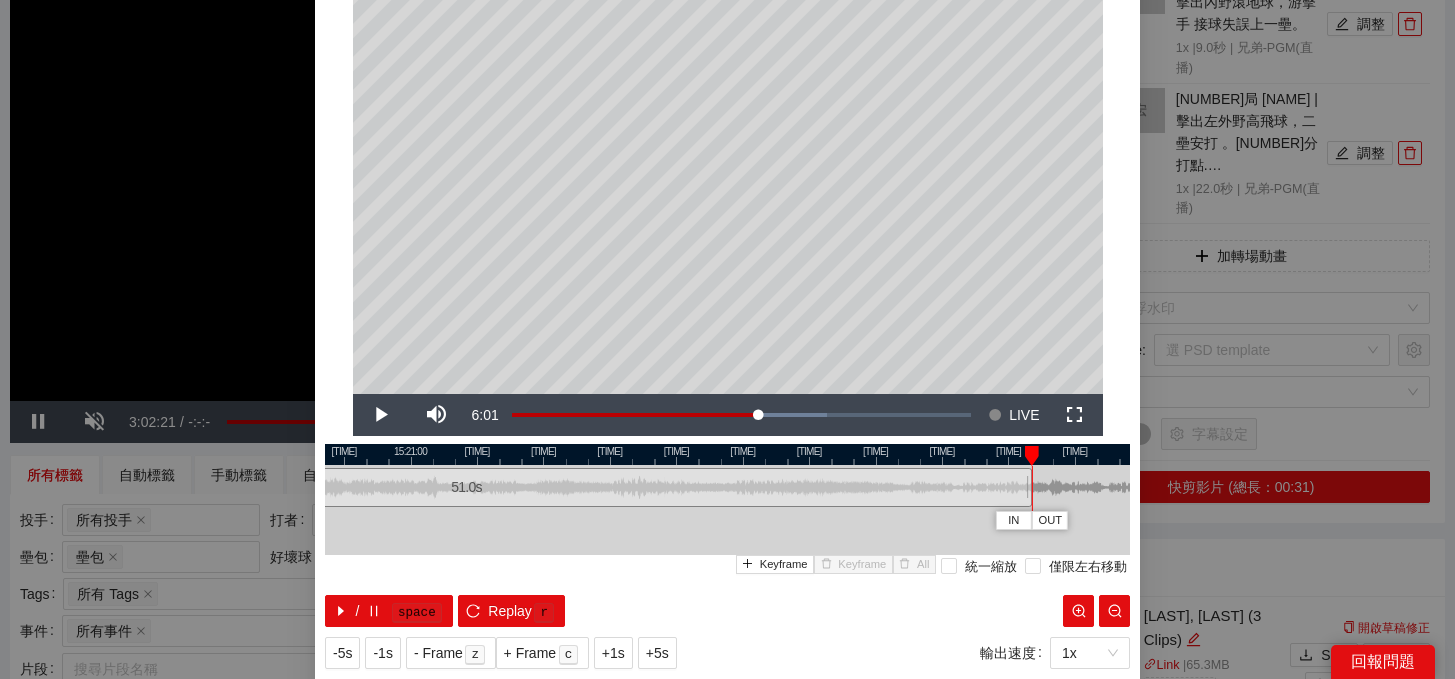 scroll, scrollTop: 188, scrollLeft: 0, axis: vertical 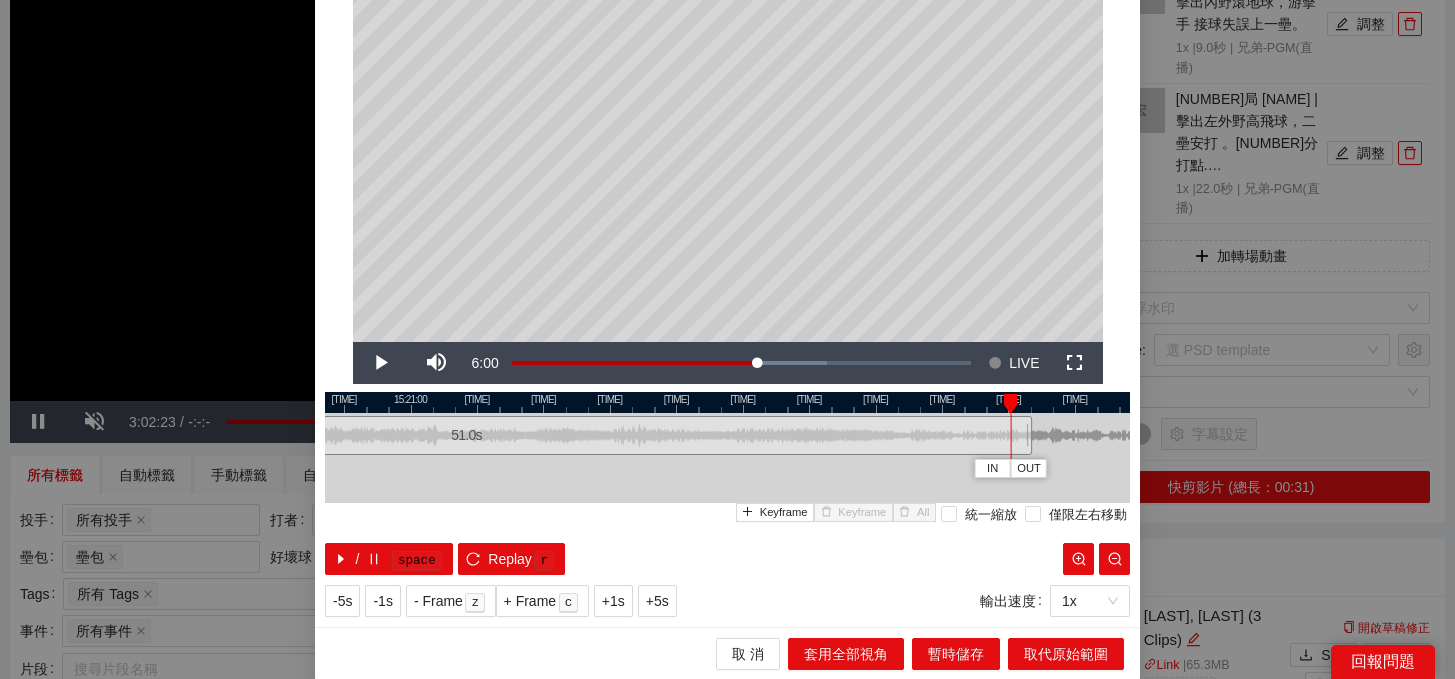 drag, startPoint x: 1035, startPoint y: 399, endPoint x: 1014, endPoint y: 399, distance: 21 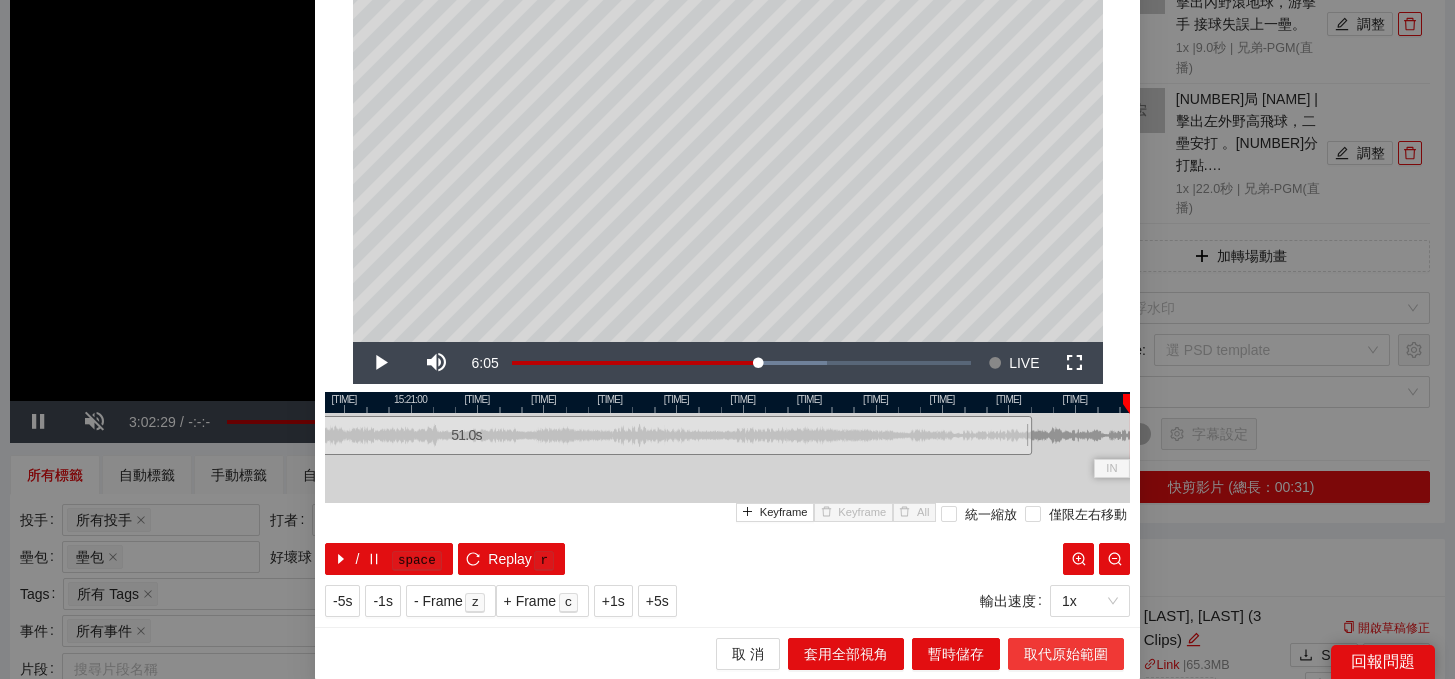 click on "取代原始範圍" at bounding box center [1066, 654] 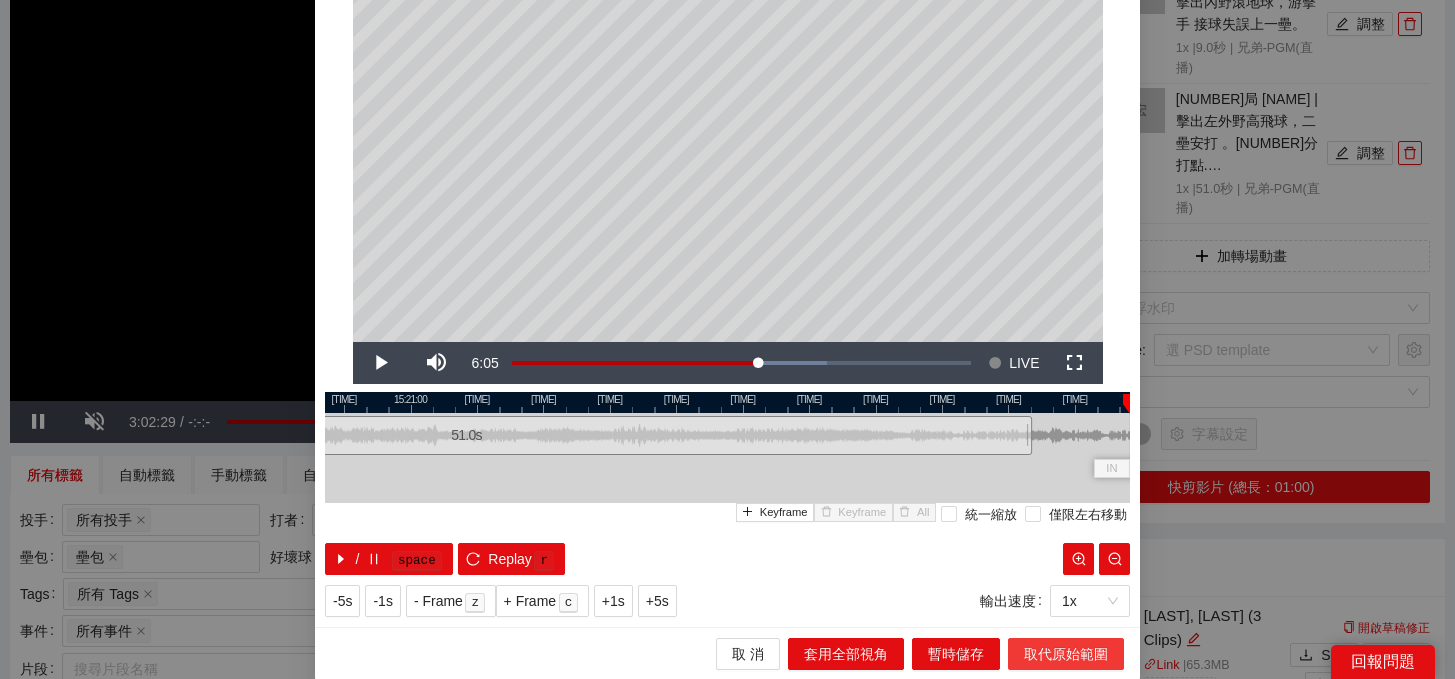 scroll, scrollTop: 0, scrollLeft: 0, axis: both 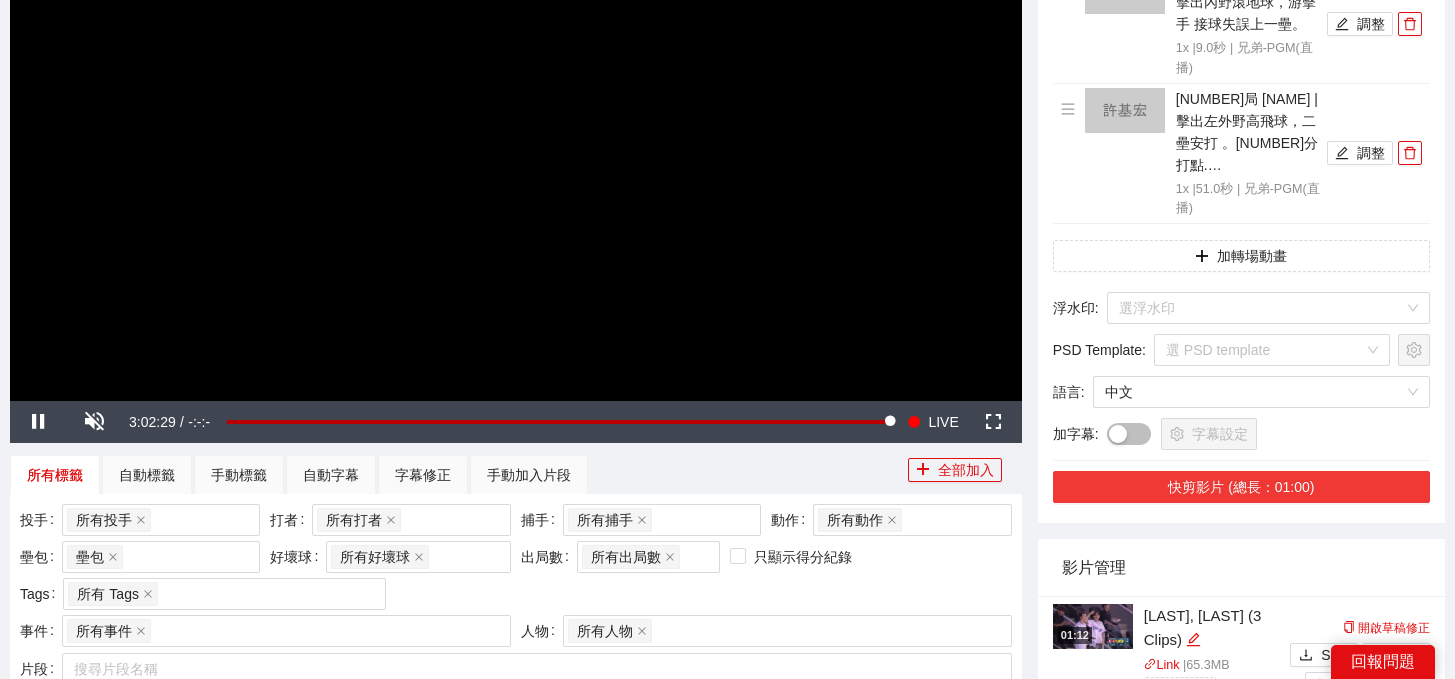 click on "快剪影片 (總長：01:00)" at bounding box center [1241, 487] 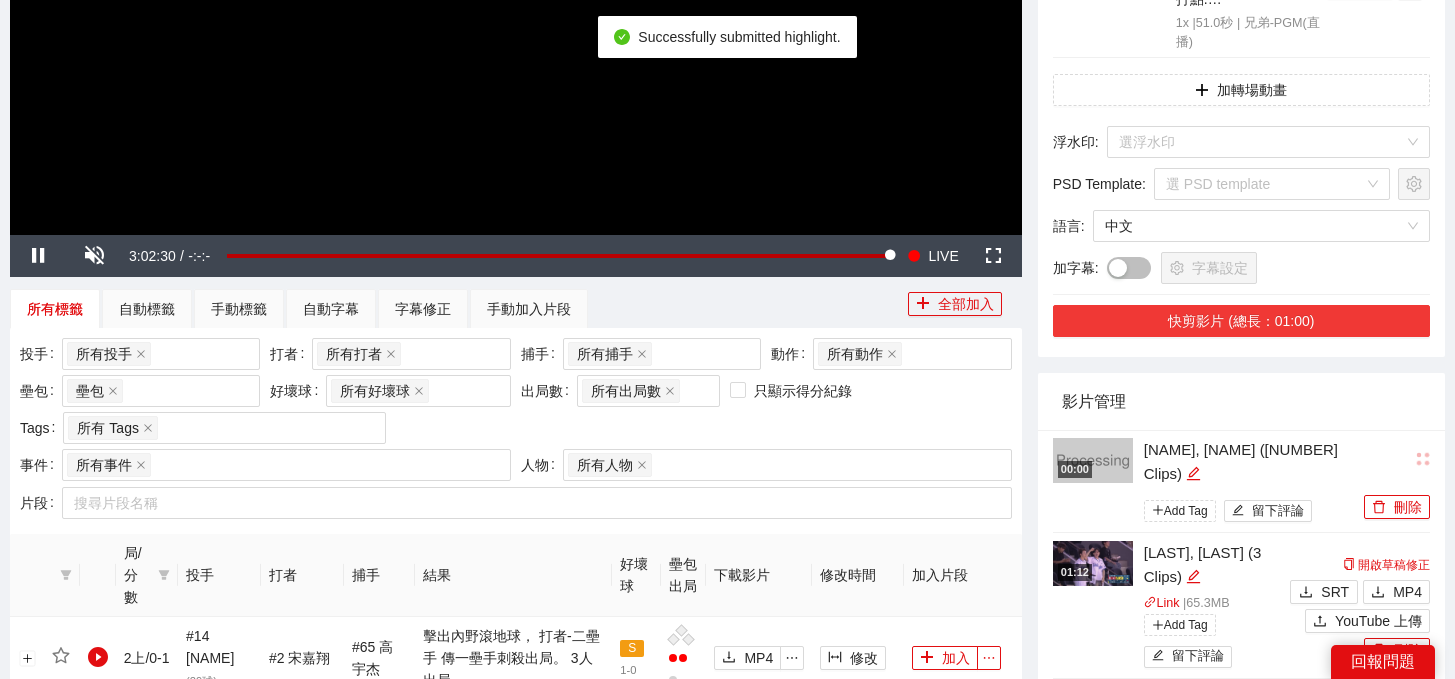 scroll, scrollTop: 507, scrollLeft: 0, axis: vertical 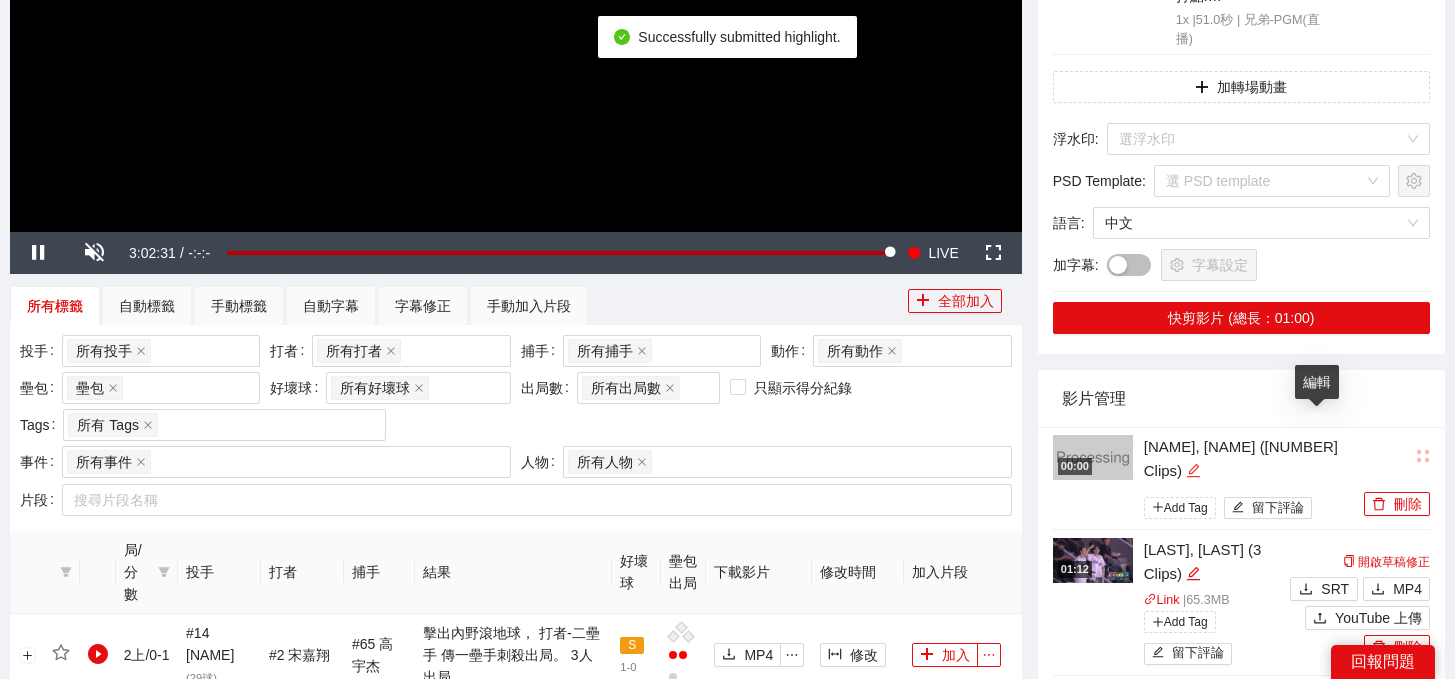 click 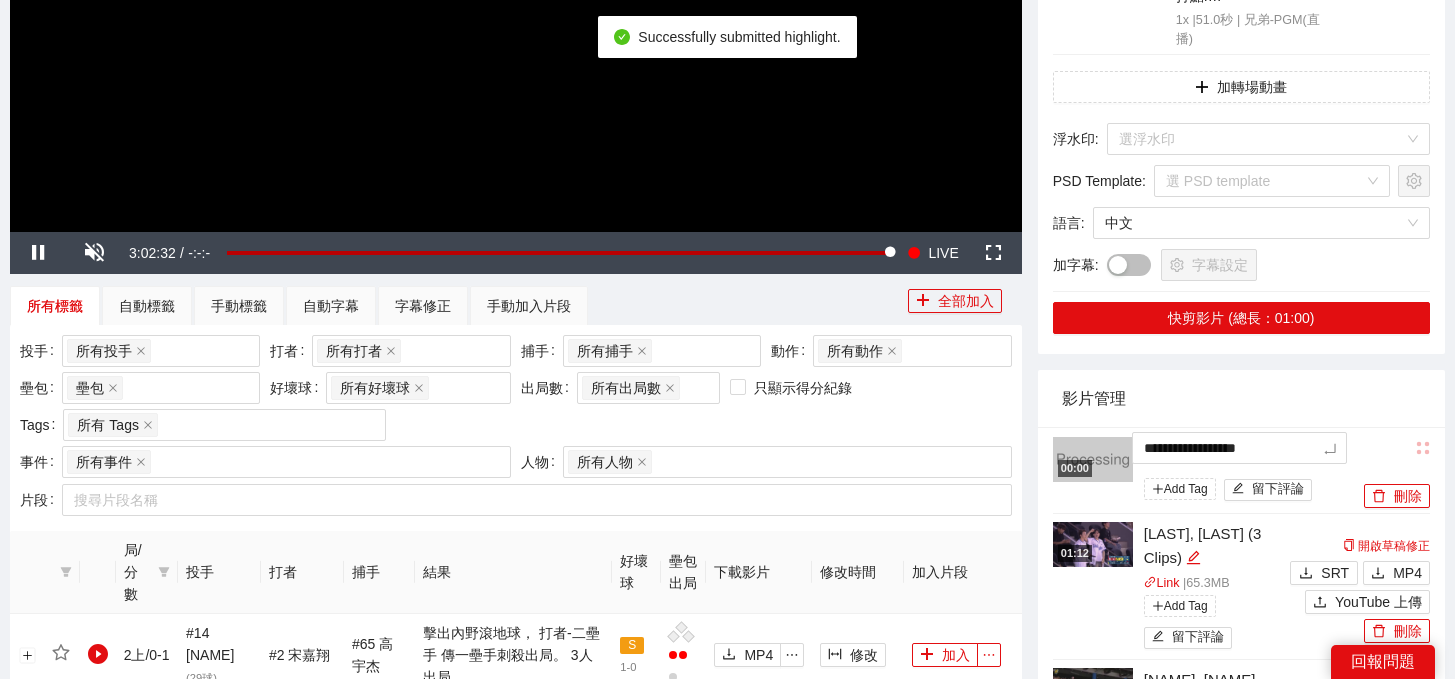 drag, startPoint x: 1316, startPoint y: 424, endPoint x: 843, endPoint y: 416, distance: 473.06766 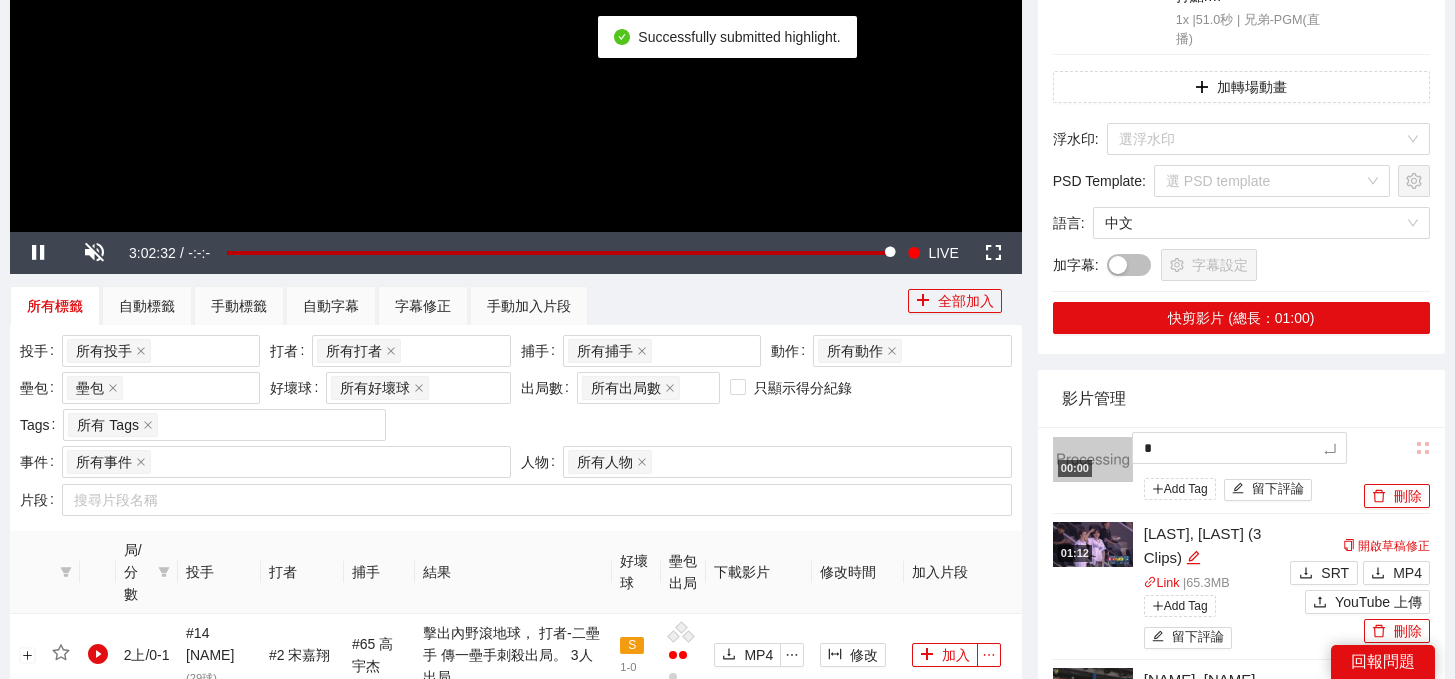 type 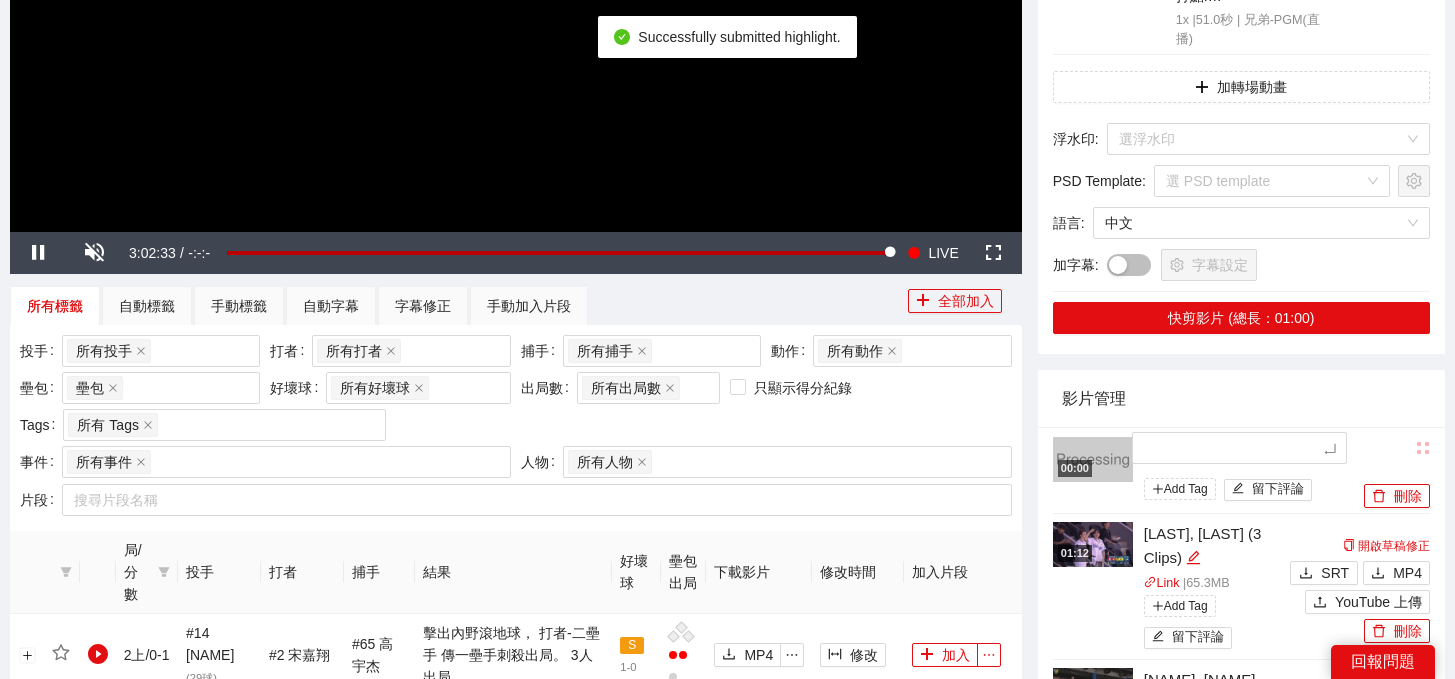 type on "*" 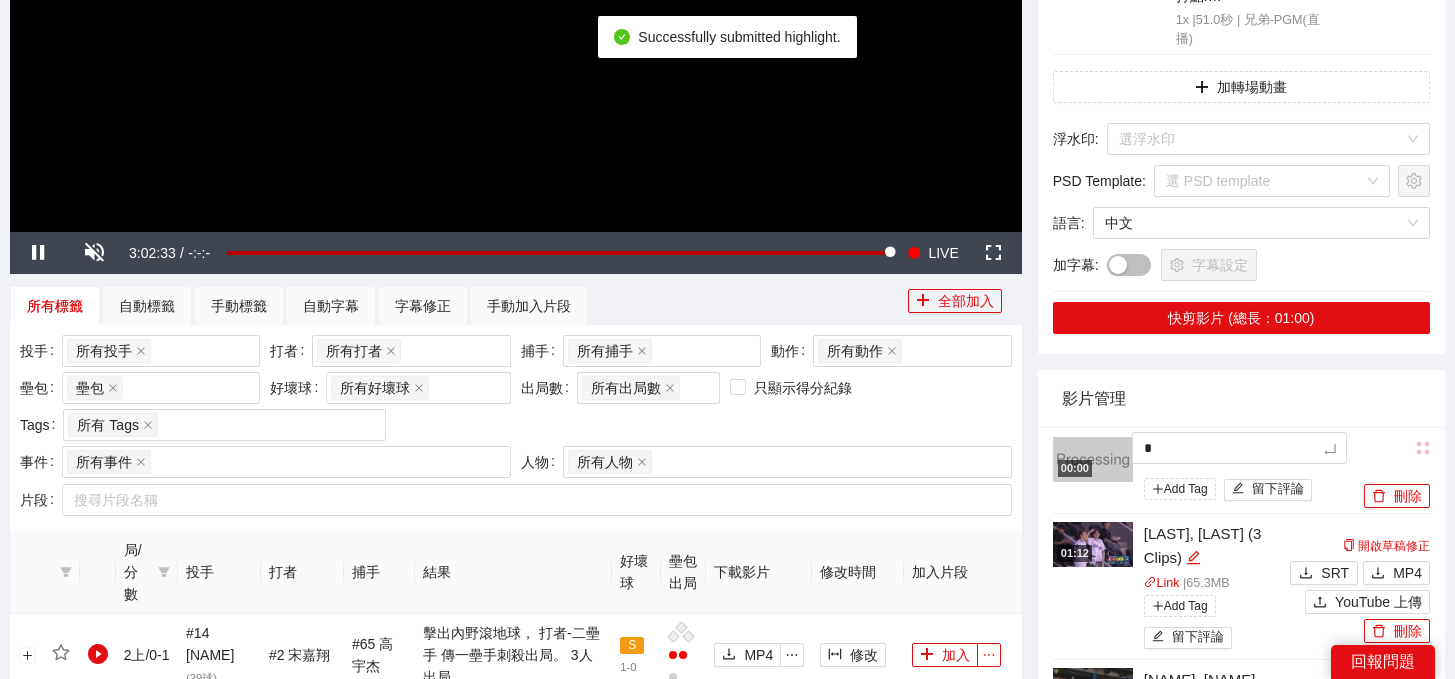 type on "**" 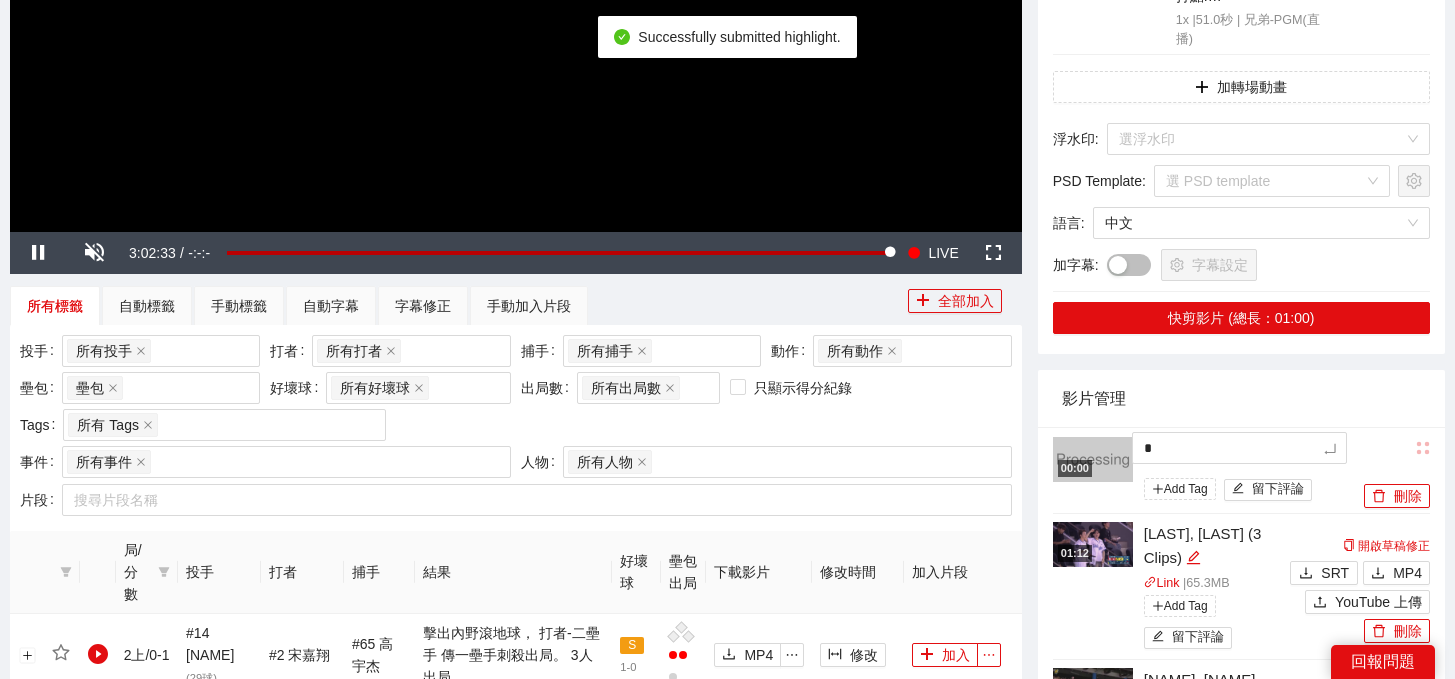 type on "**" 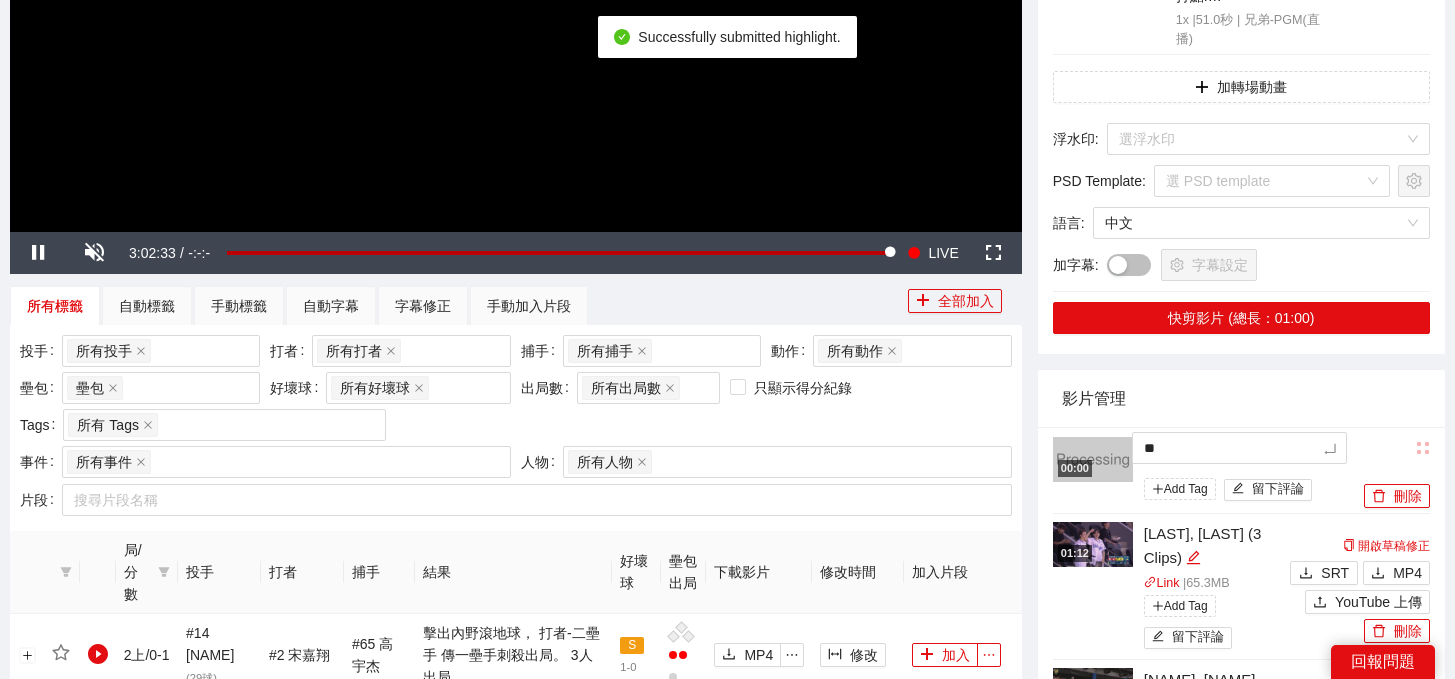 type on "*" 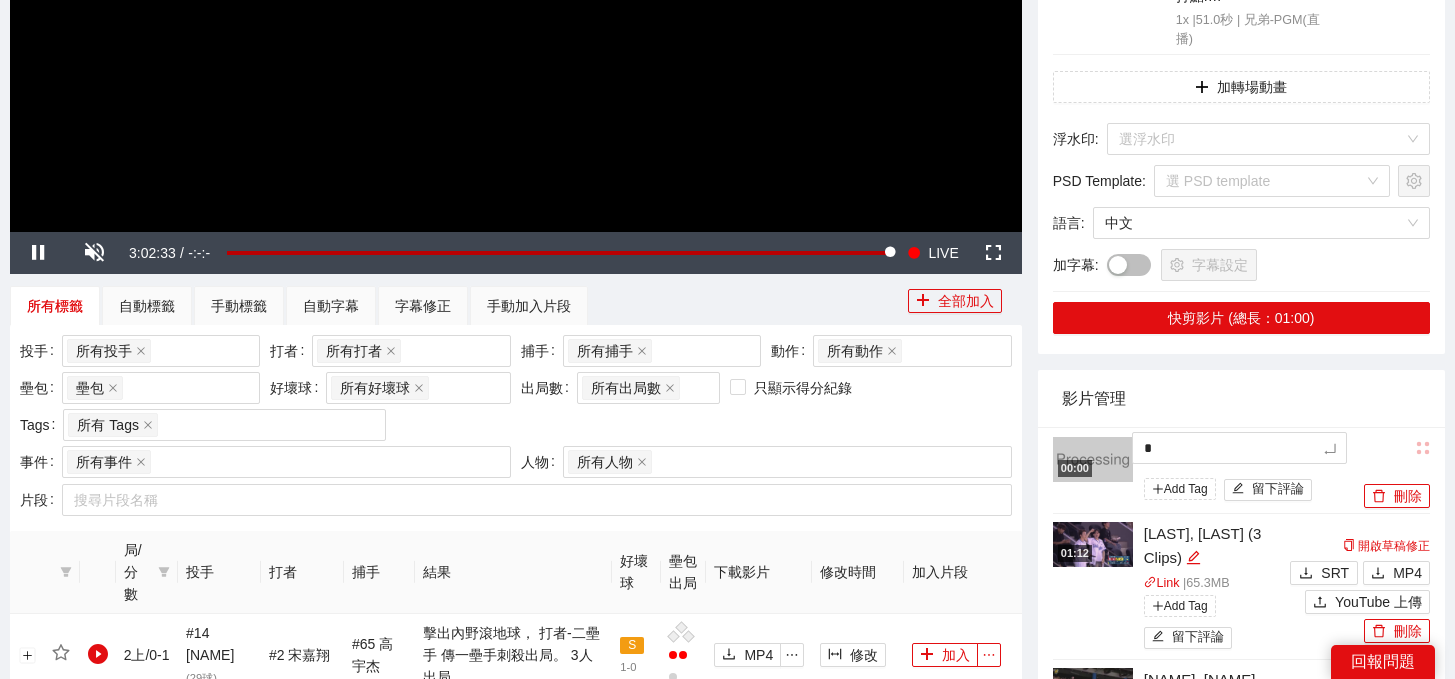 type on "**" 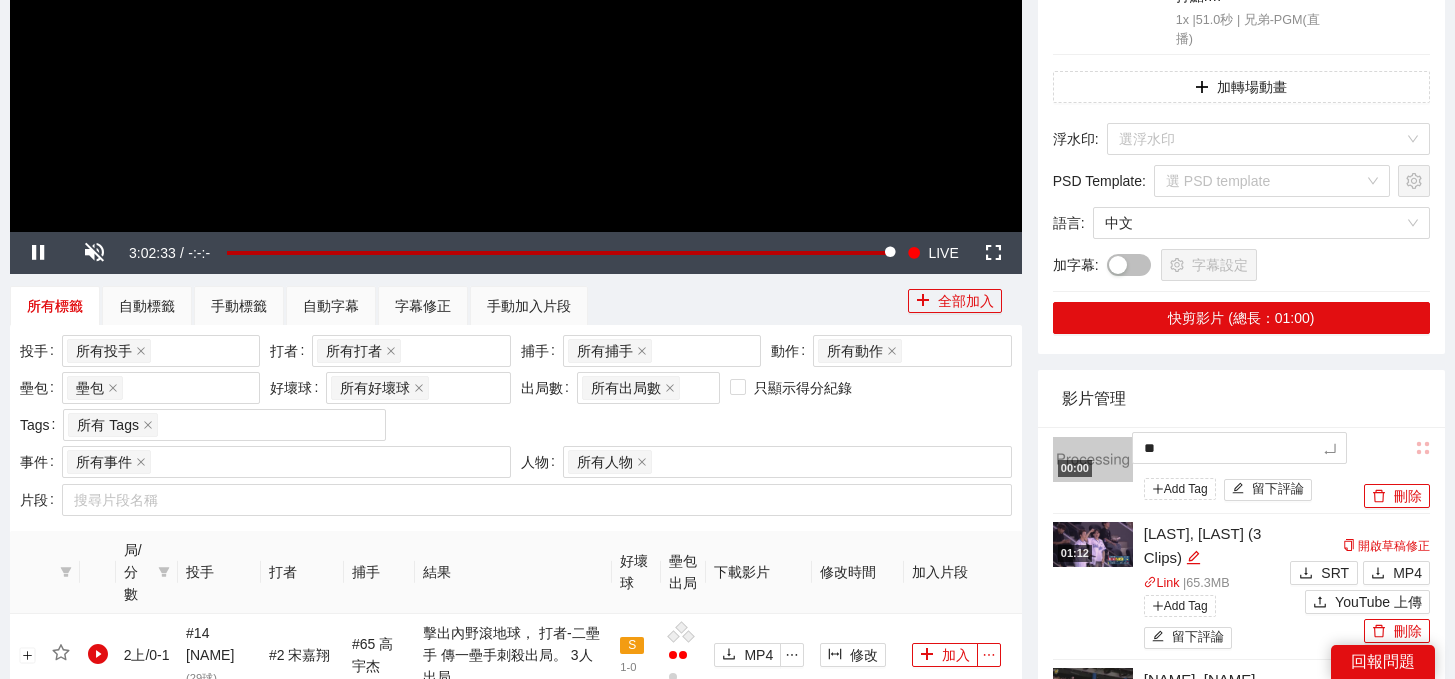 type on "***" 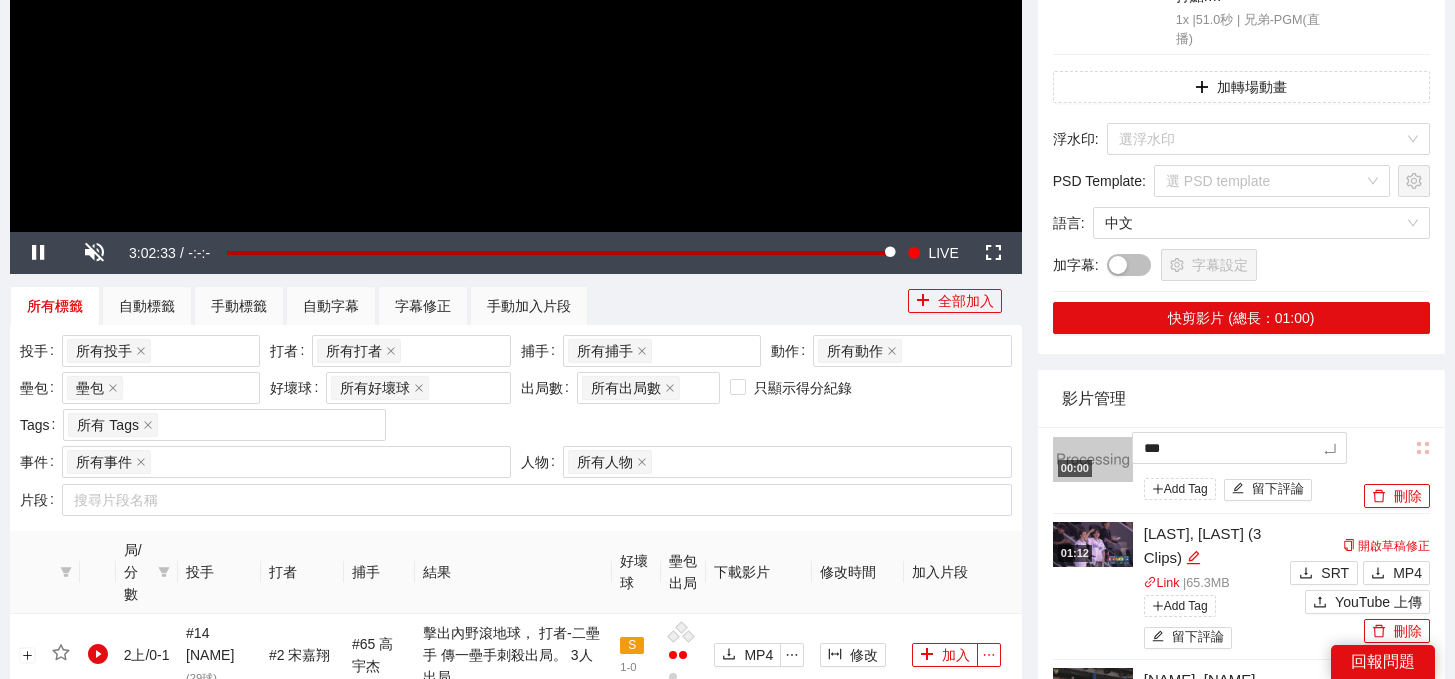 type on "**" 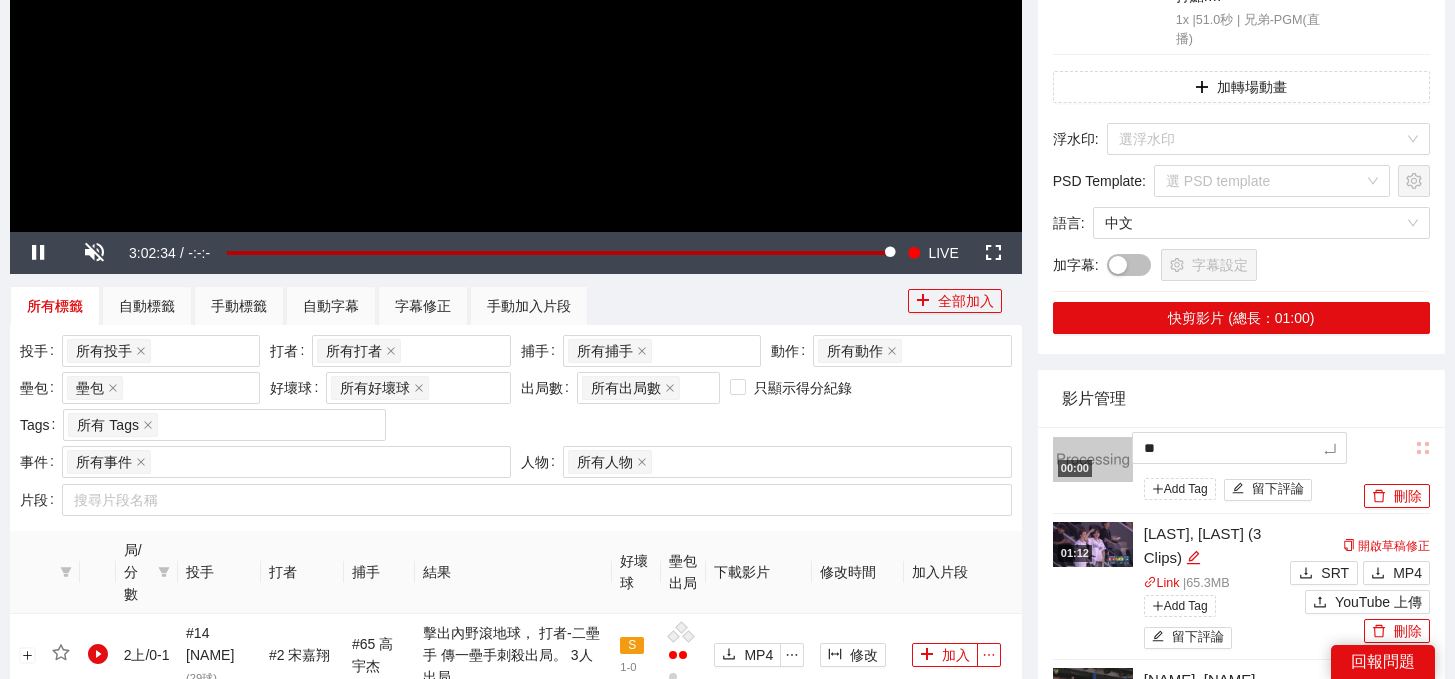 type on "**" 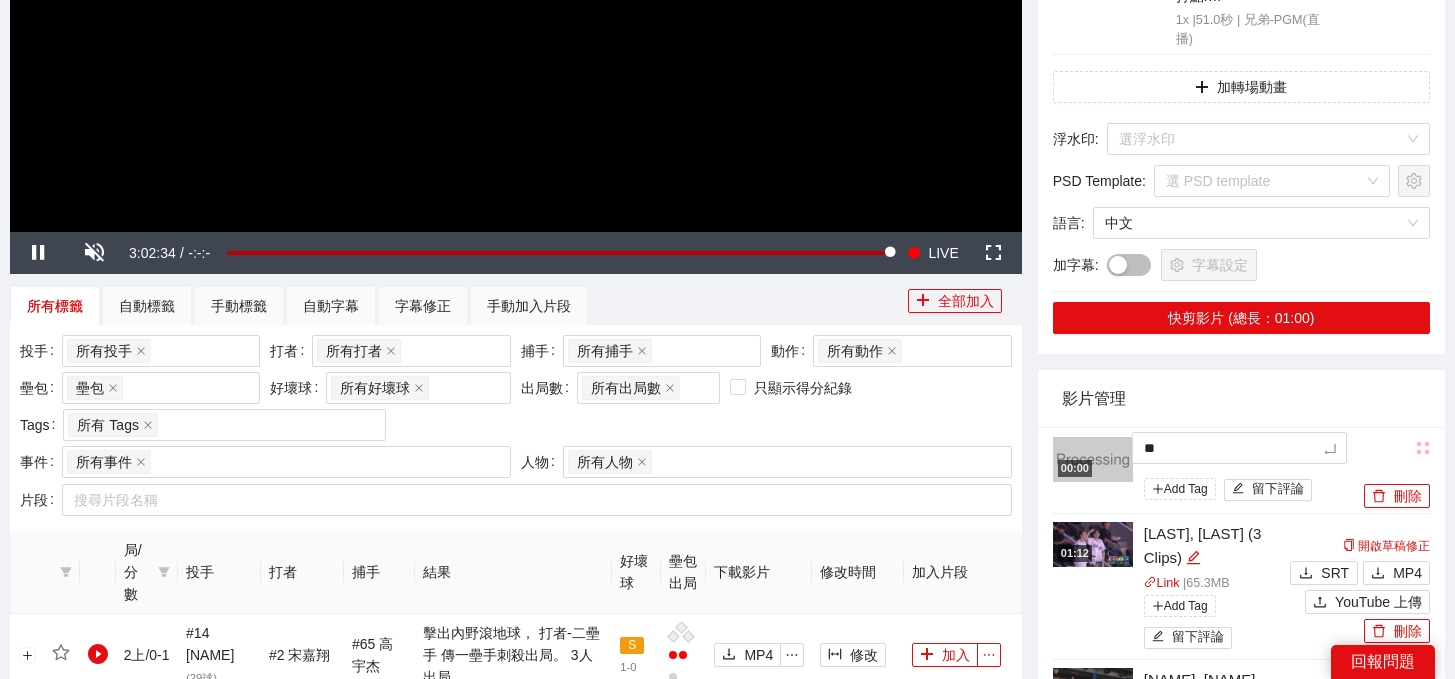 type on "**" 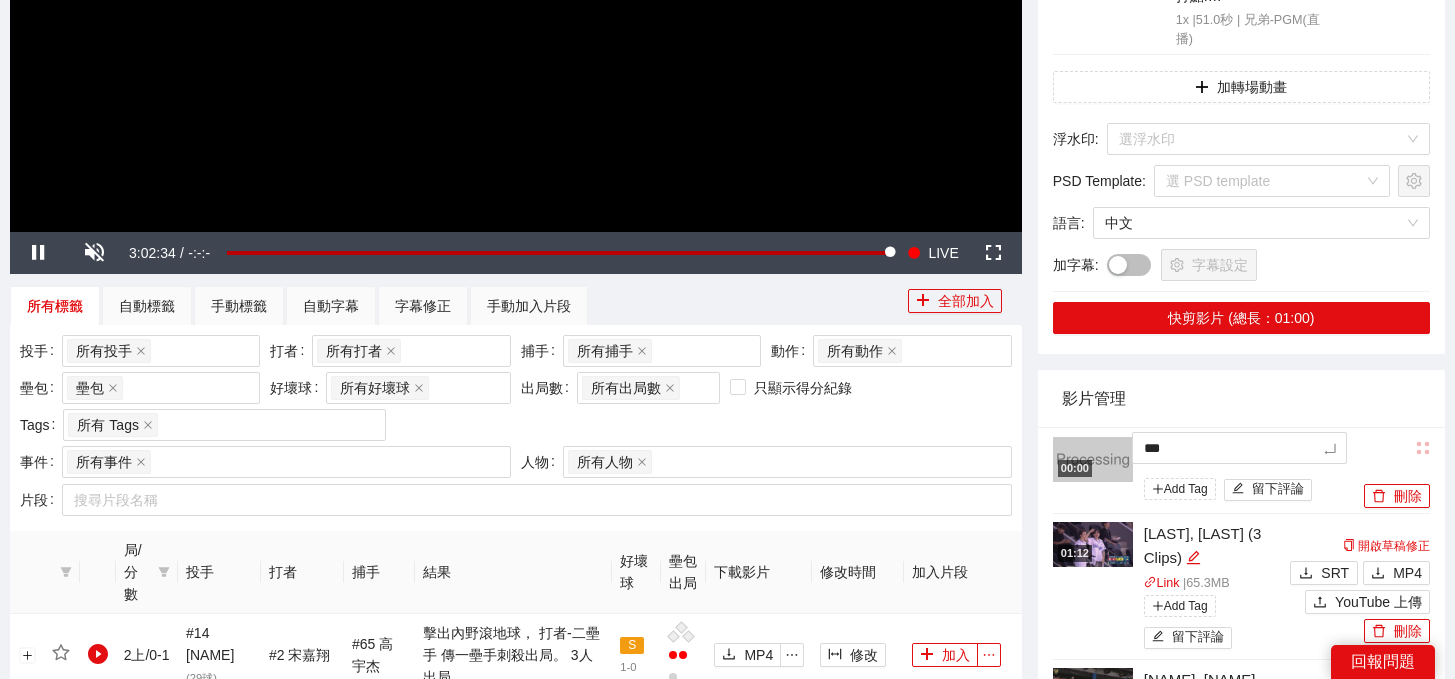 type on "****" 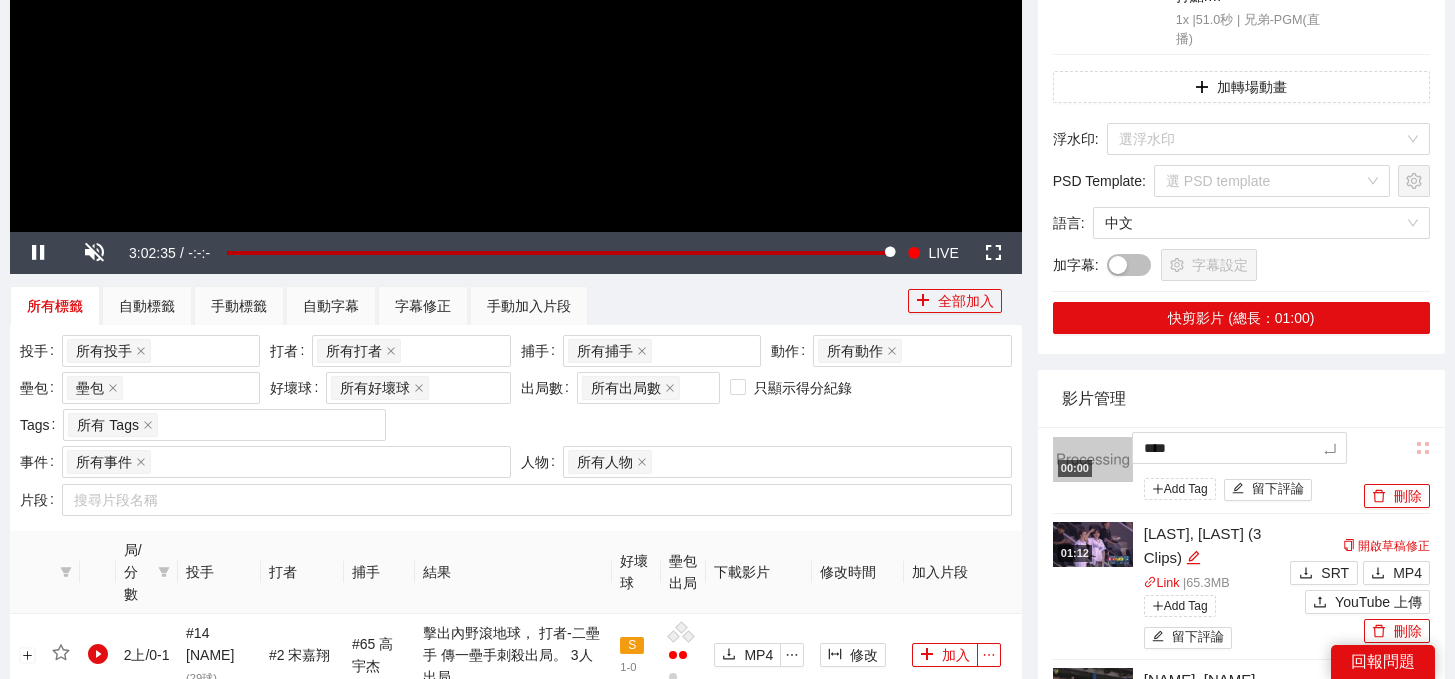type on "*****" 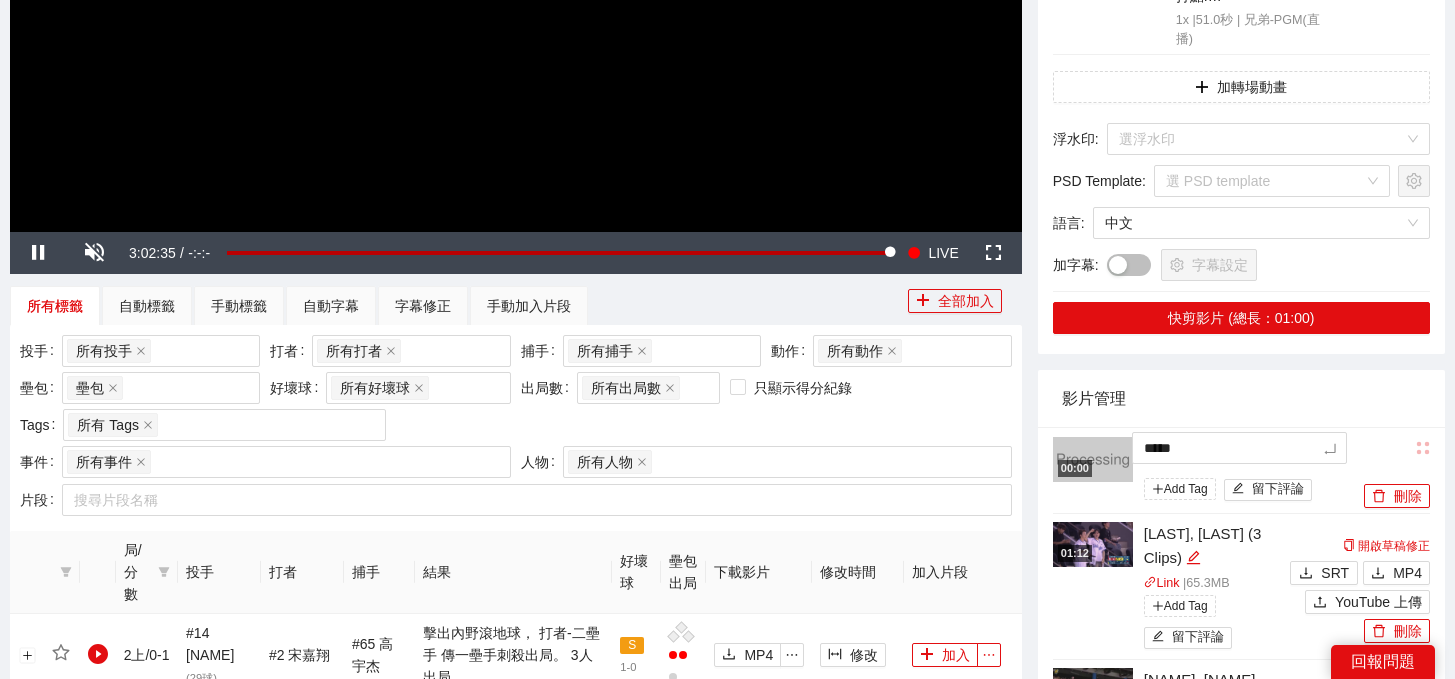 type on "*****" 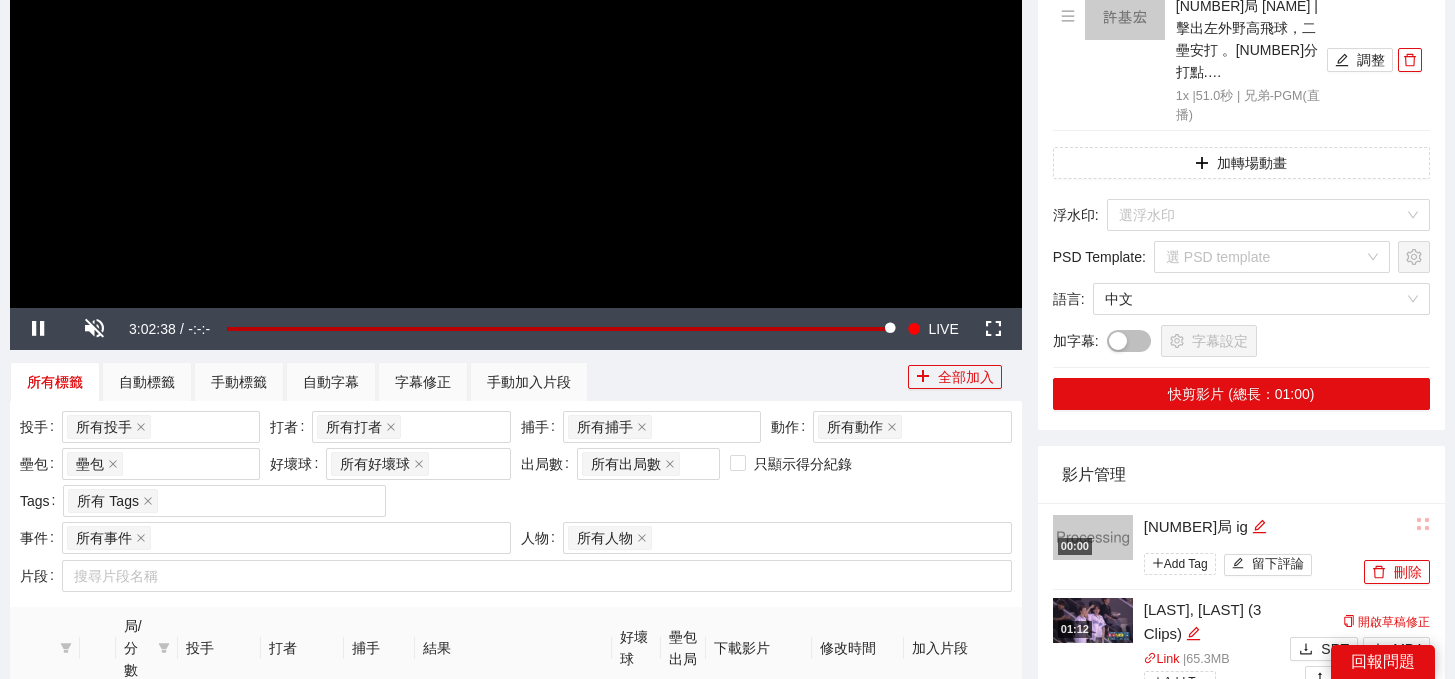 scroll, scrollTop: 488, scrollLeft: 0, axis: vertical 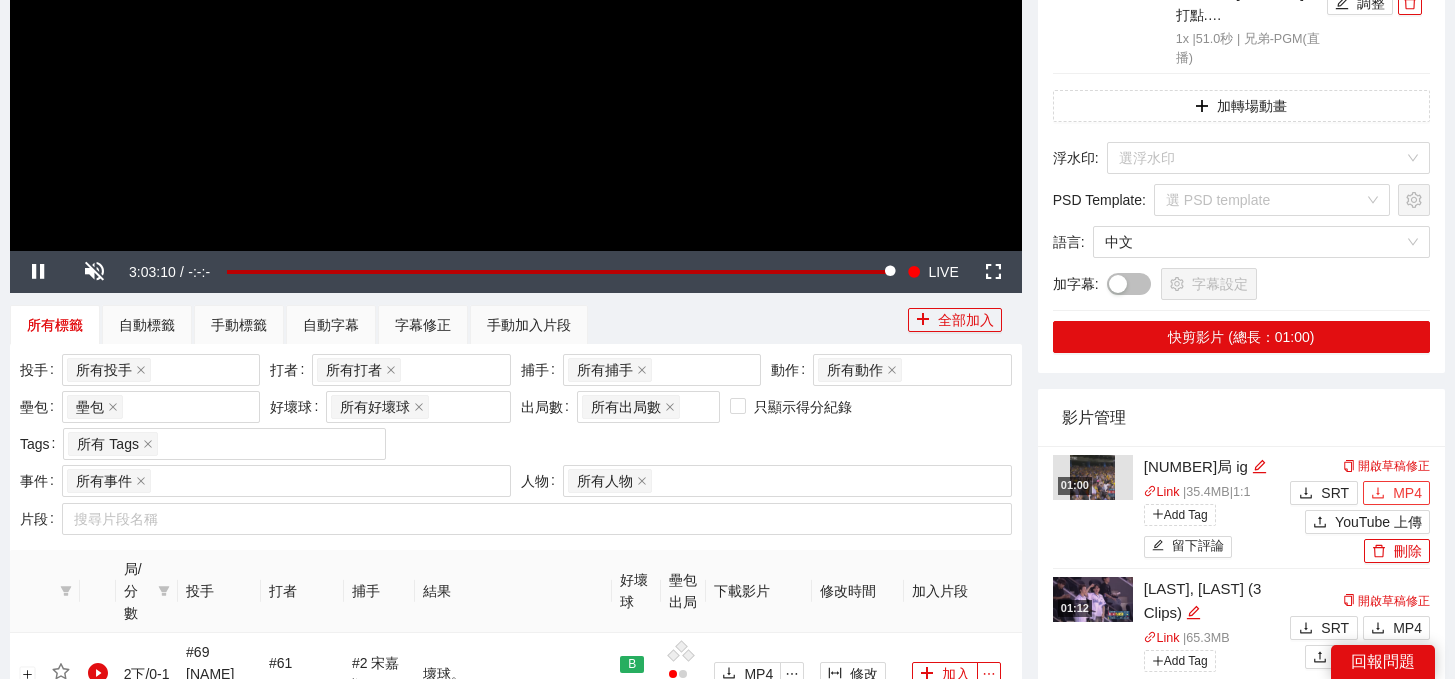 click on "MP4" at bounding box center (1396, 493) 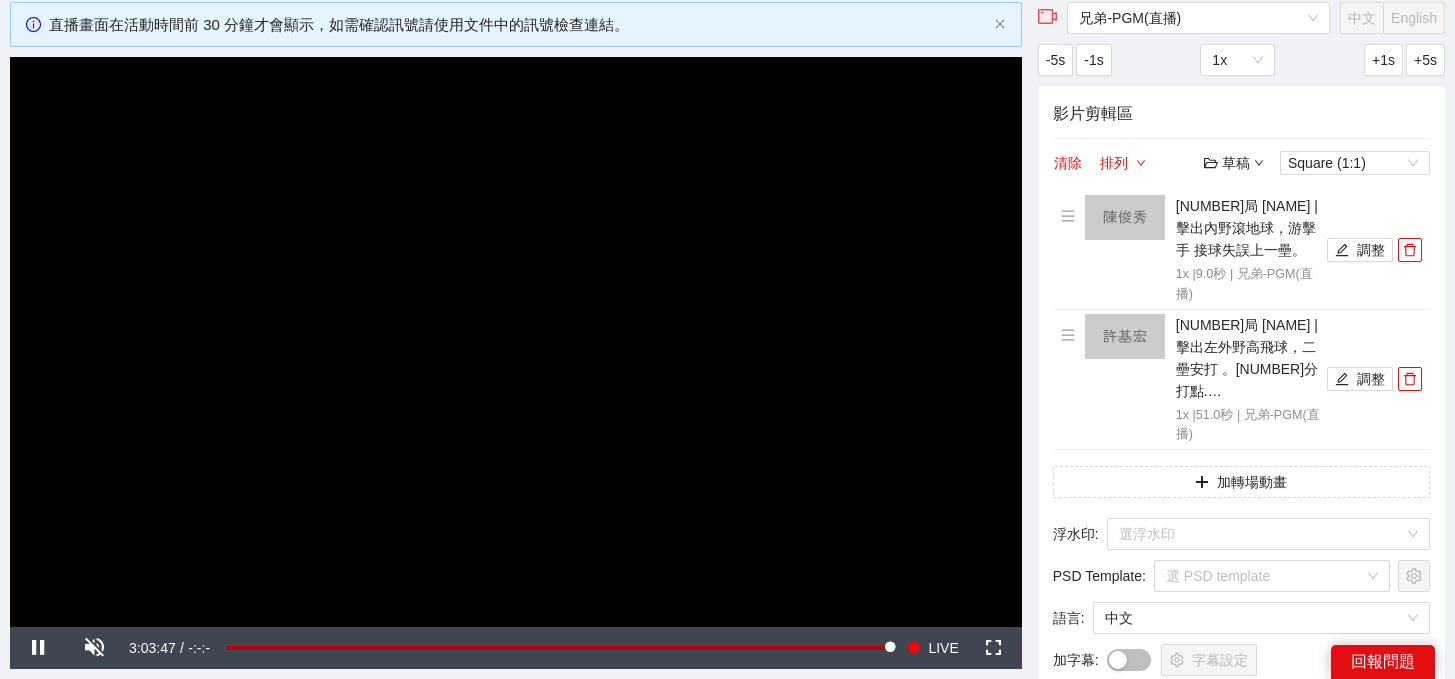 scroll, scrollTop: 104, scrollLeft: 0, axis: vertical 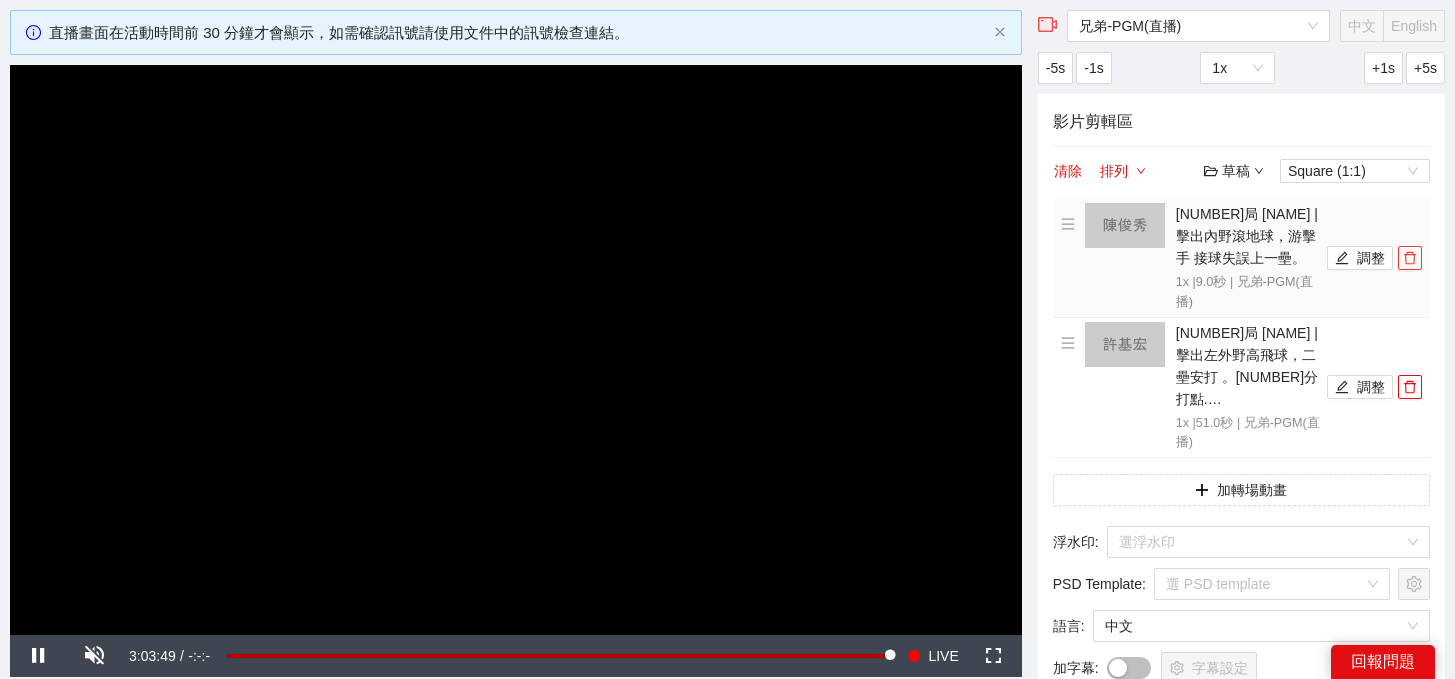 click 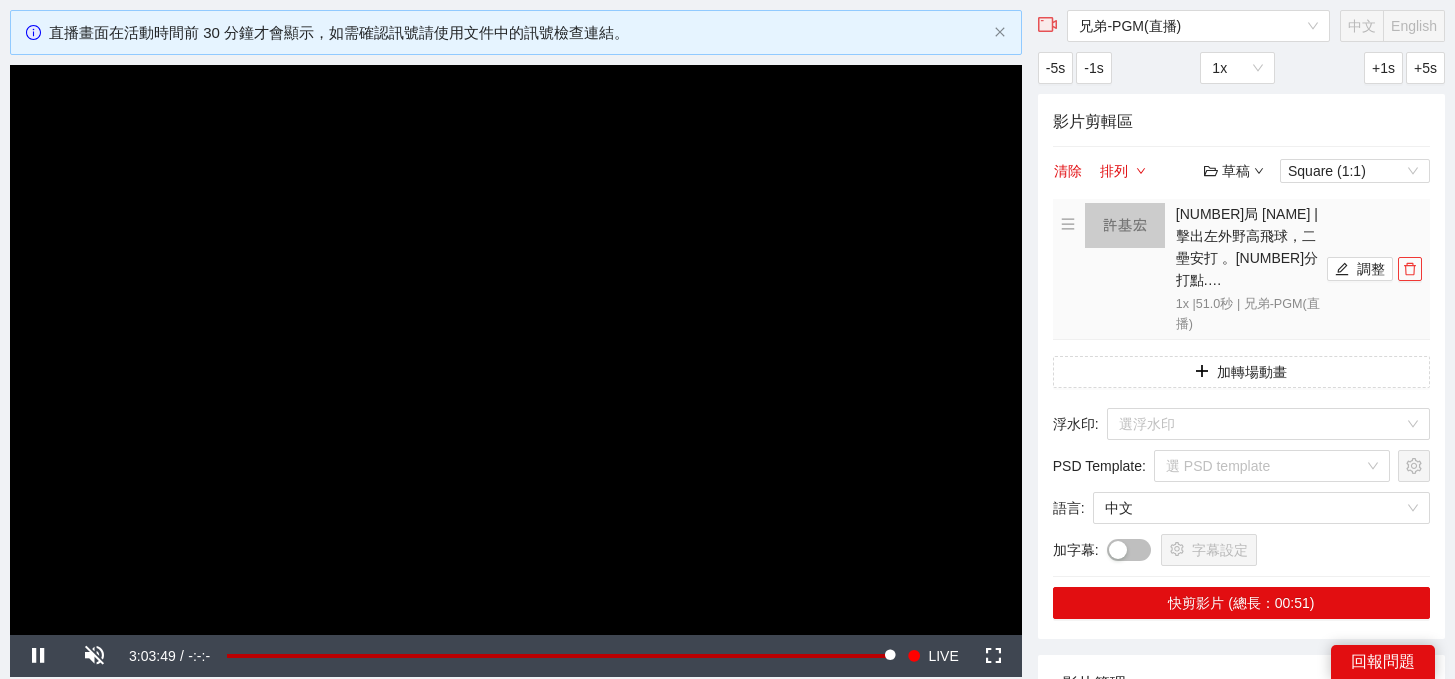 click 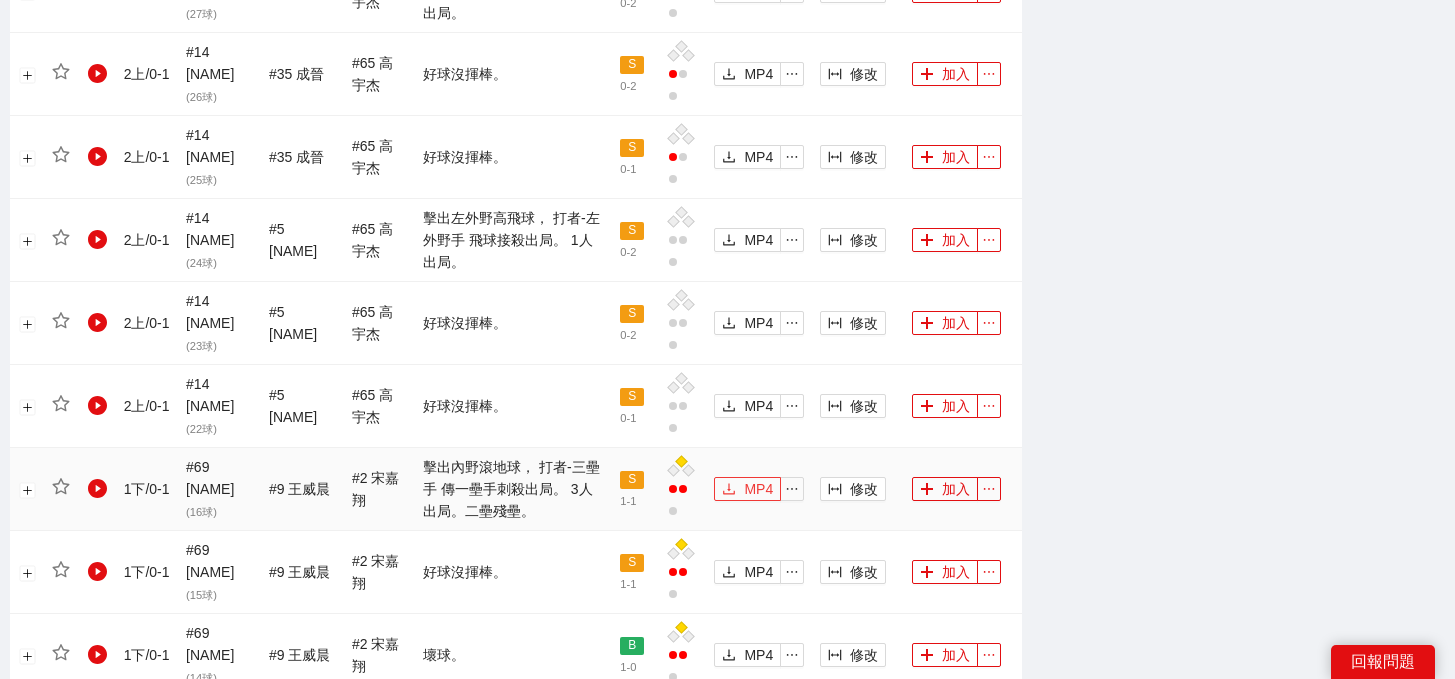 scroll, scrollTop: 2224, scrollLeft: 0, axis: vertical 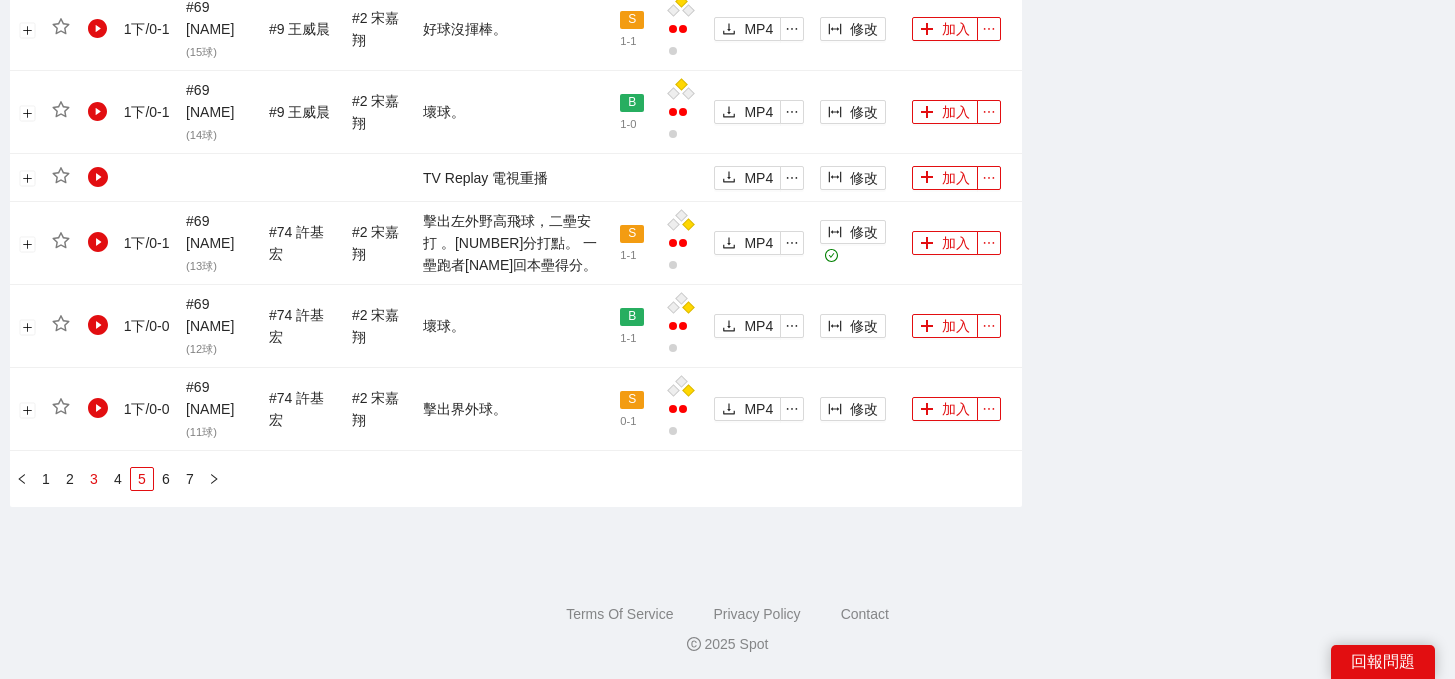 click on "3" at bounding box center (94, 479) 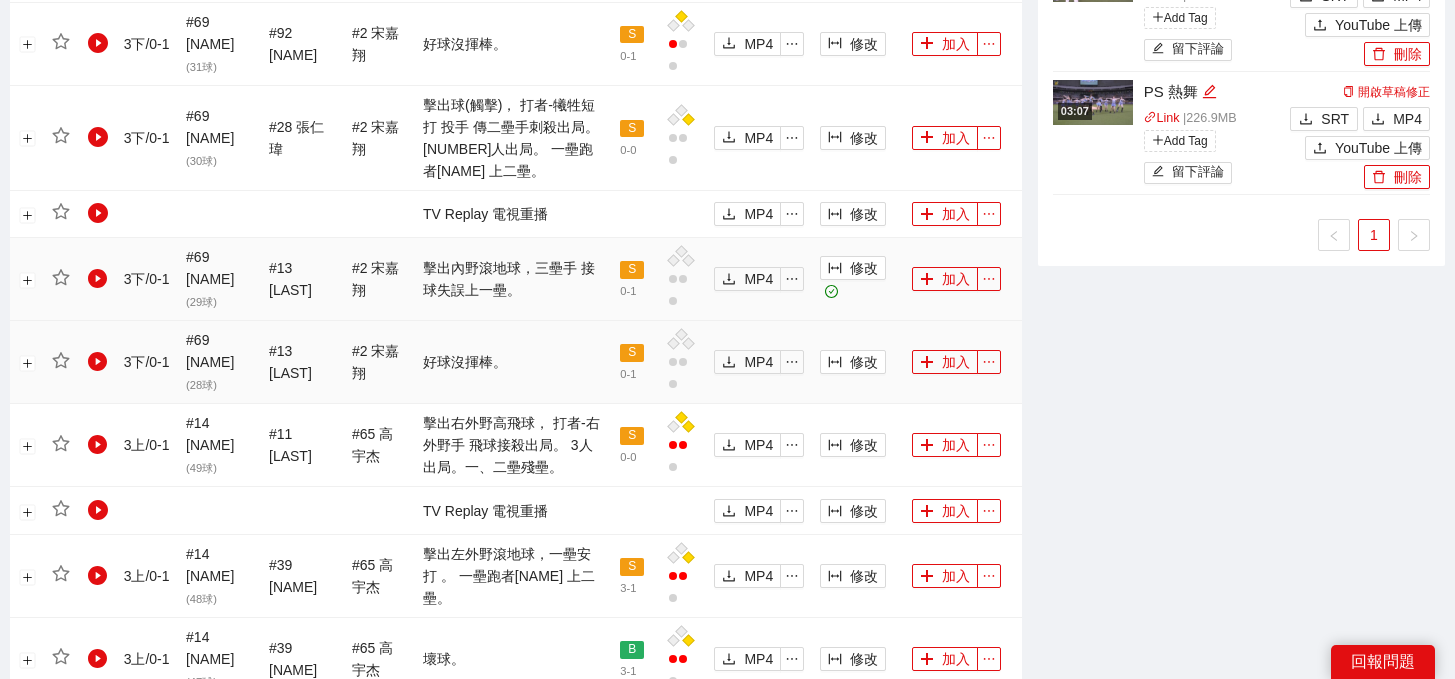 scroll, scrollTop: 1283, scrollLeft: 0, axis: vertical 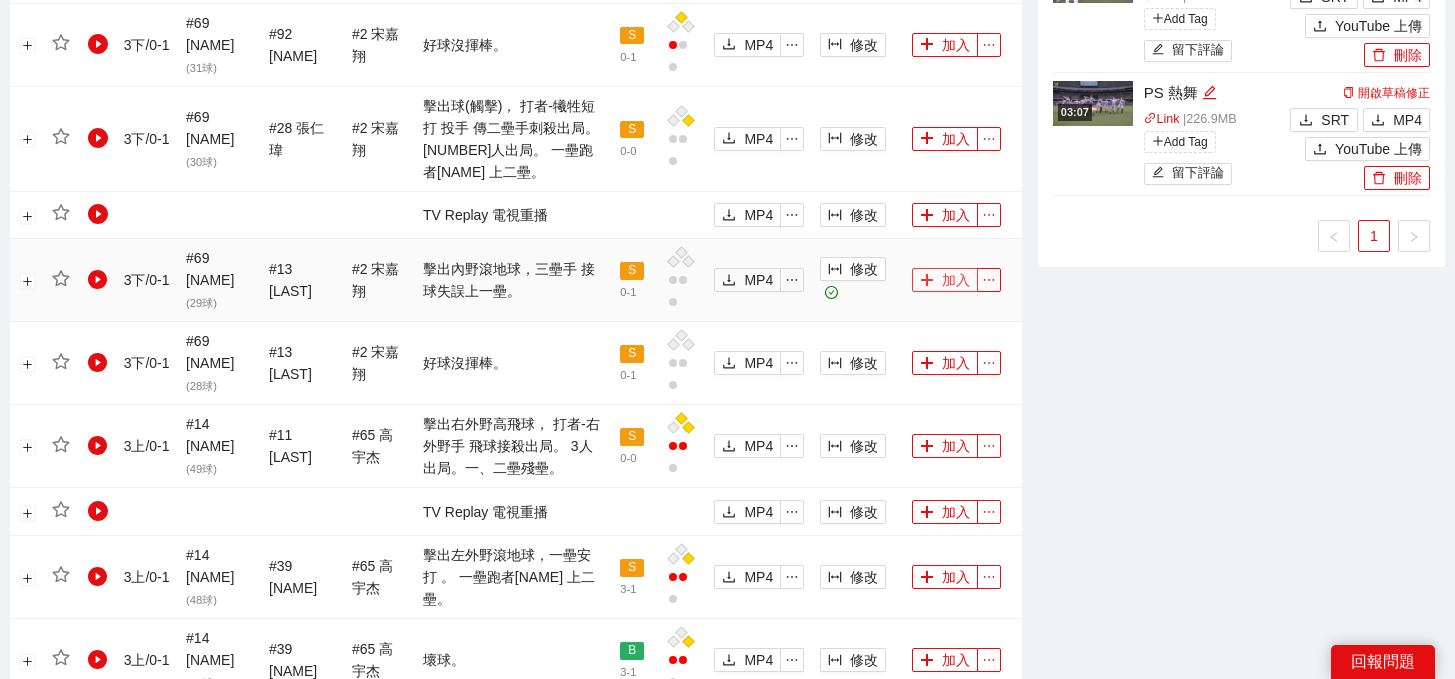 click 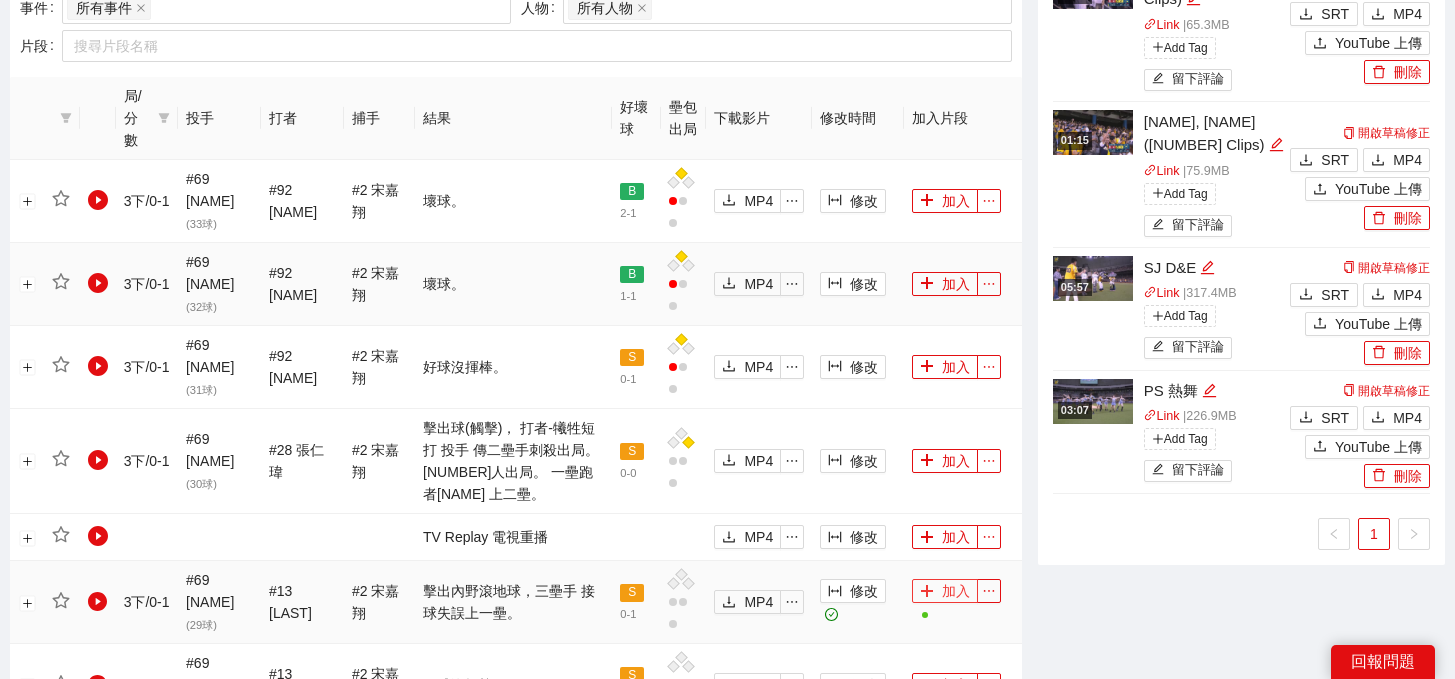 scroll, scrollTop: 962, scrollLeft: 0, axis: vertical 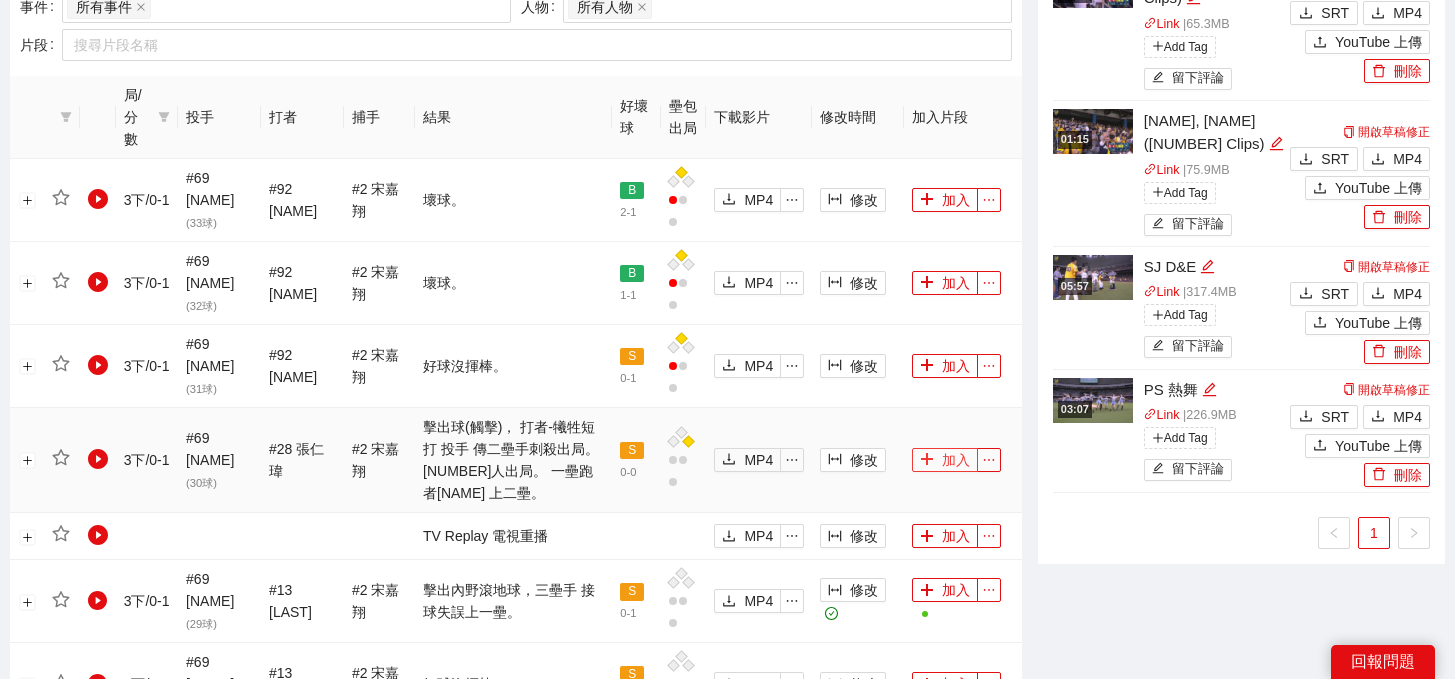 click on "加入" at bounding box center [945, 460] 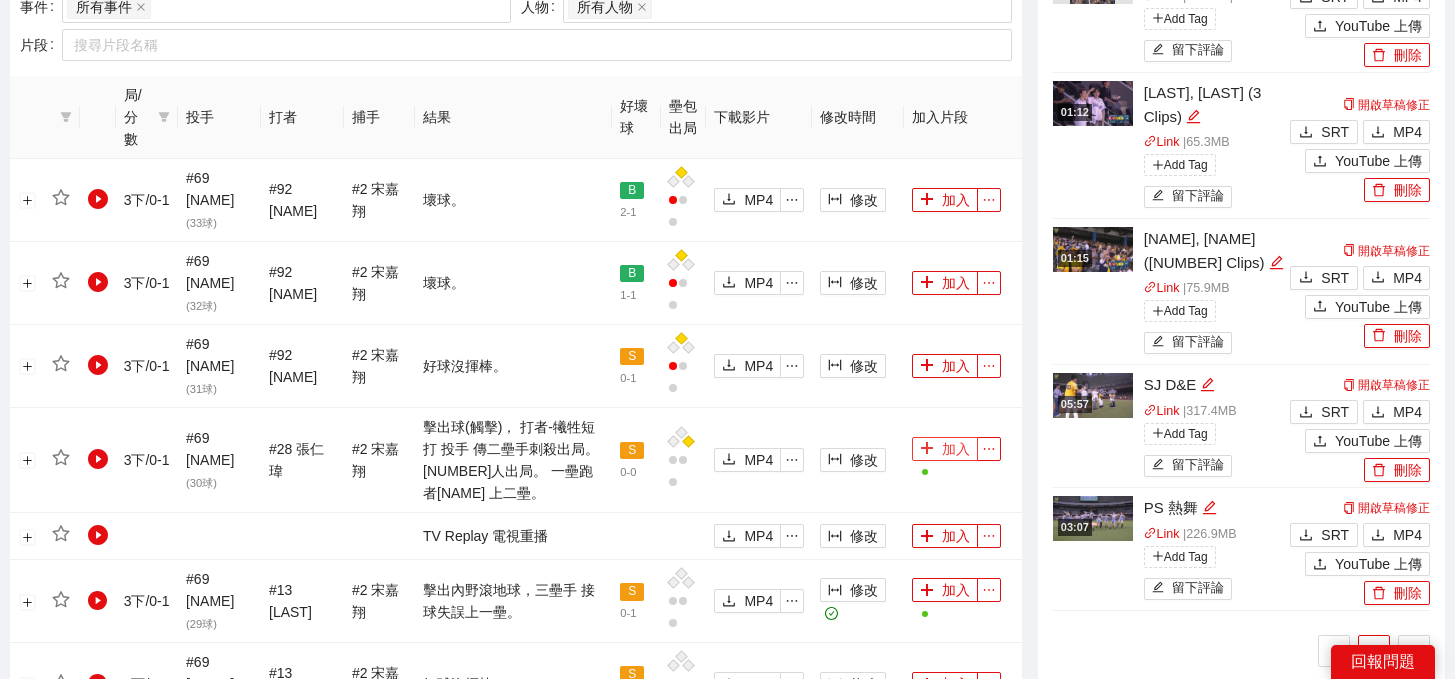 scroll, scrollTop: 157, scrollLeft: 0, axis: vertical 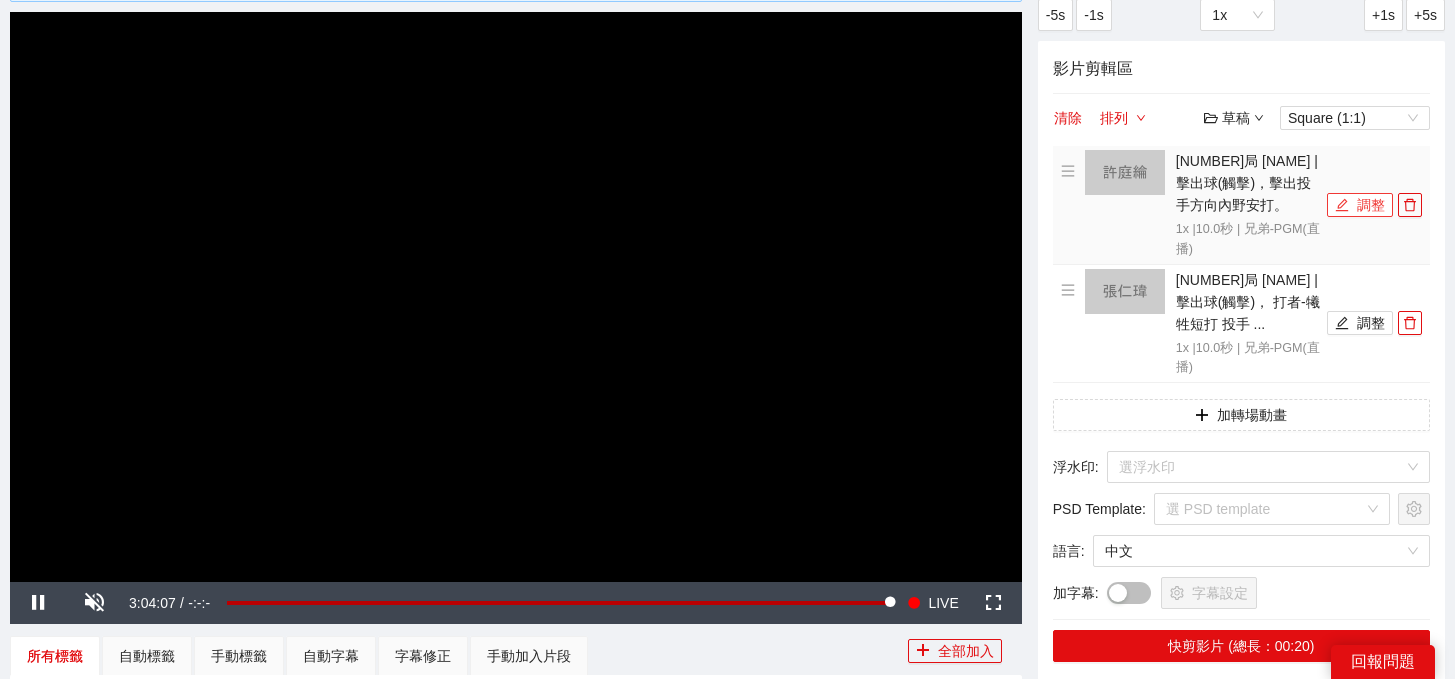 click 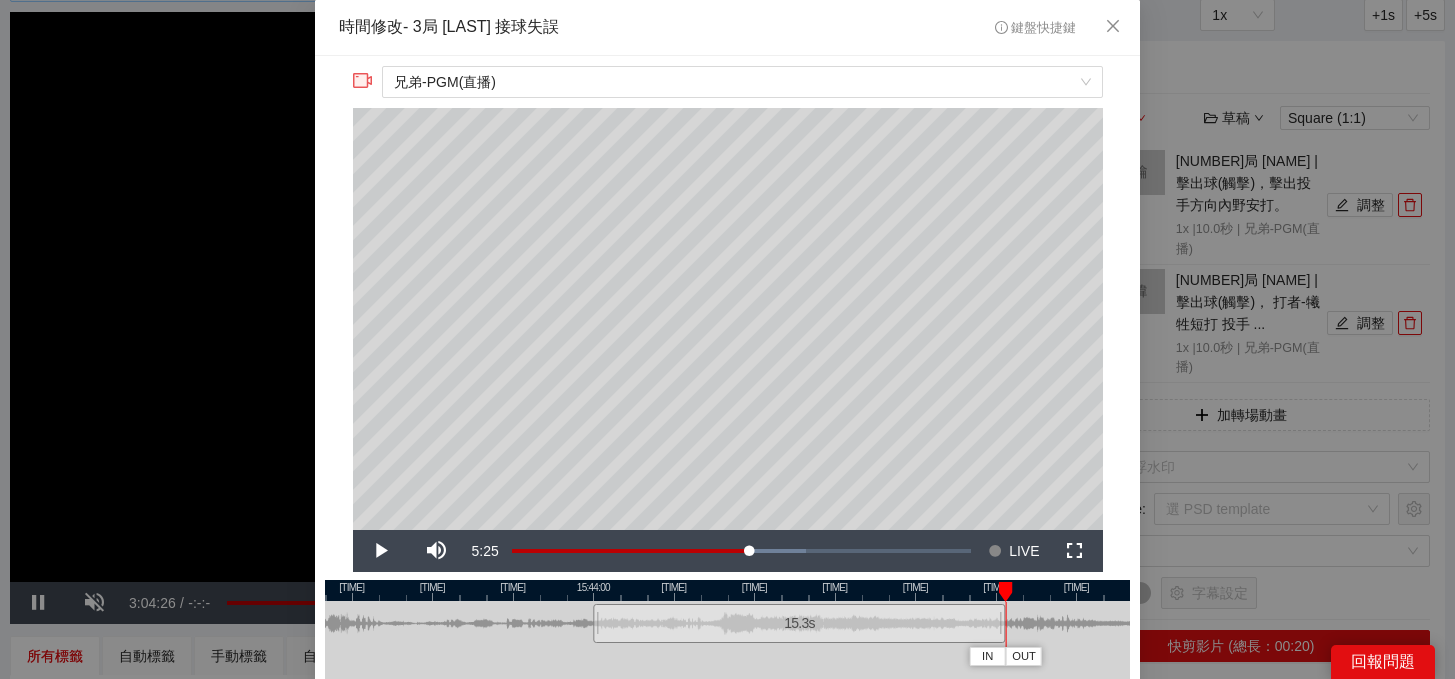 drag, startPoint x: 859, startPoint y: 628, endPoint x: 1003, endPoint y: 637, distance: 144.28098 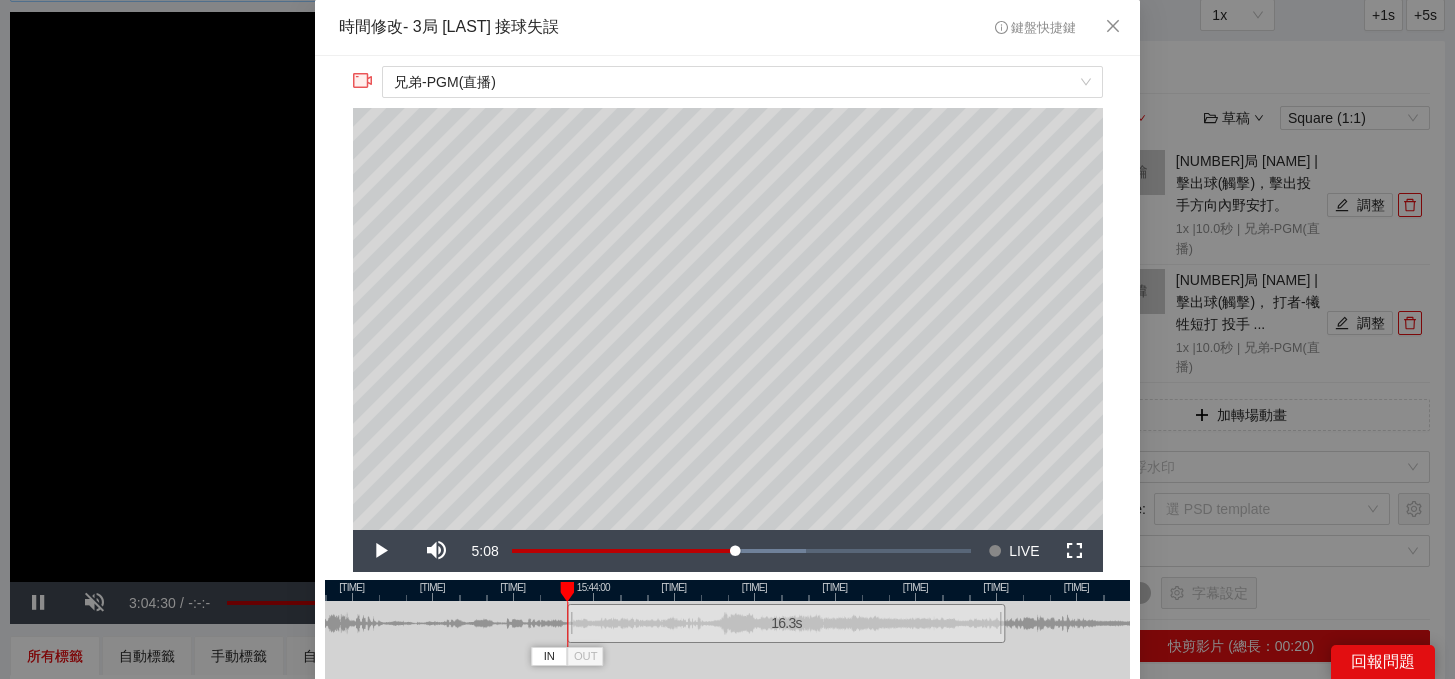 drag, startPoint x: 595, startPoint y: 628, endPoint x: 570, endPoint y: 638, distance: 26.925823 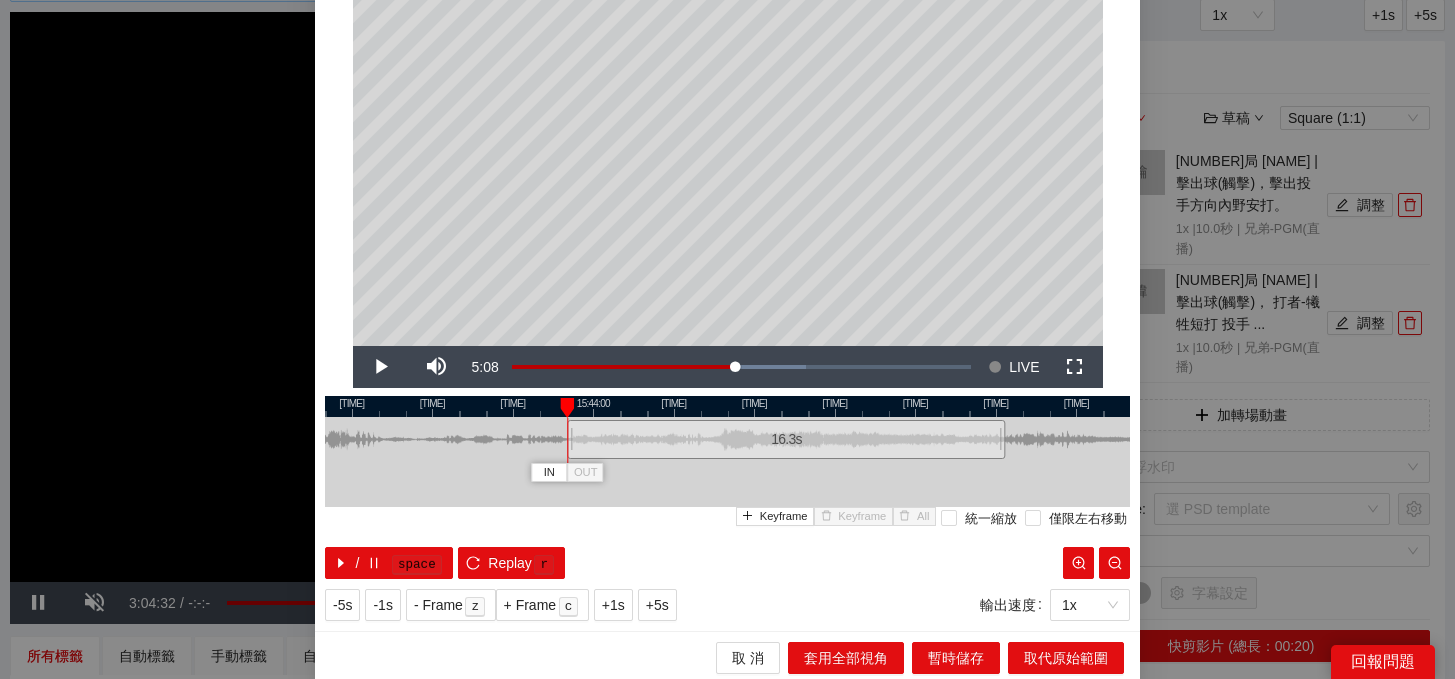 scroll, scrollTop: 188, scrollLeft: 0, axis: vertical 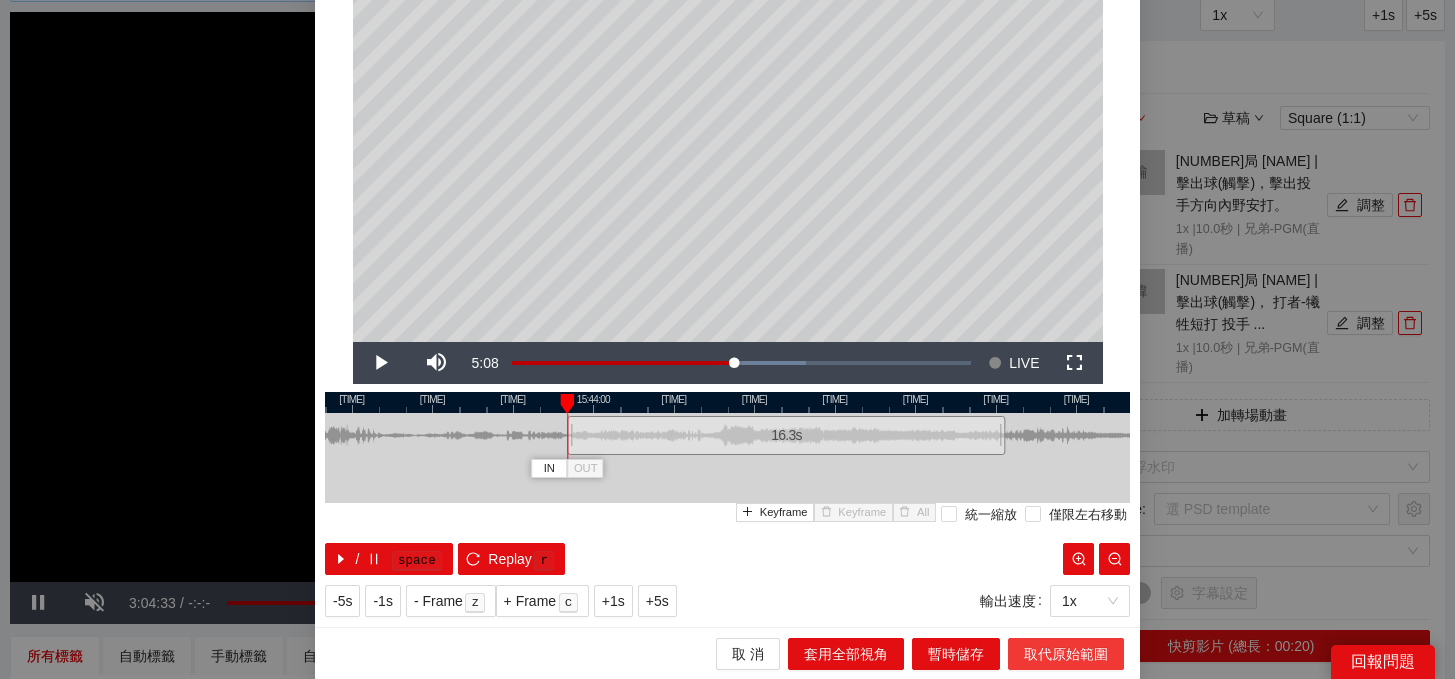 click on "取代原始範圍" at bounding box center [1066, 654] 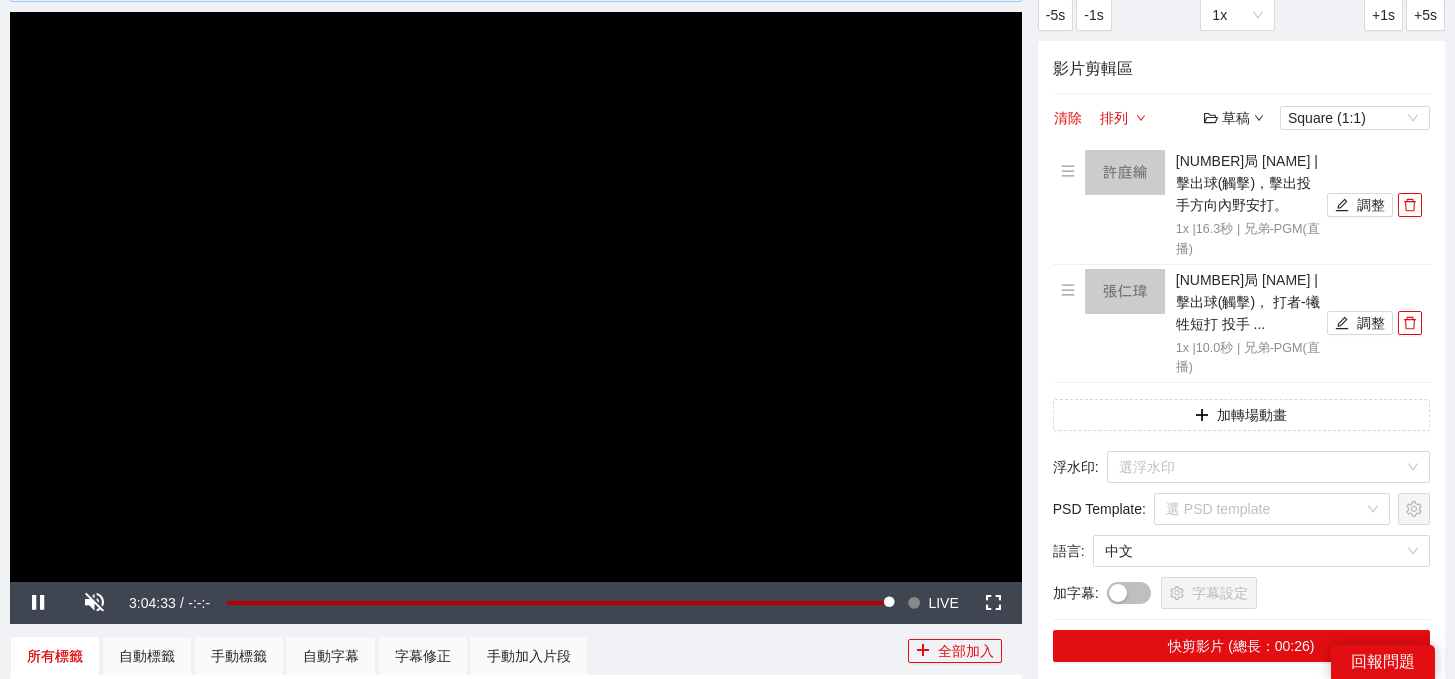 scroll, scrollTop: 0, scrollLeft: 0, axis: both 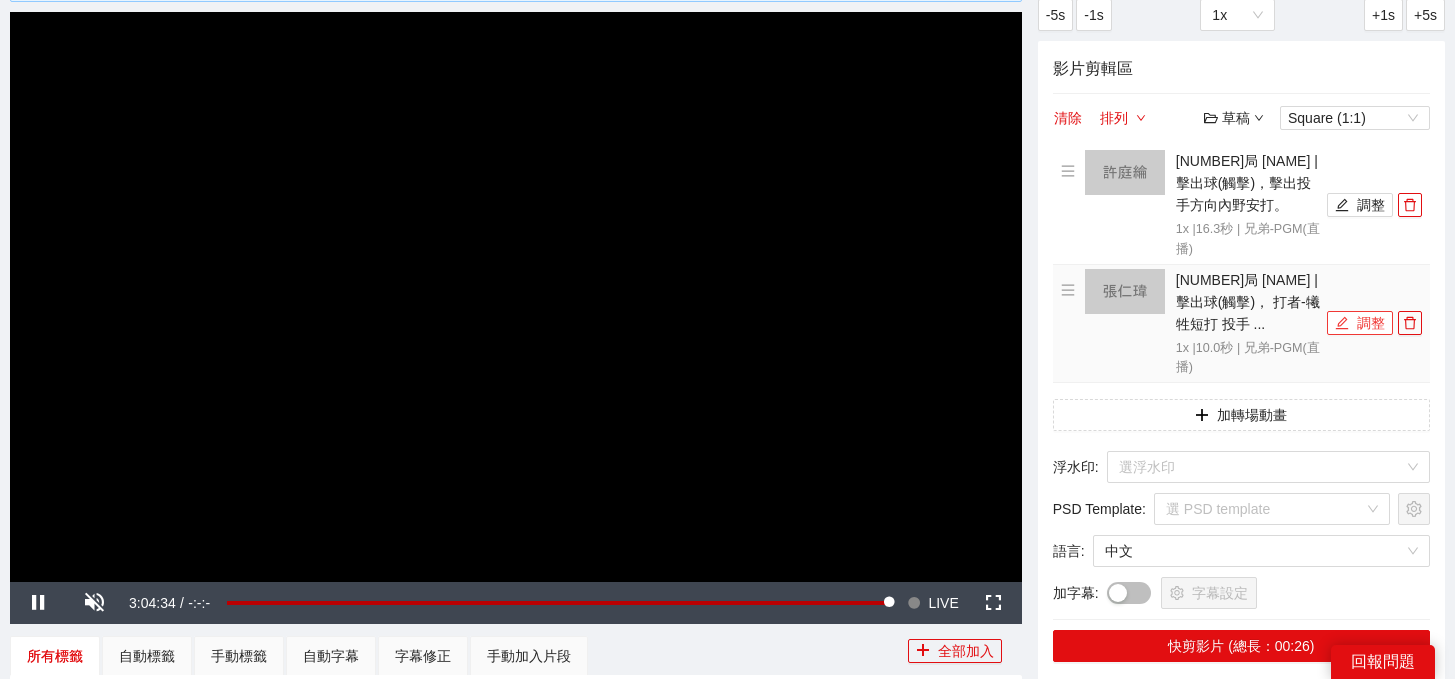 click on "調整" at bounding box center (1360, 323) 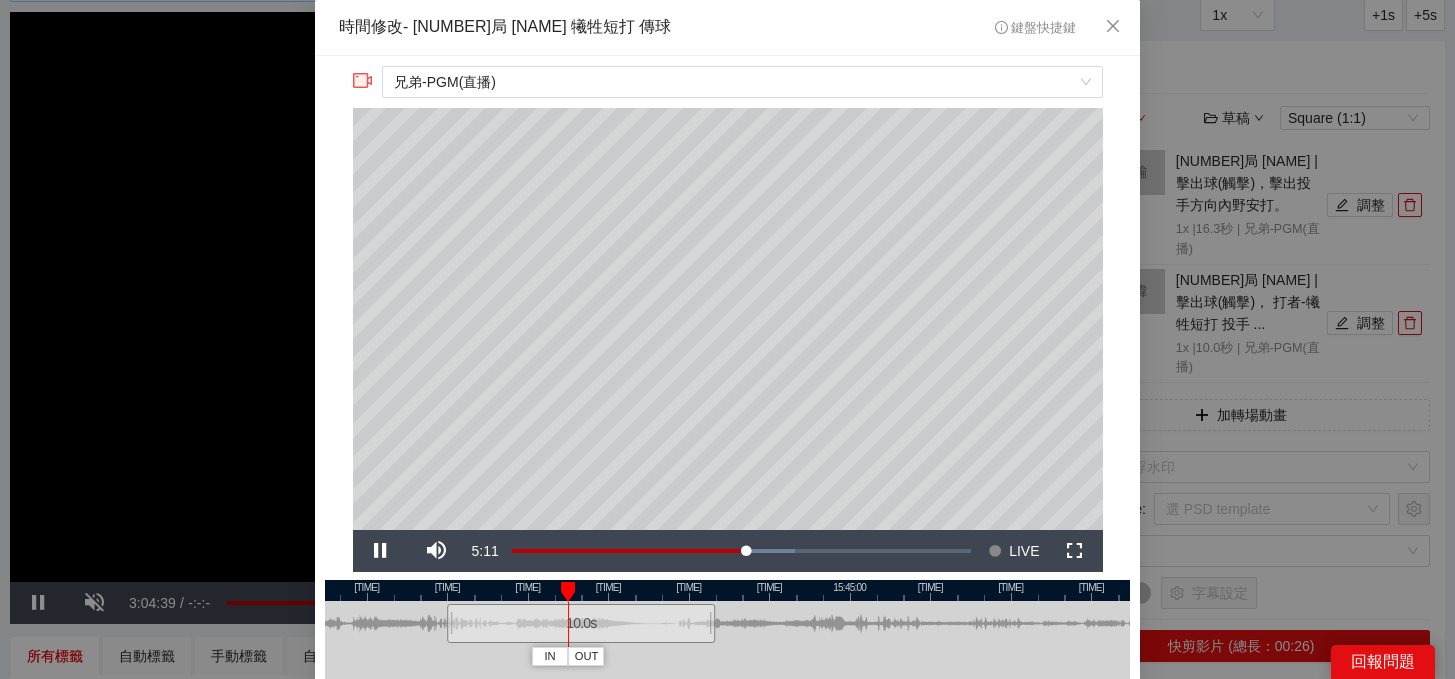 drag, startPoint x: 869, startPoint y: 590, endPoint x: 660, endPoint y: 601, distance: 209.28928 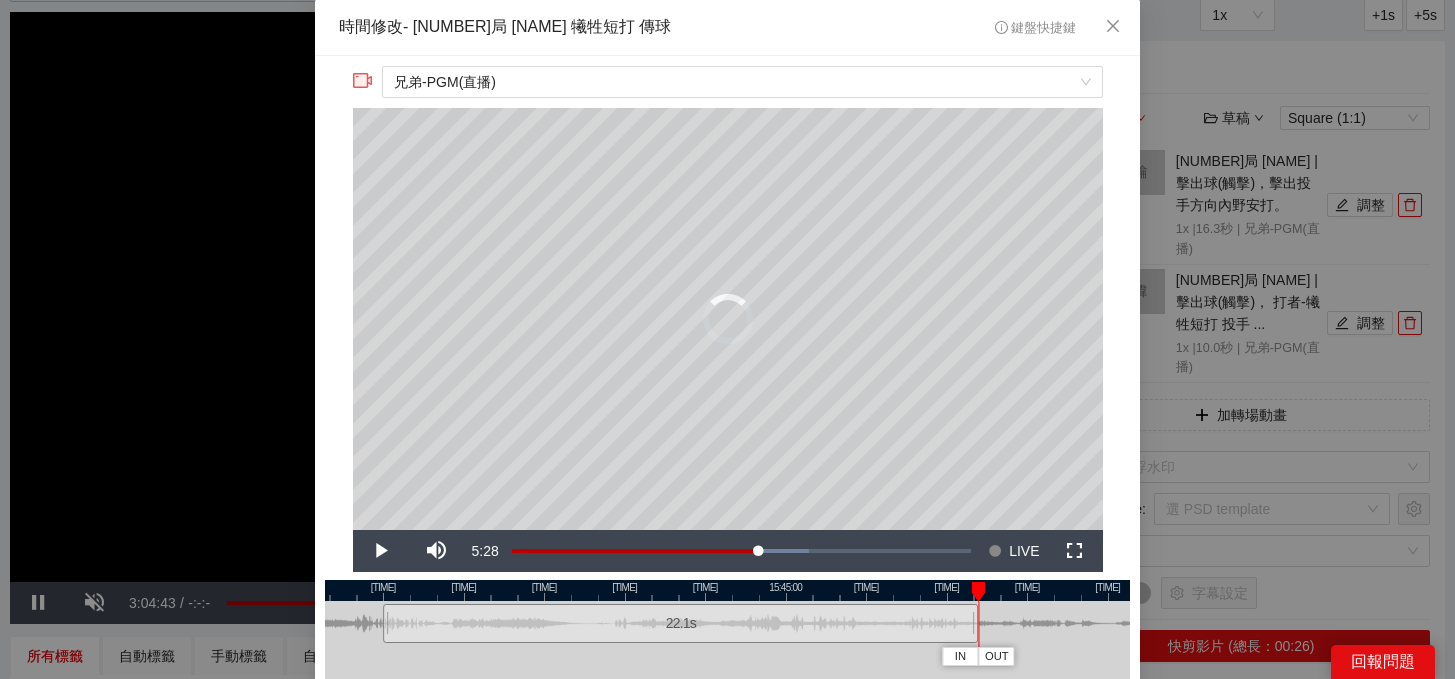 drag, startPoint x: 650, startPoint y: 625, endPoint x: 1000, endPoint y: 629, distance: 350.02286 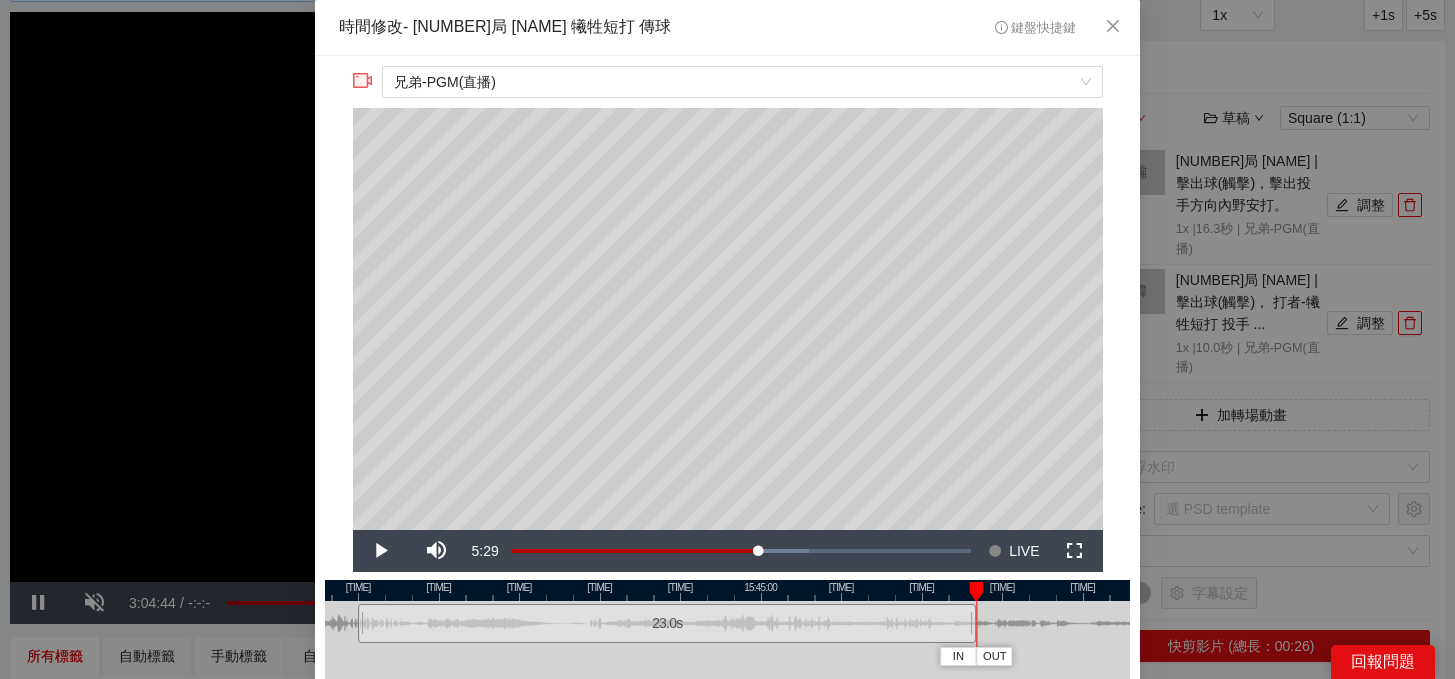 drag, startPoint x: 959, startPoint y: 590, endPoint x: 705, endPoint y: 590, distance: 254 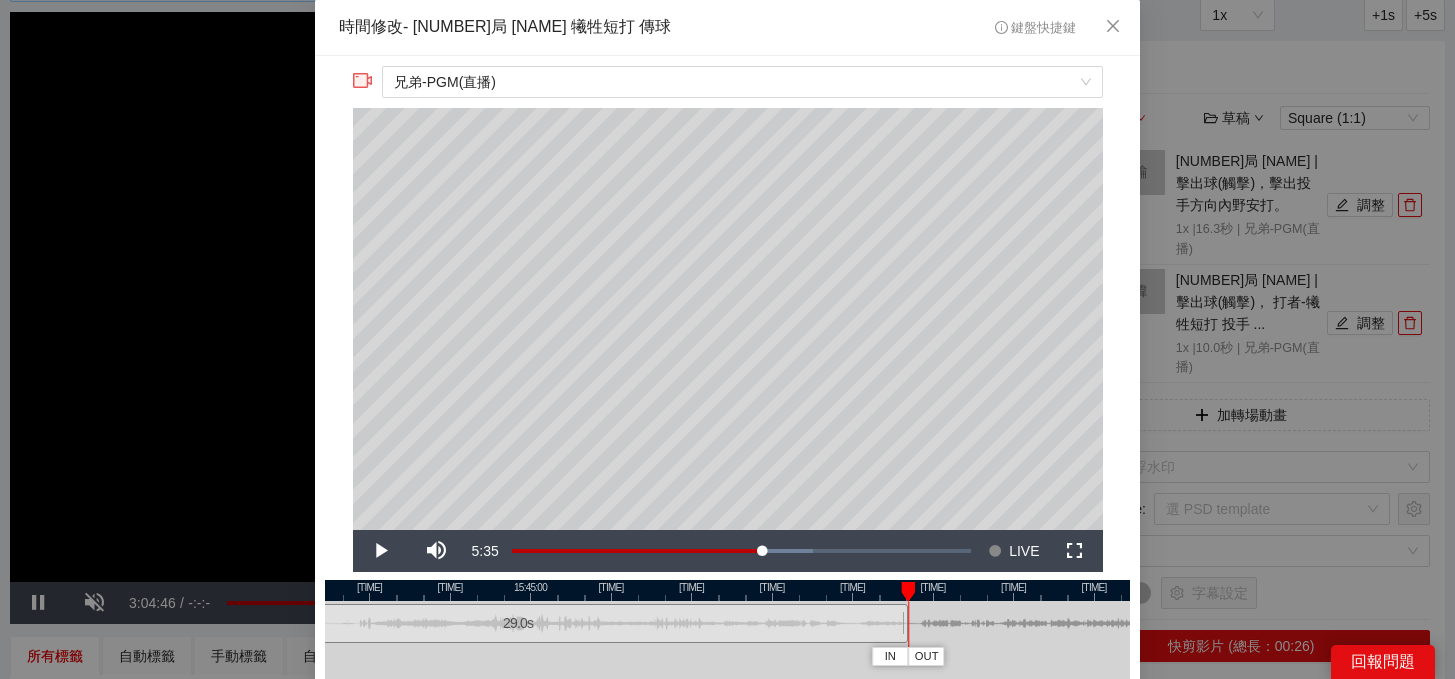 drag, startPoint x: 743, startPoint y: 622, endPoint x: 905, endPoint y: 624, distance: 162.01234 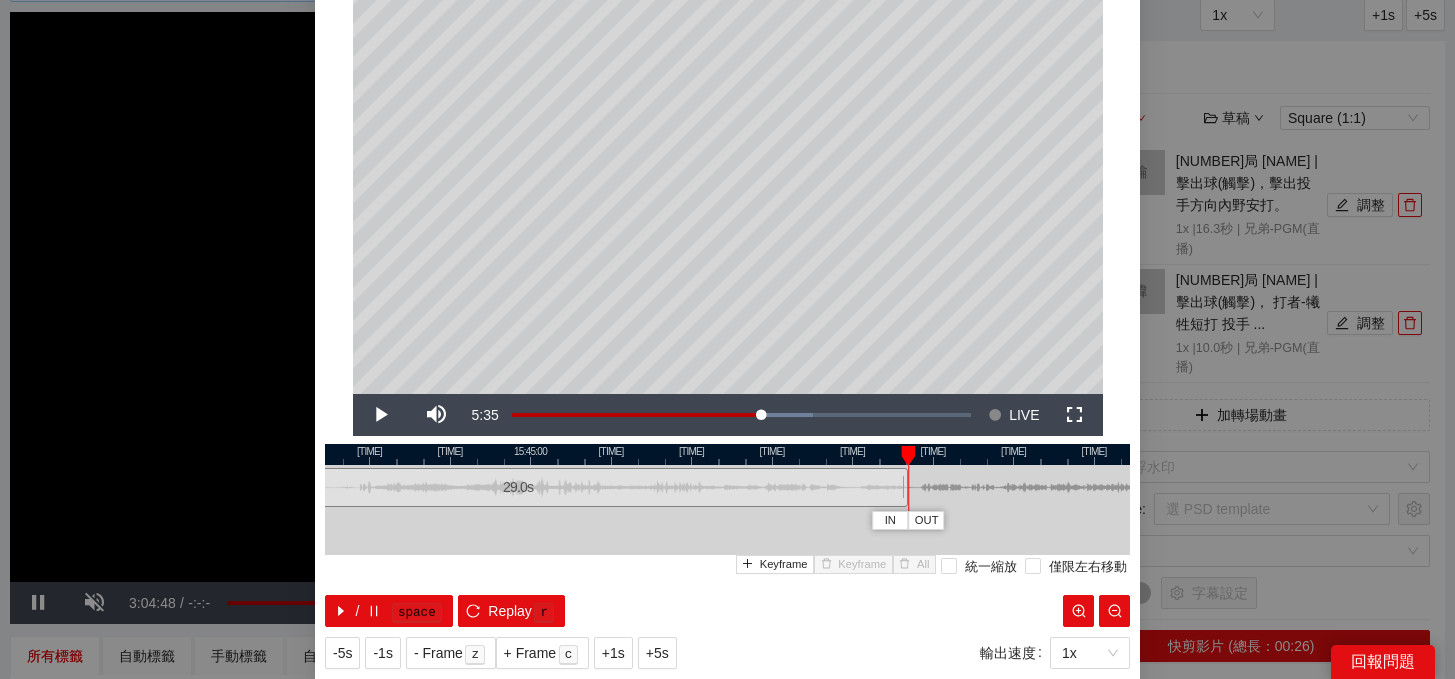 scroll, scrollTop: 188, scrollLeft: 0, axis: vertical 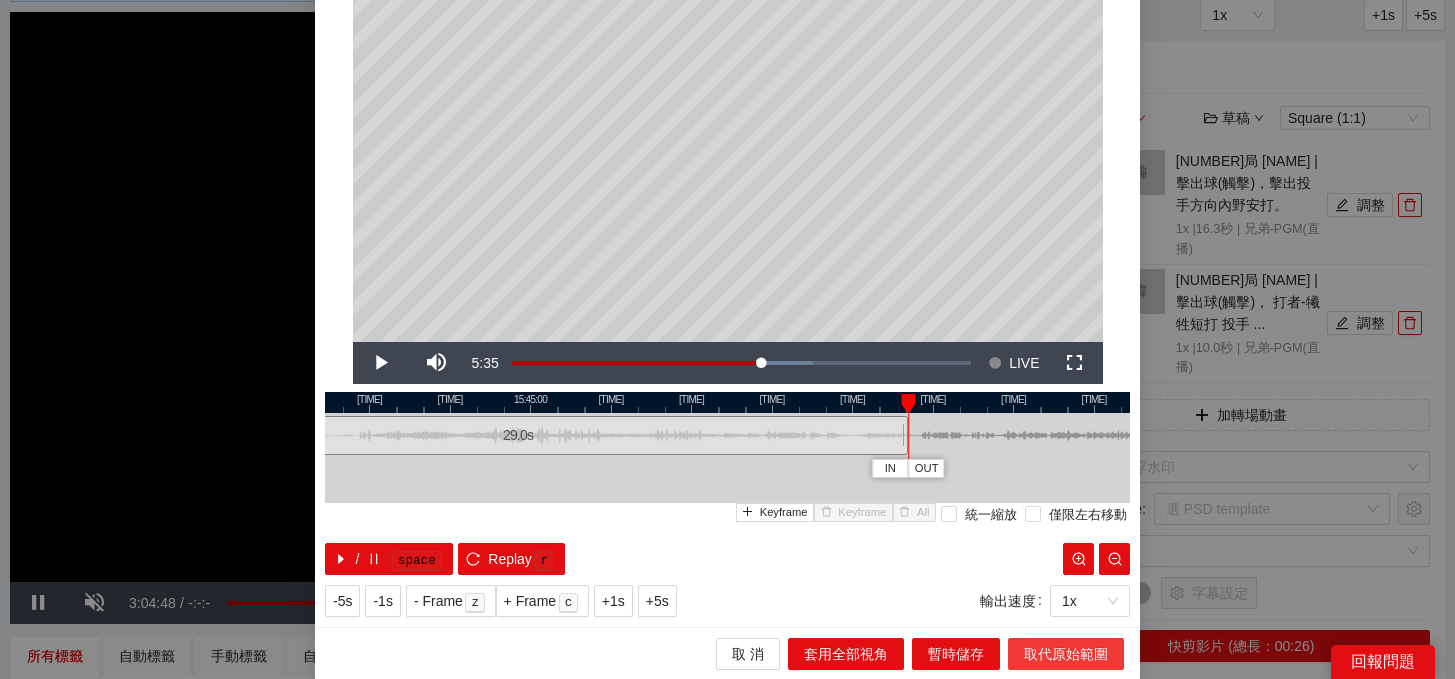 click on "取代原始範圍" at bounding box center [1066, 654] 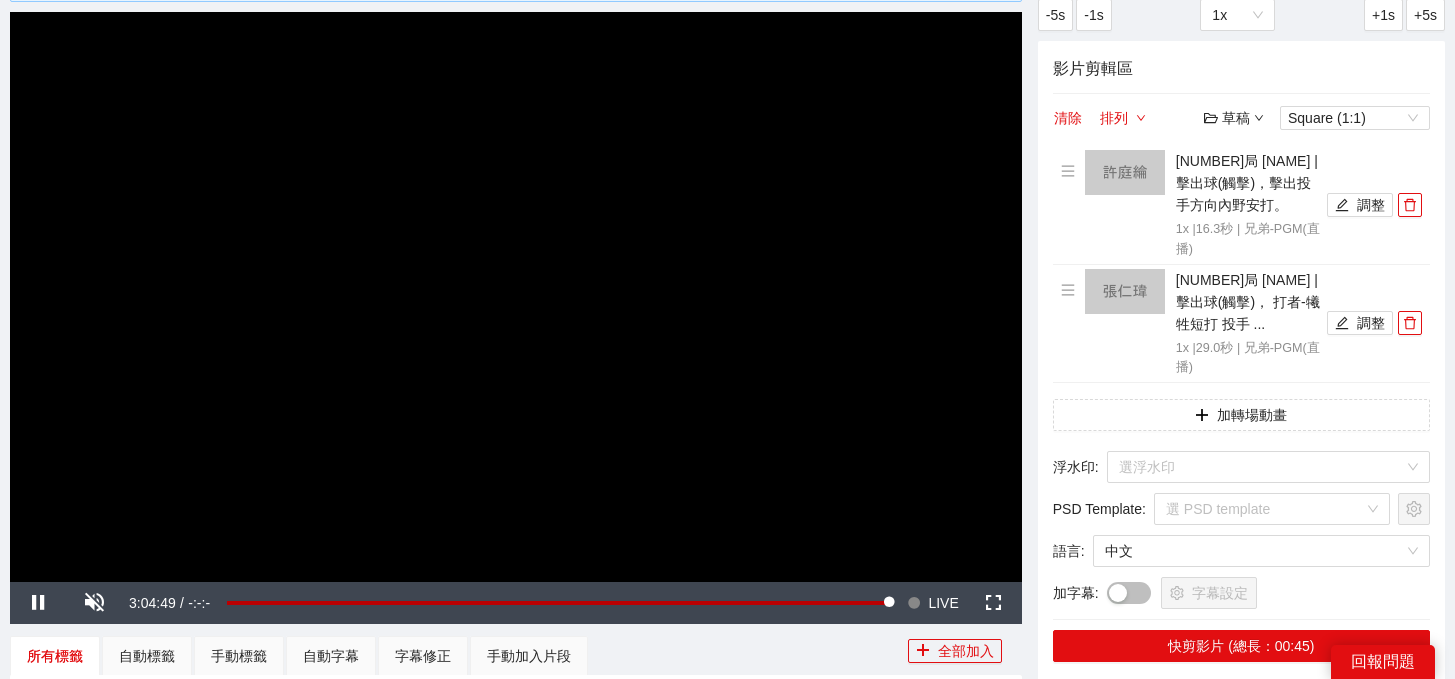 scroll, scrollTop: 0, scrollLeft: 0, axis: both 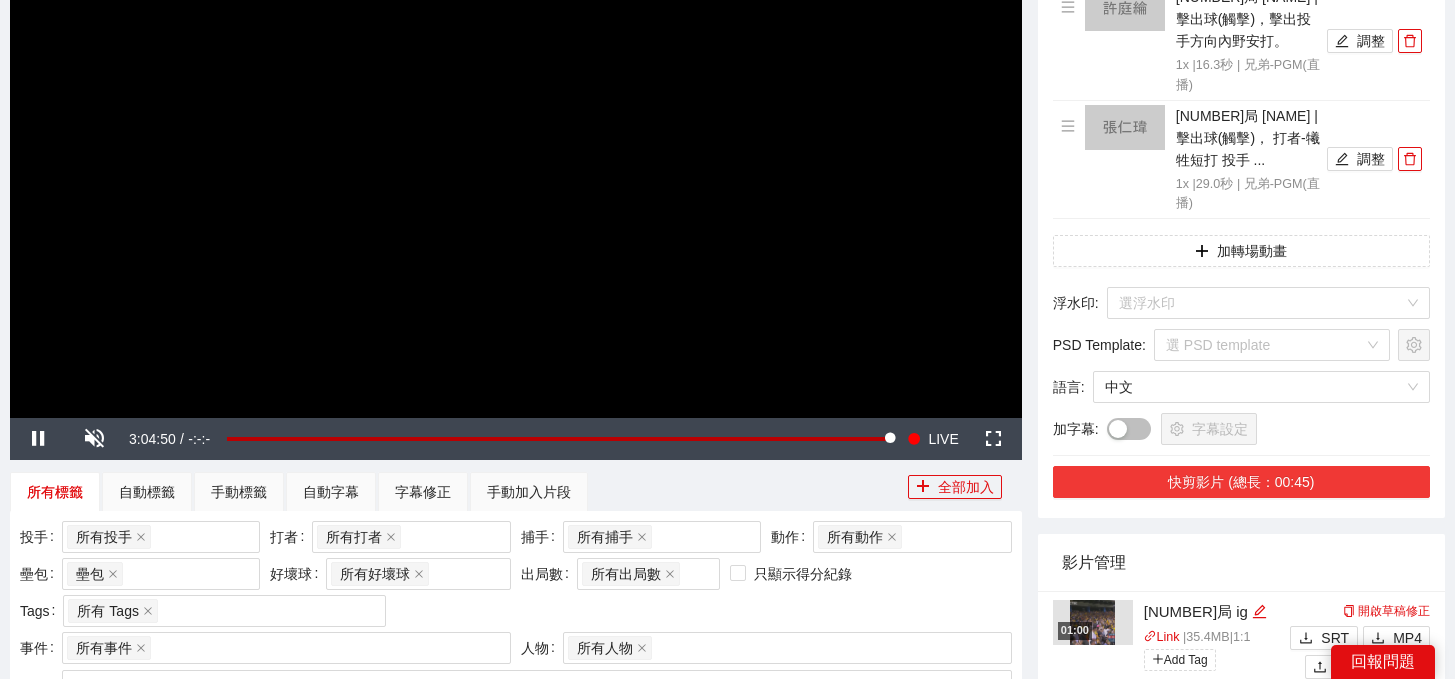 click on "快剪影片 (總長：00:45)" at bounding box center (1241, 482) 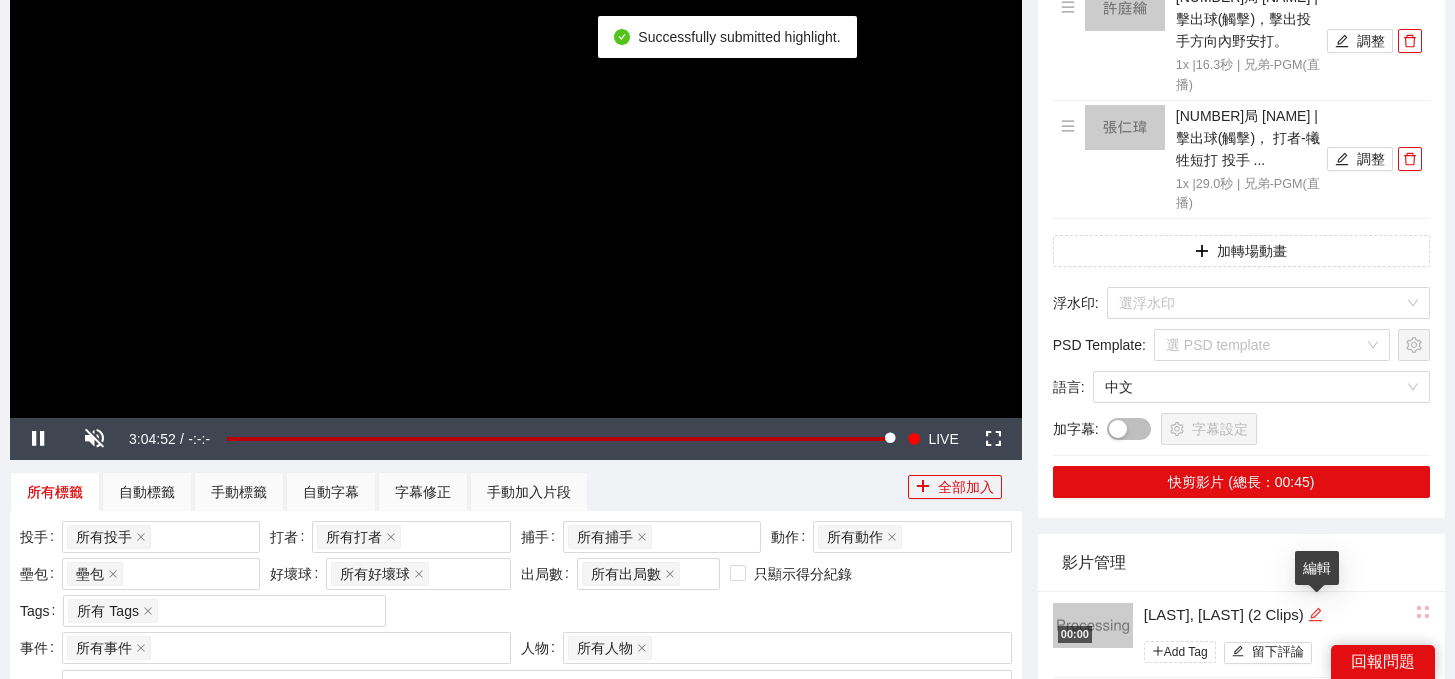 click 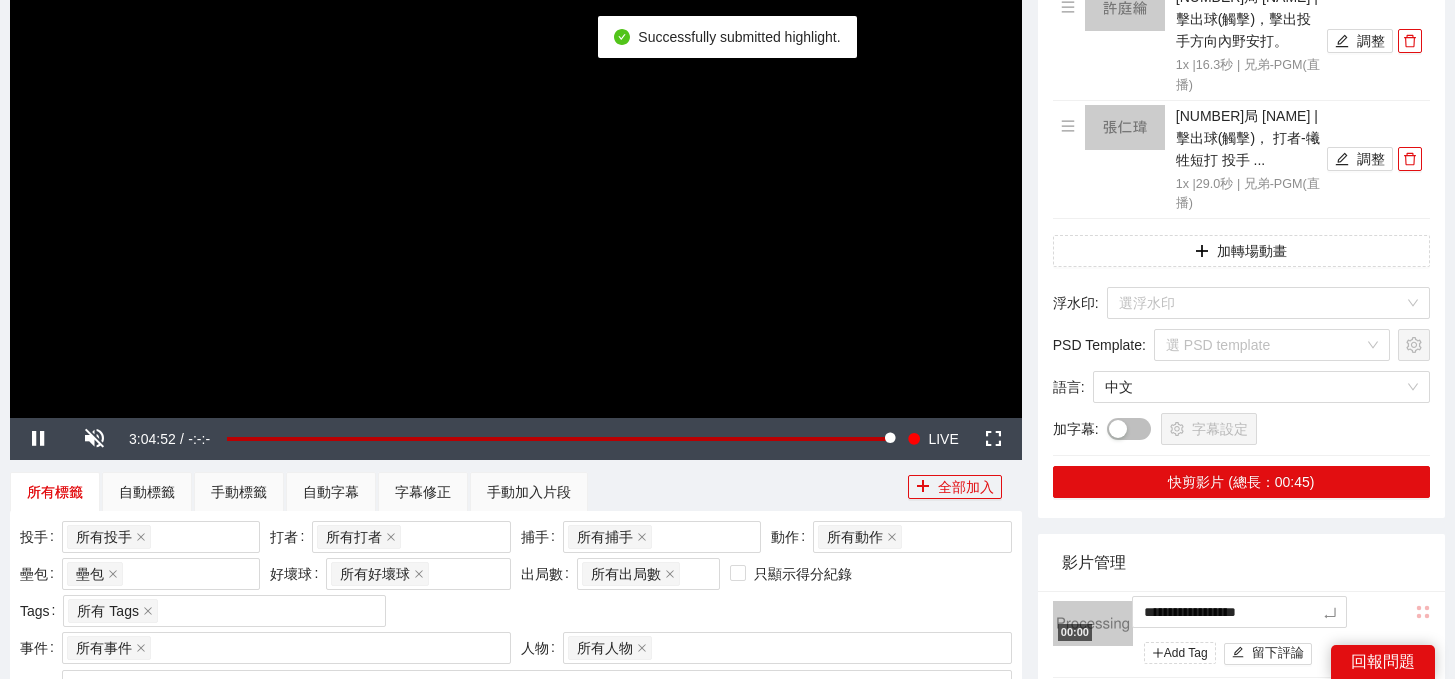 drag, startPoint x: 1324, startPoint y: 613, endPoint x: 973, endPoint y: 593, distance: 351.56934 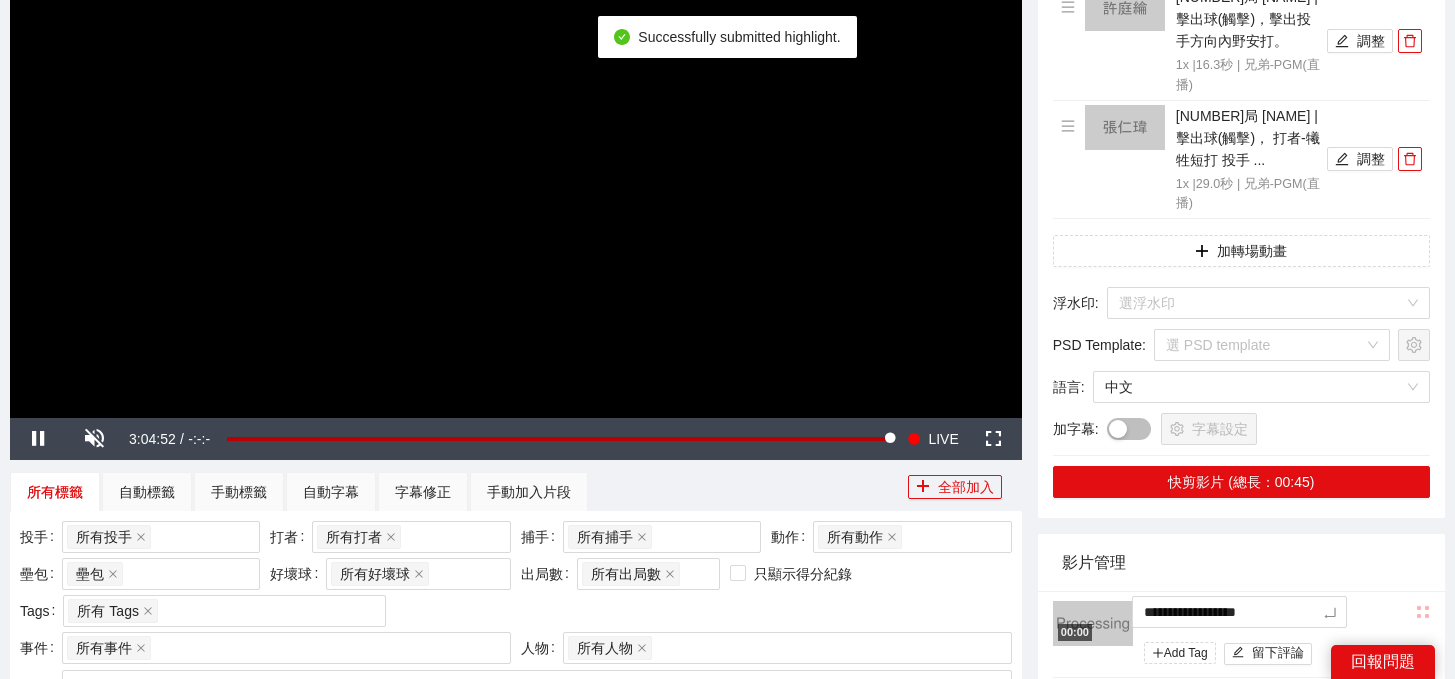 click on "**********" at bounding box center (727, 1118) 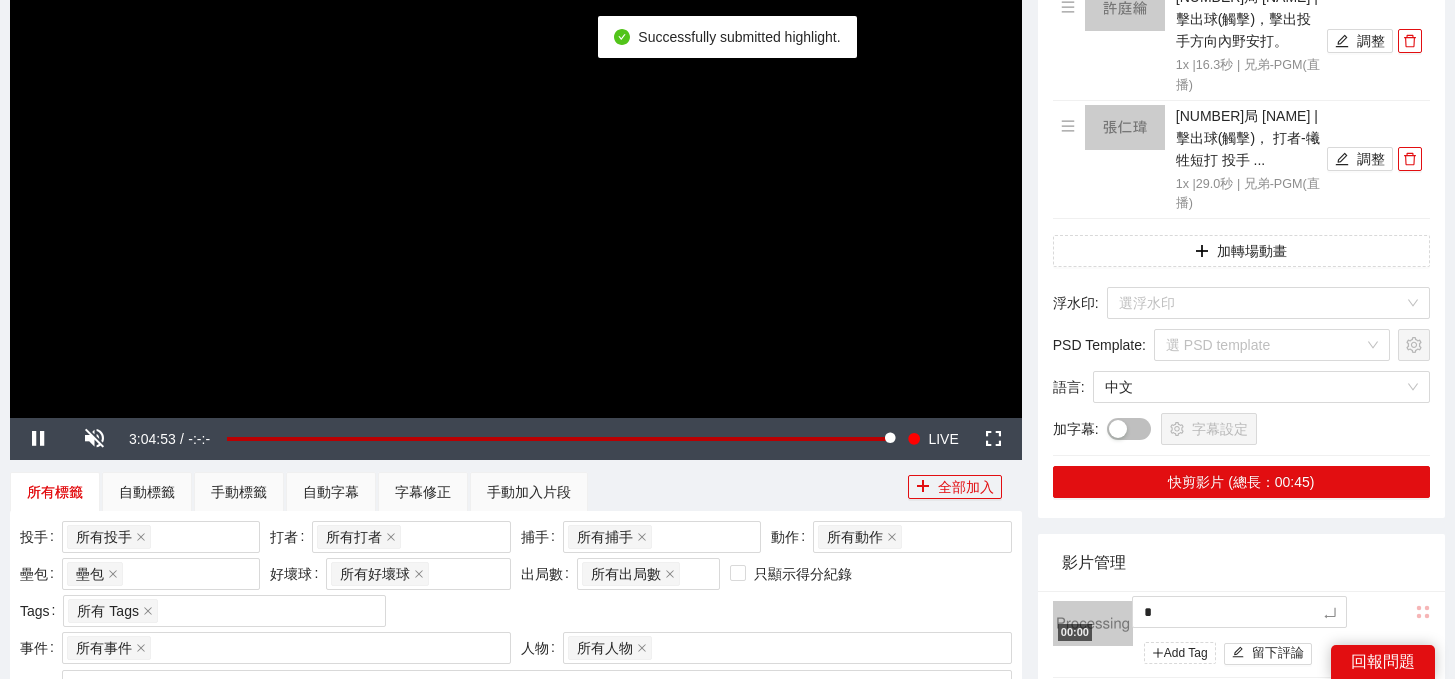 type 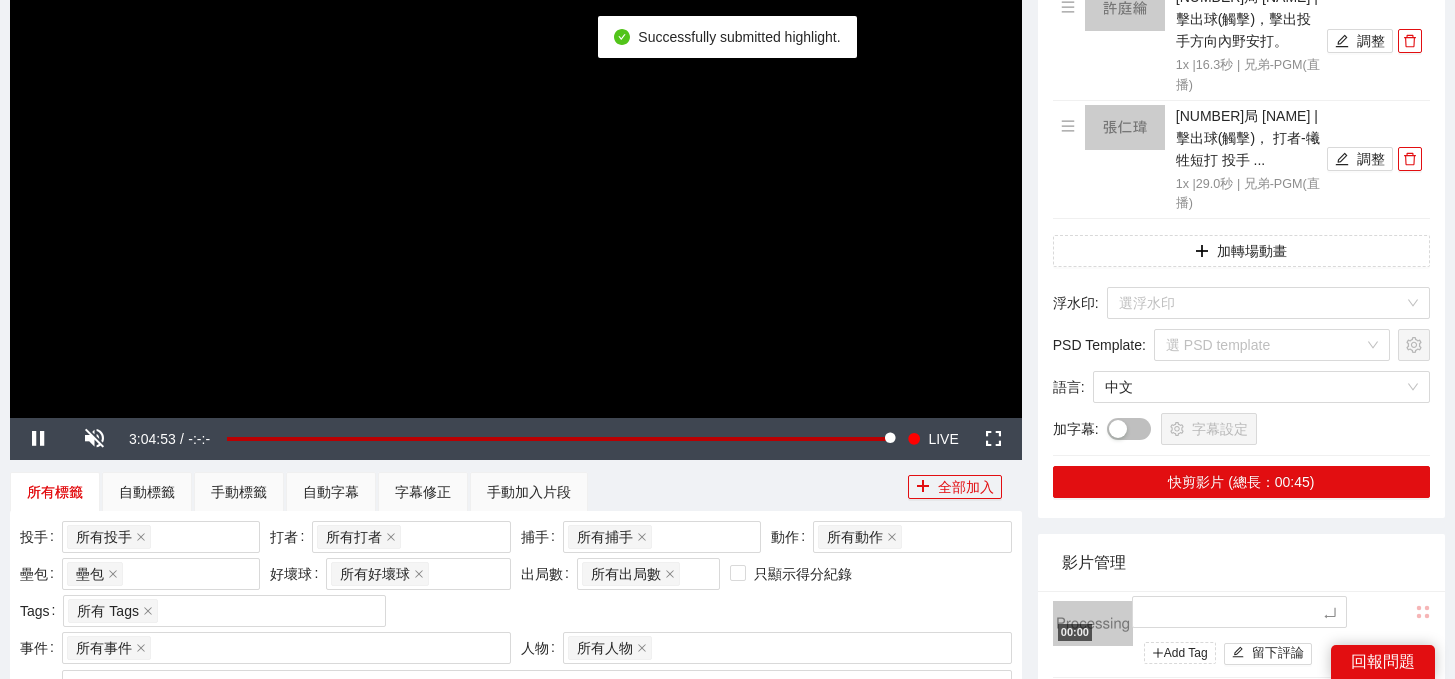 type on "*" 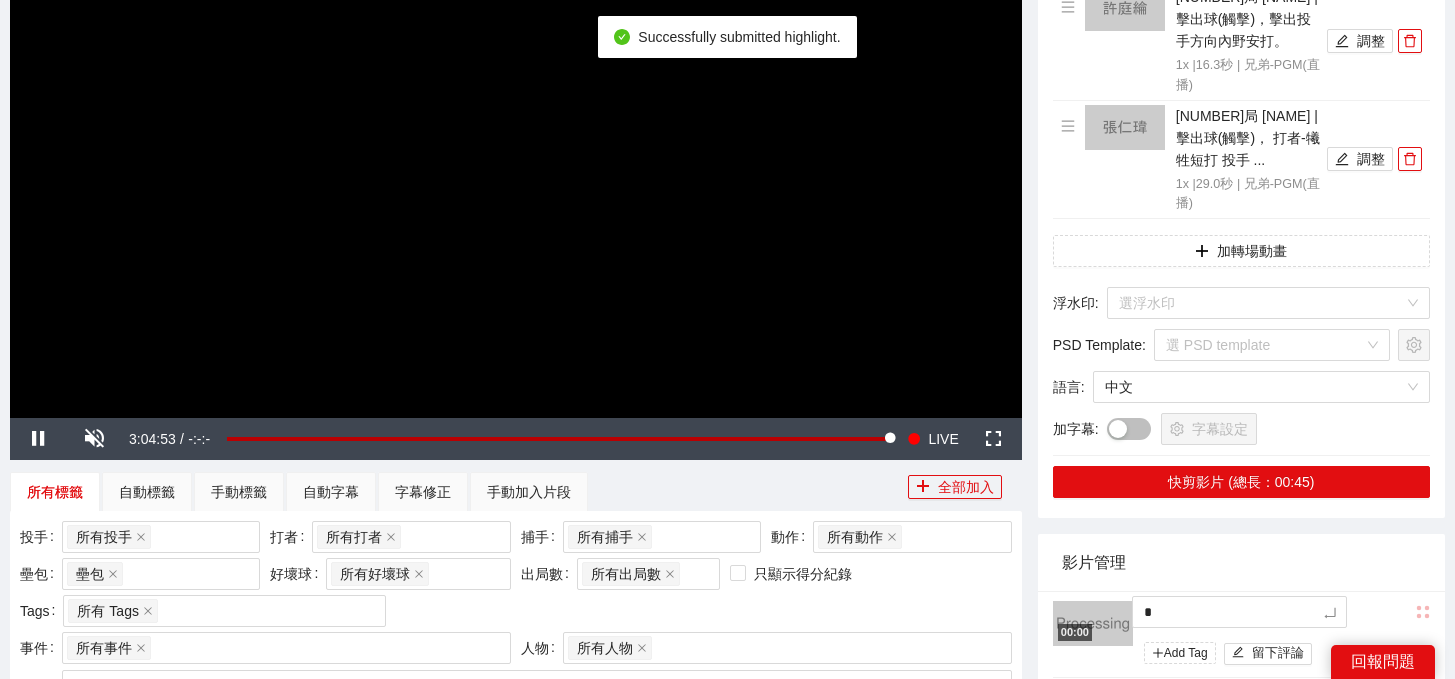 type on "**" 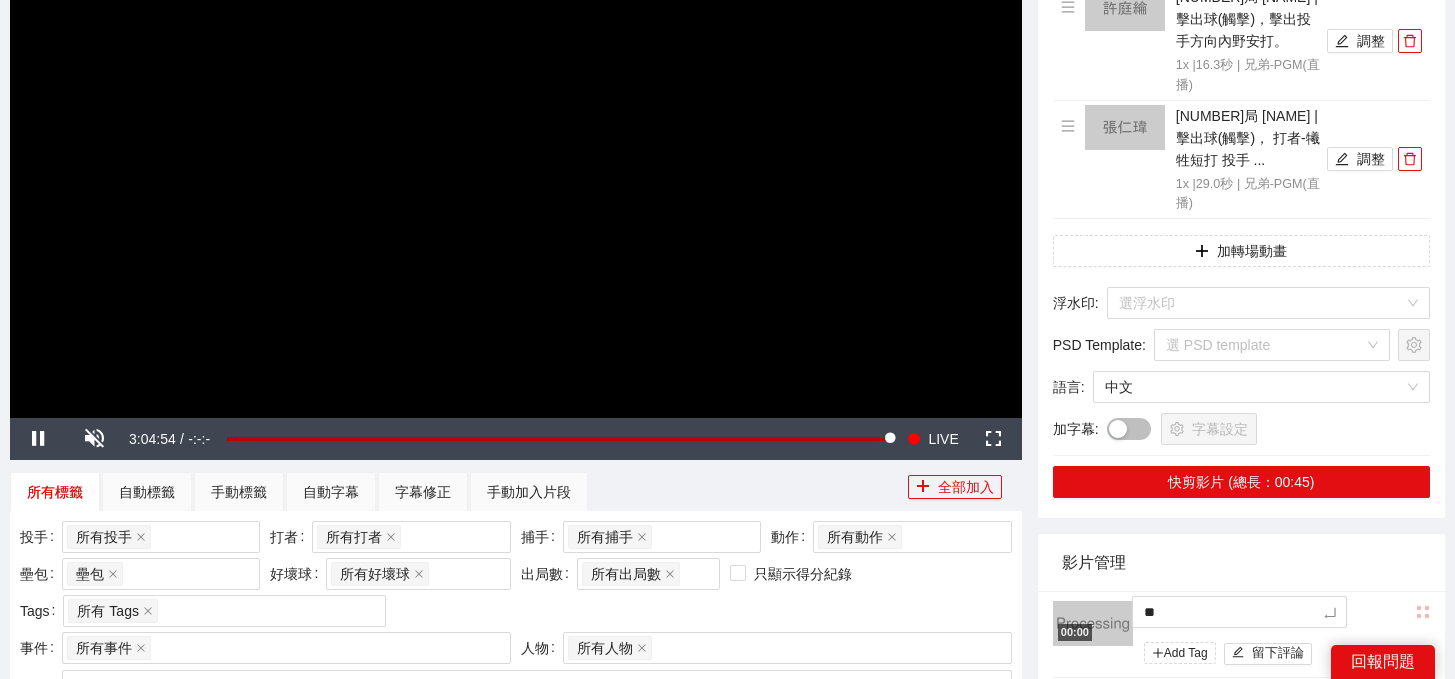 type on "*" 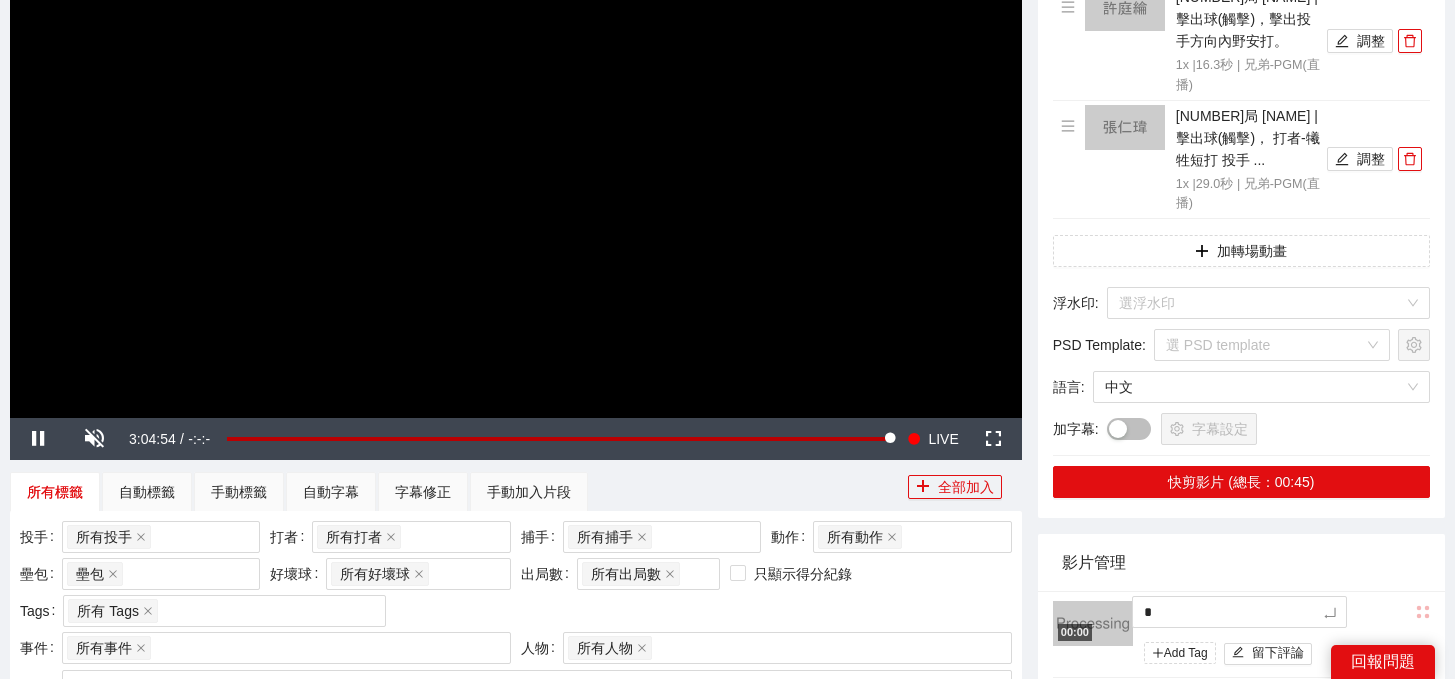 type on "**" 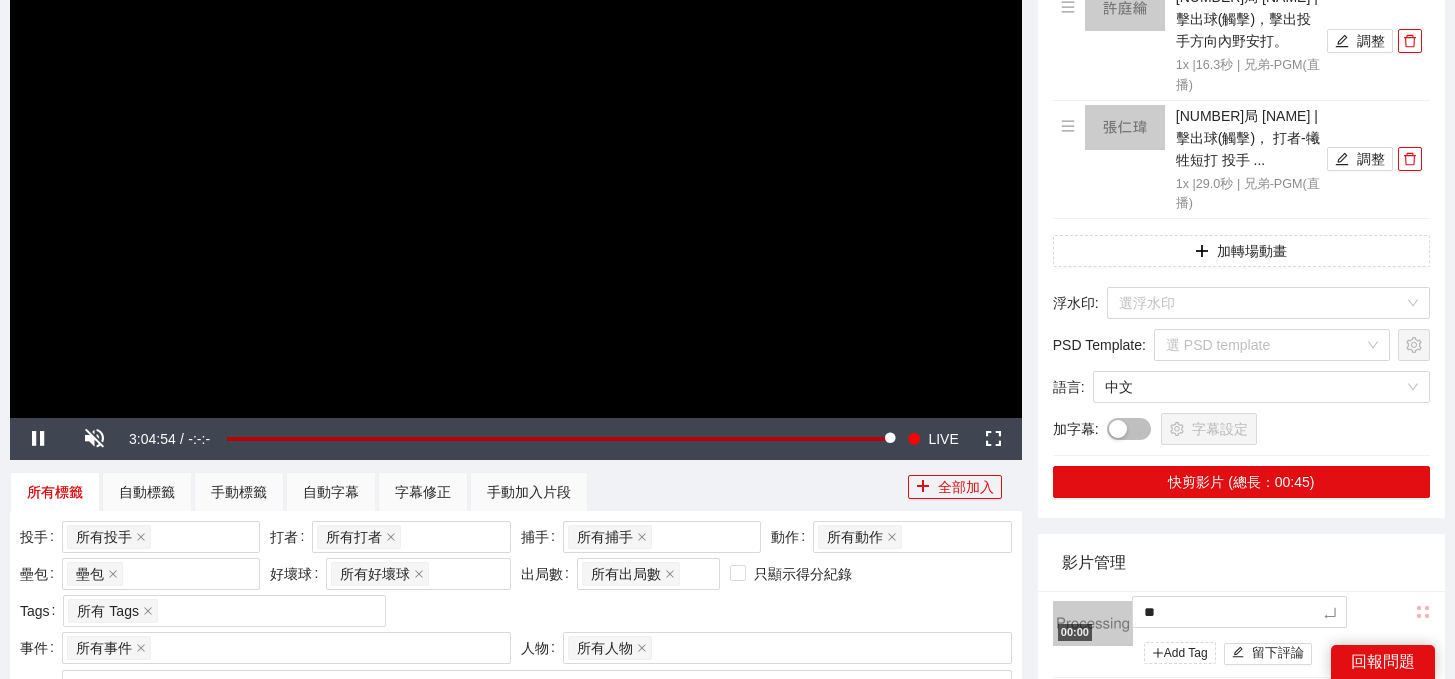 type on "***" 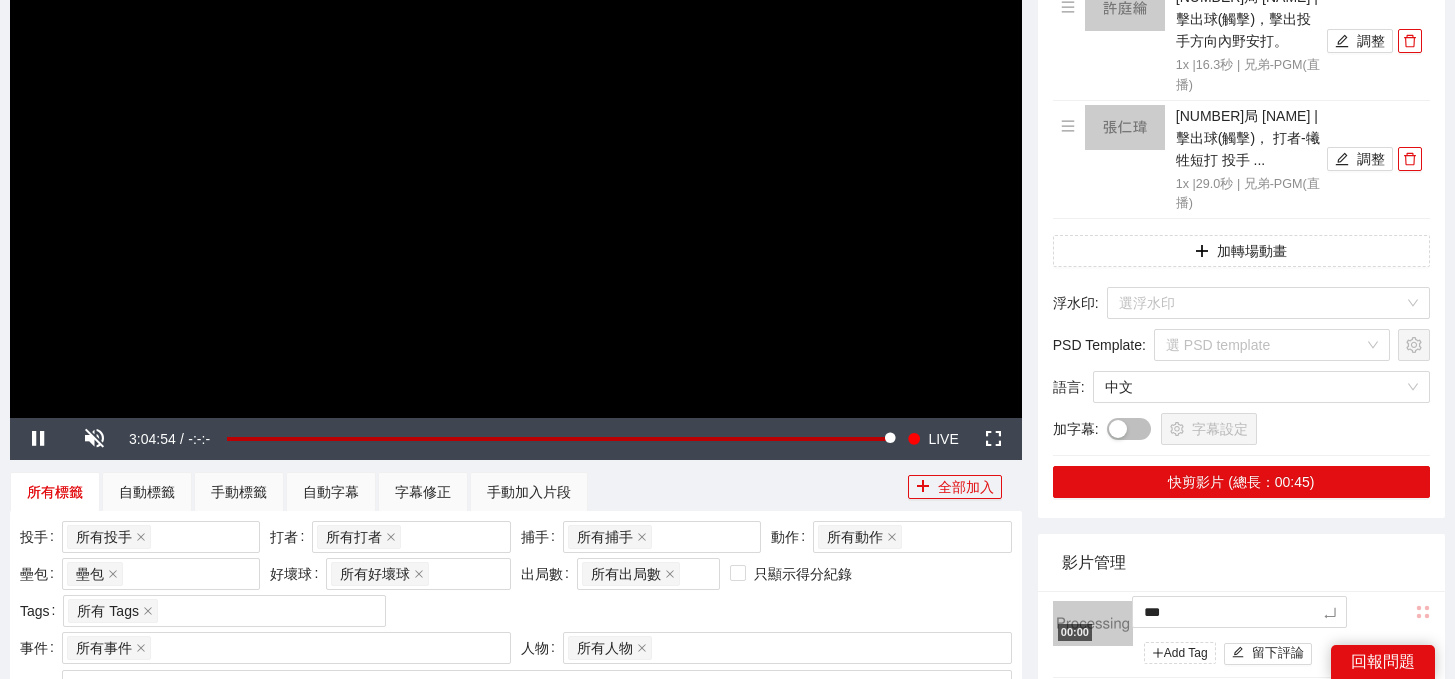 type on "**" 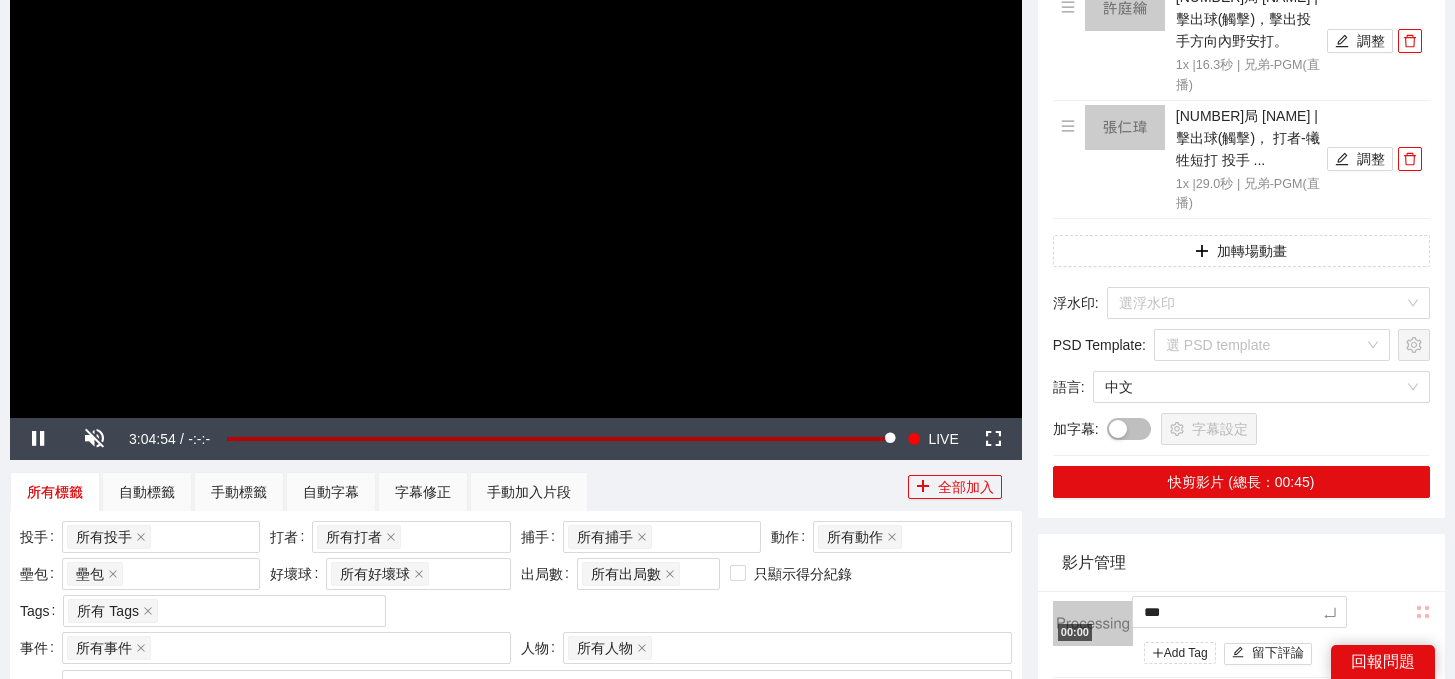 type on "**" 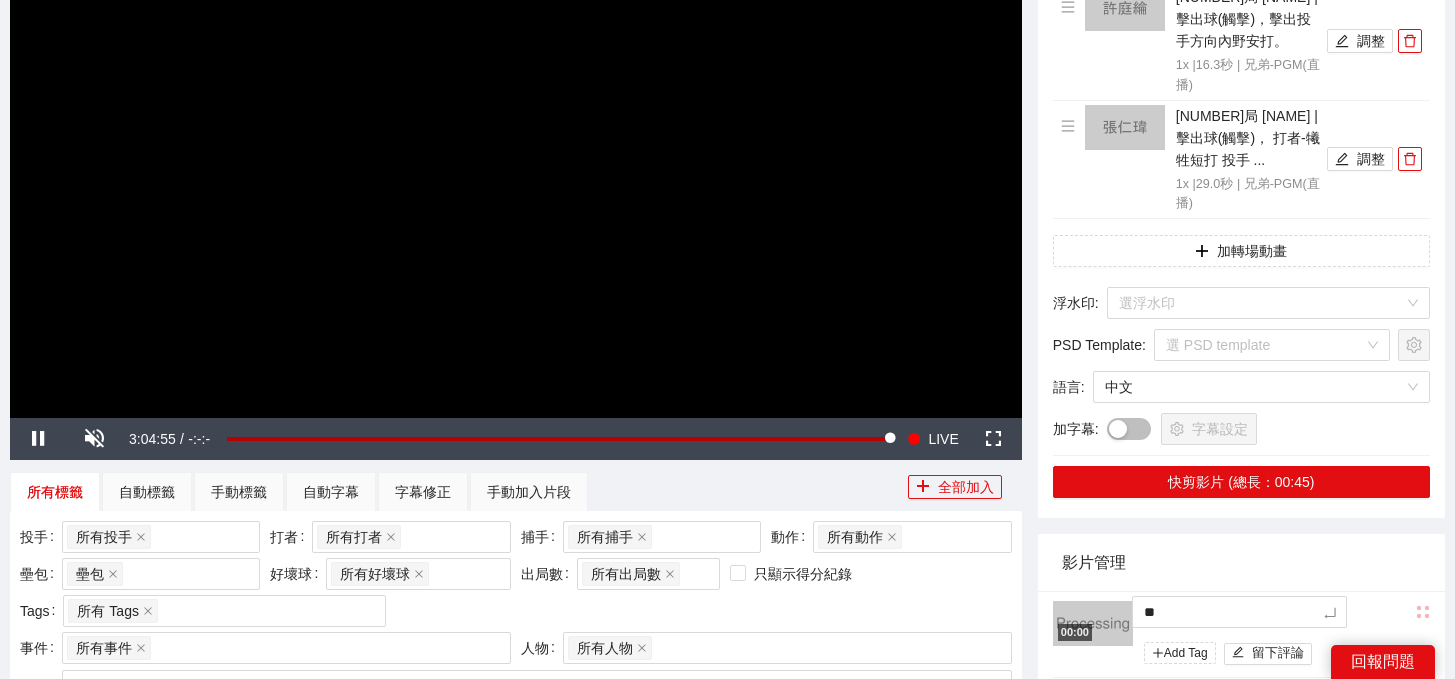 type on "**" 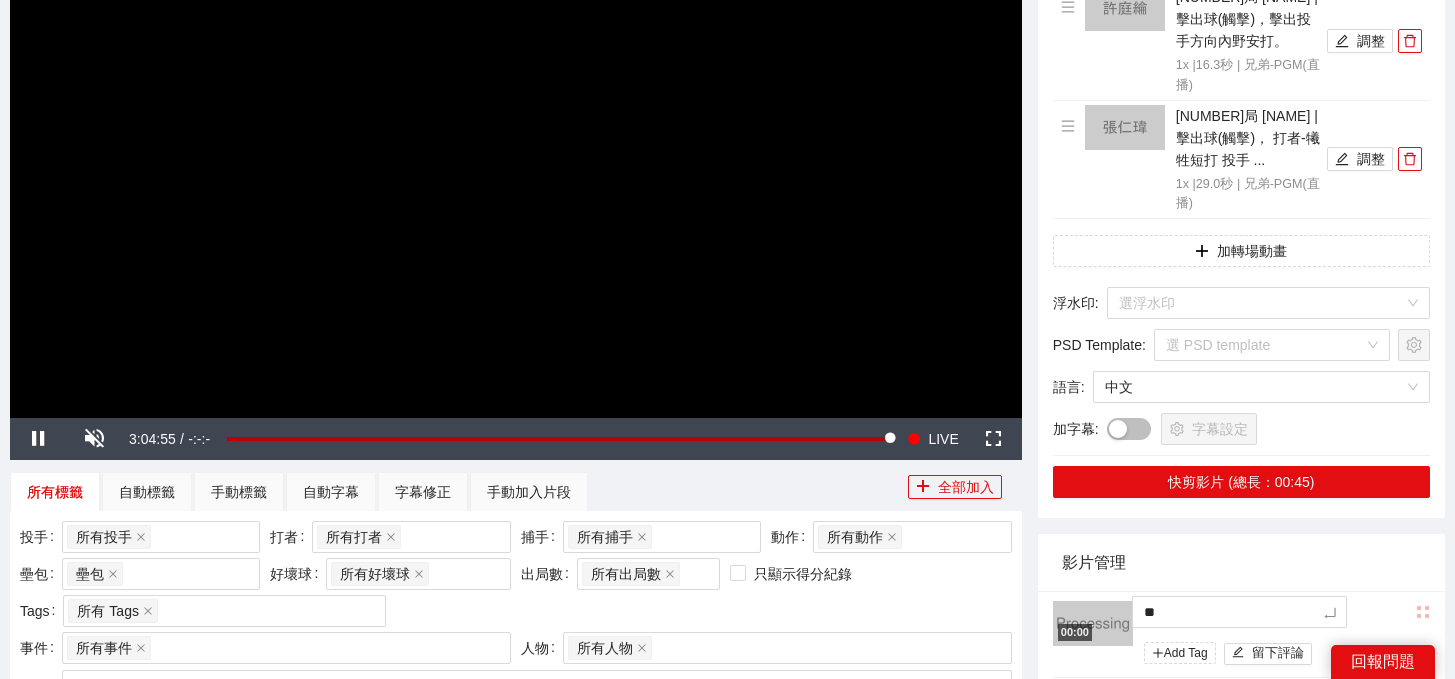 type on "**" 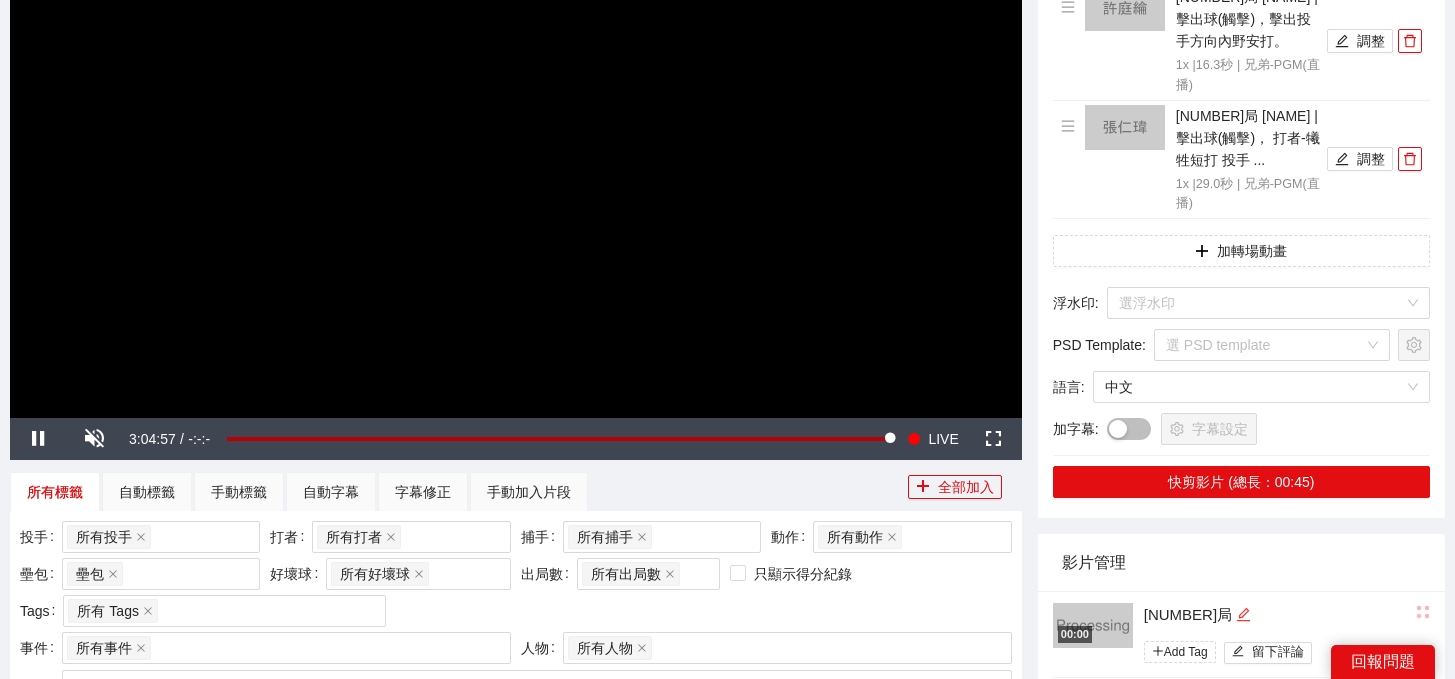 click 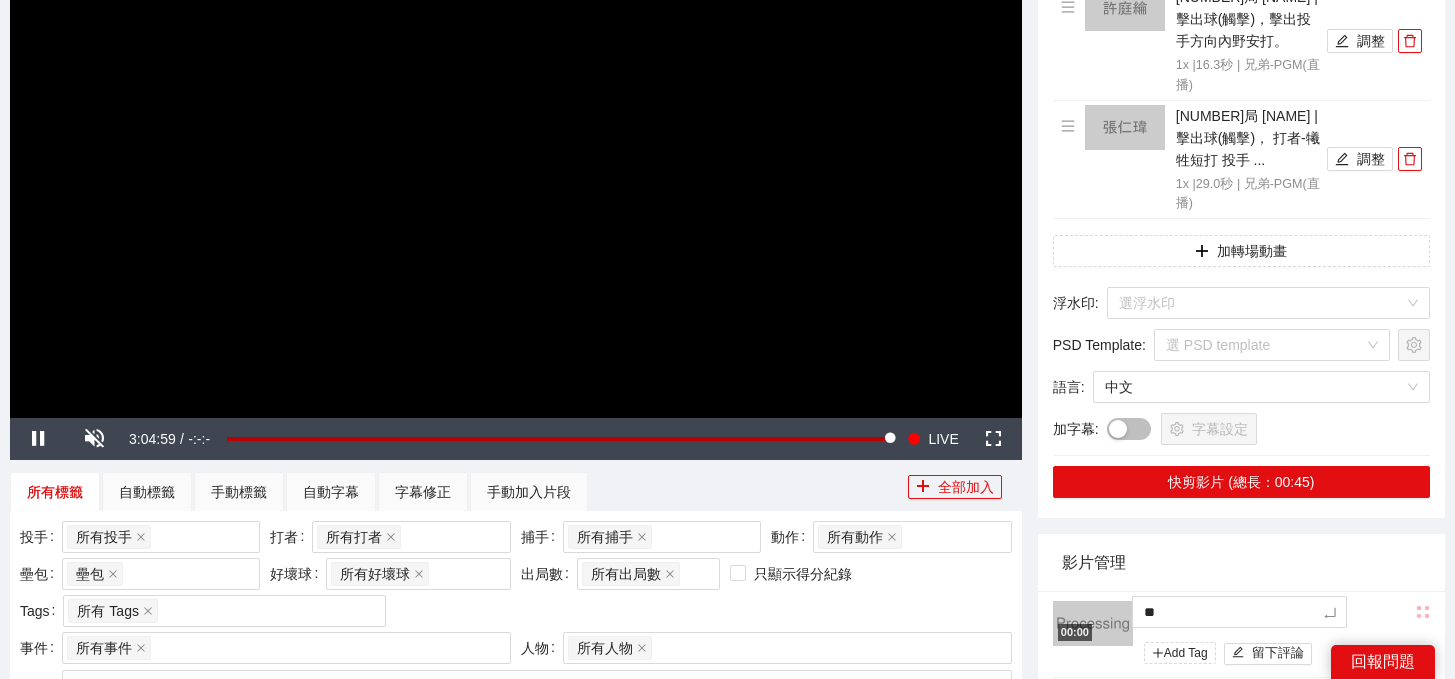 type on "***" 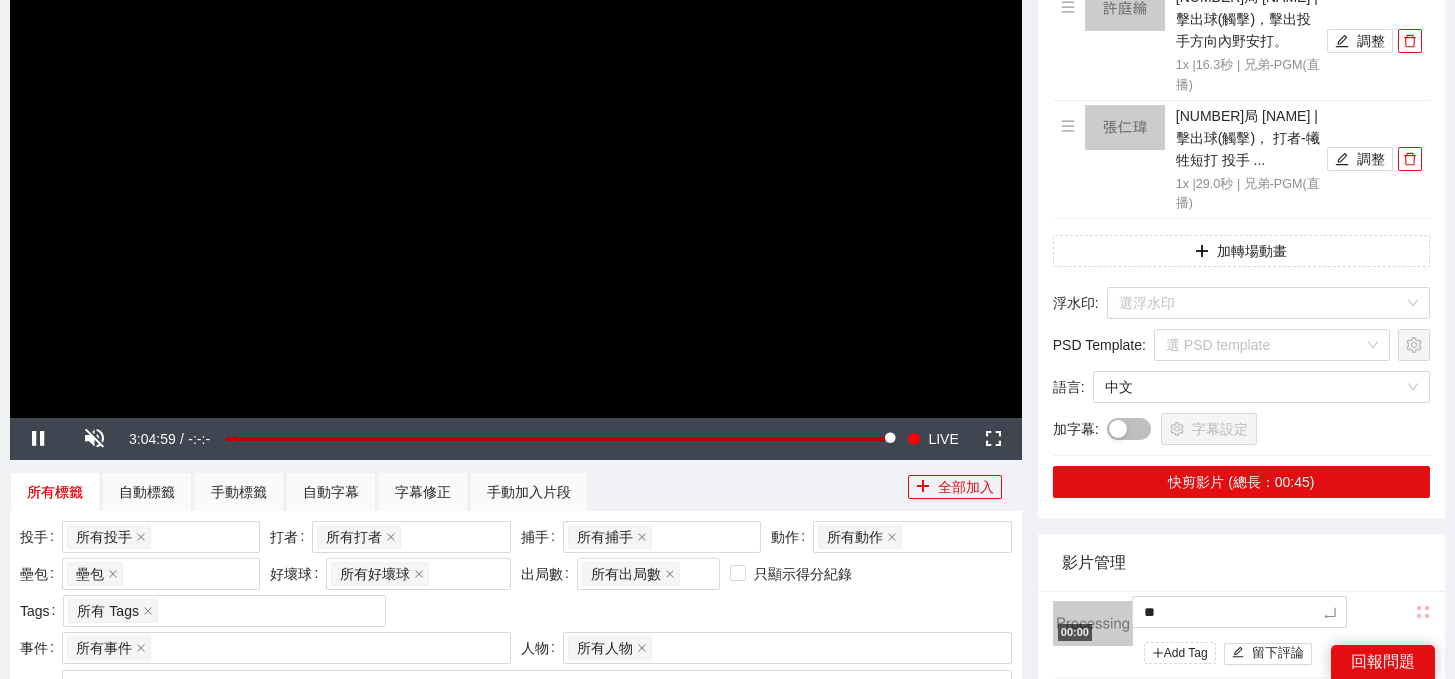 type on "***" 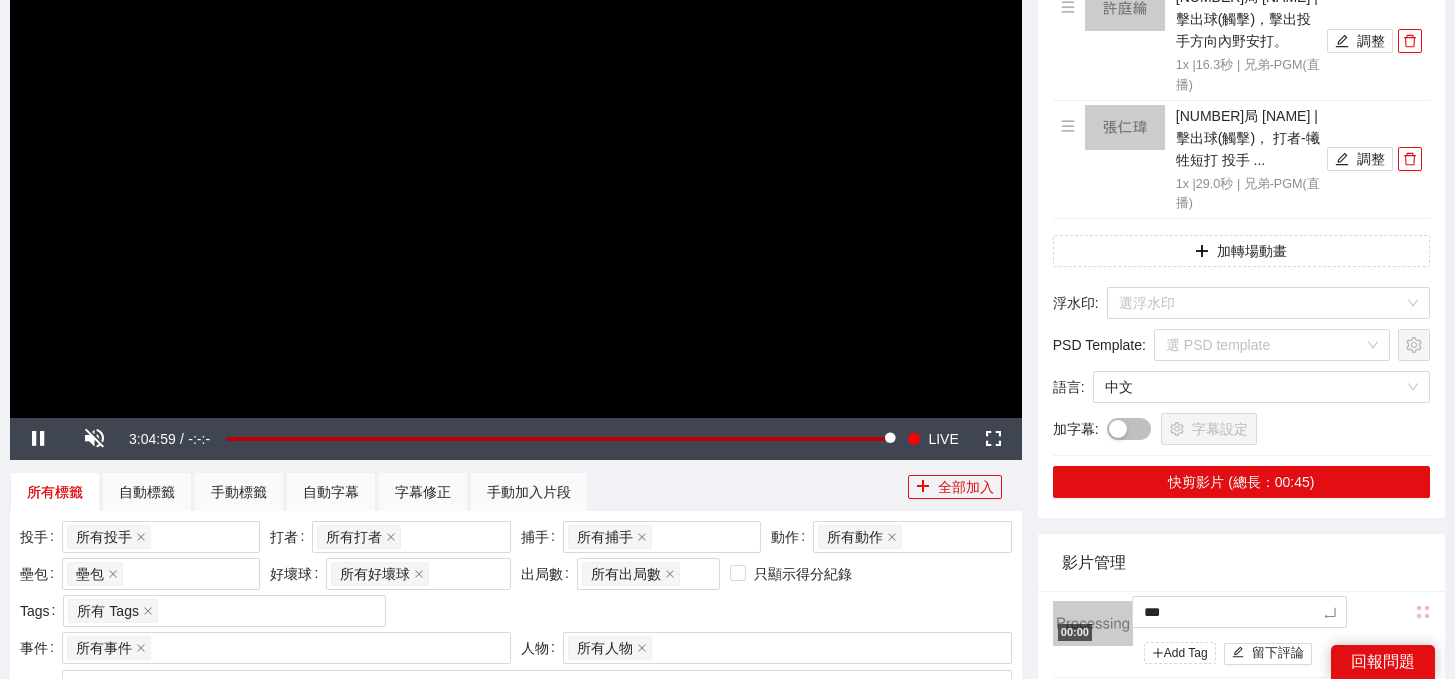 type on "**" 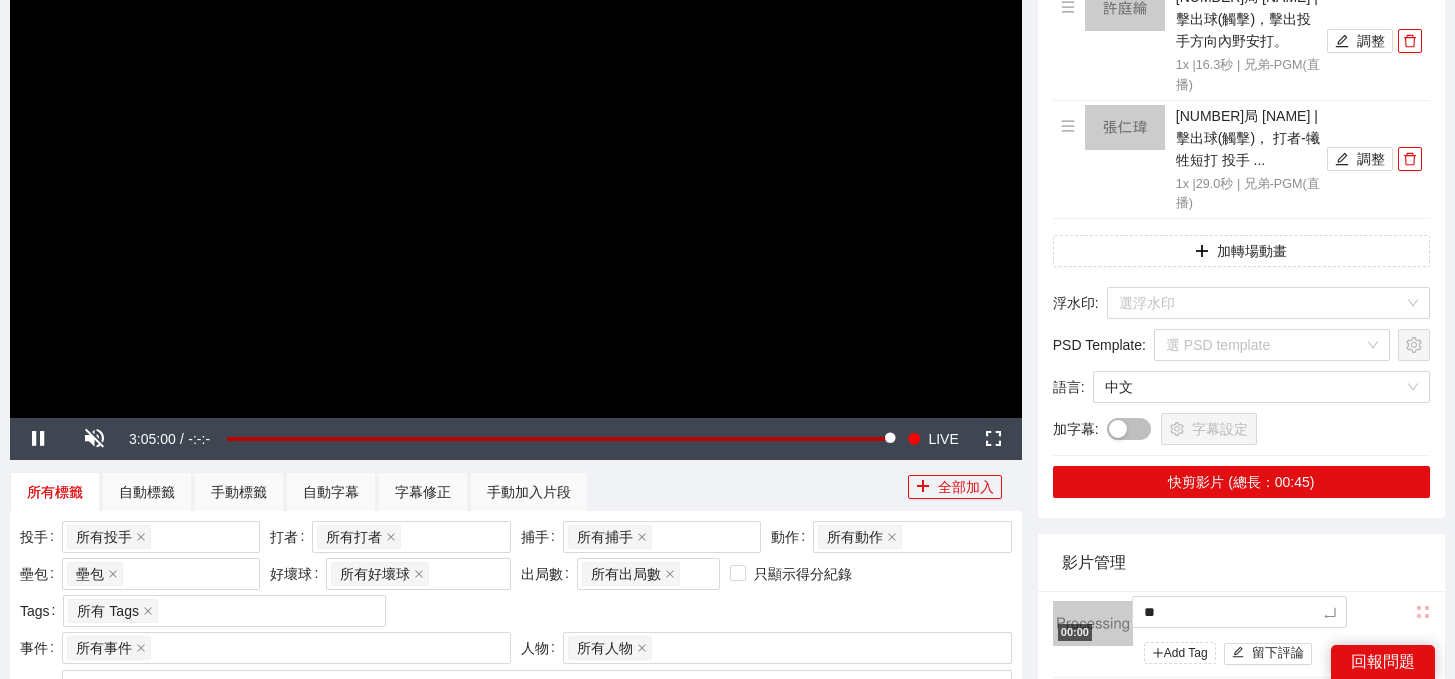 type on "***" 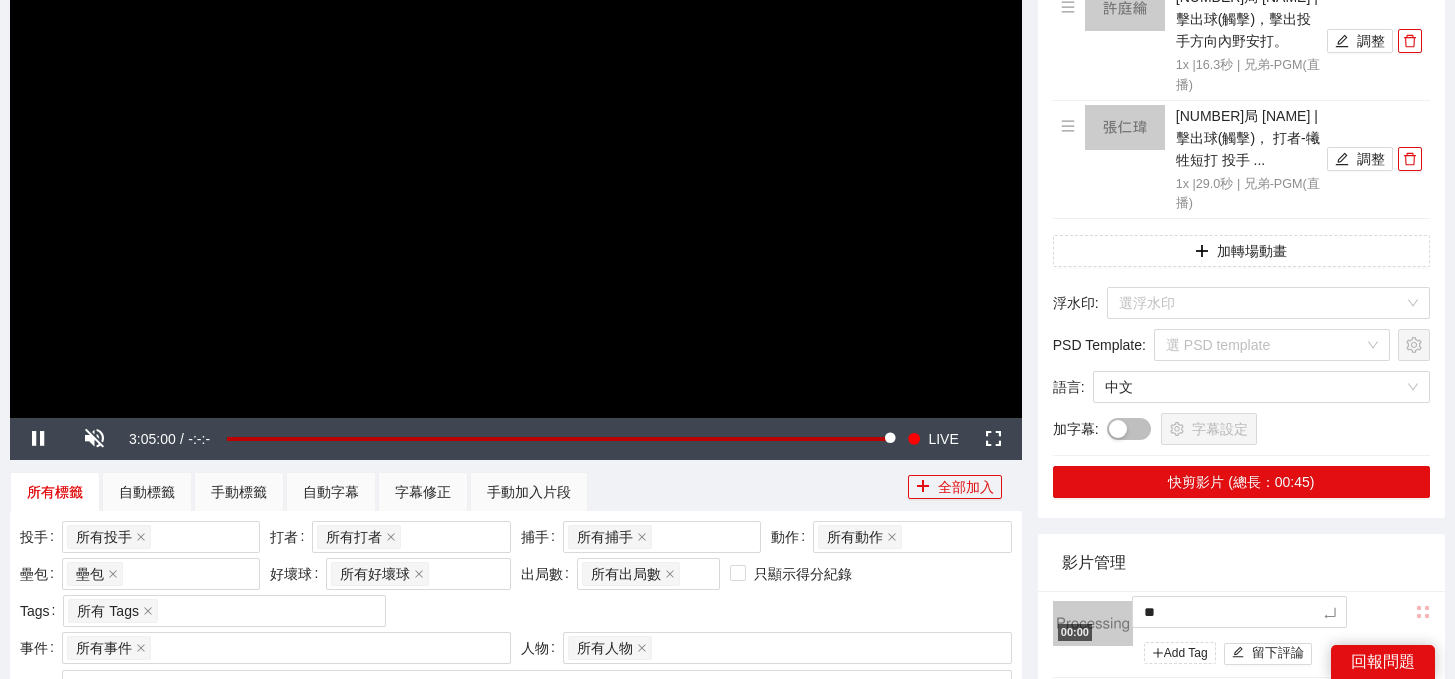 type on "***" 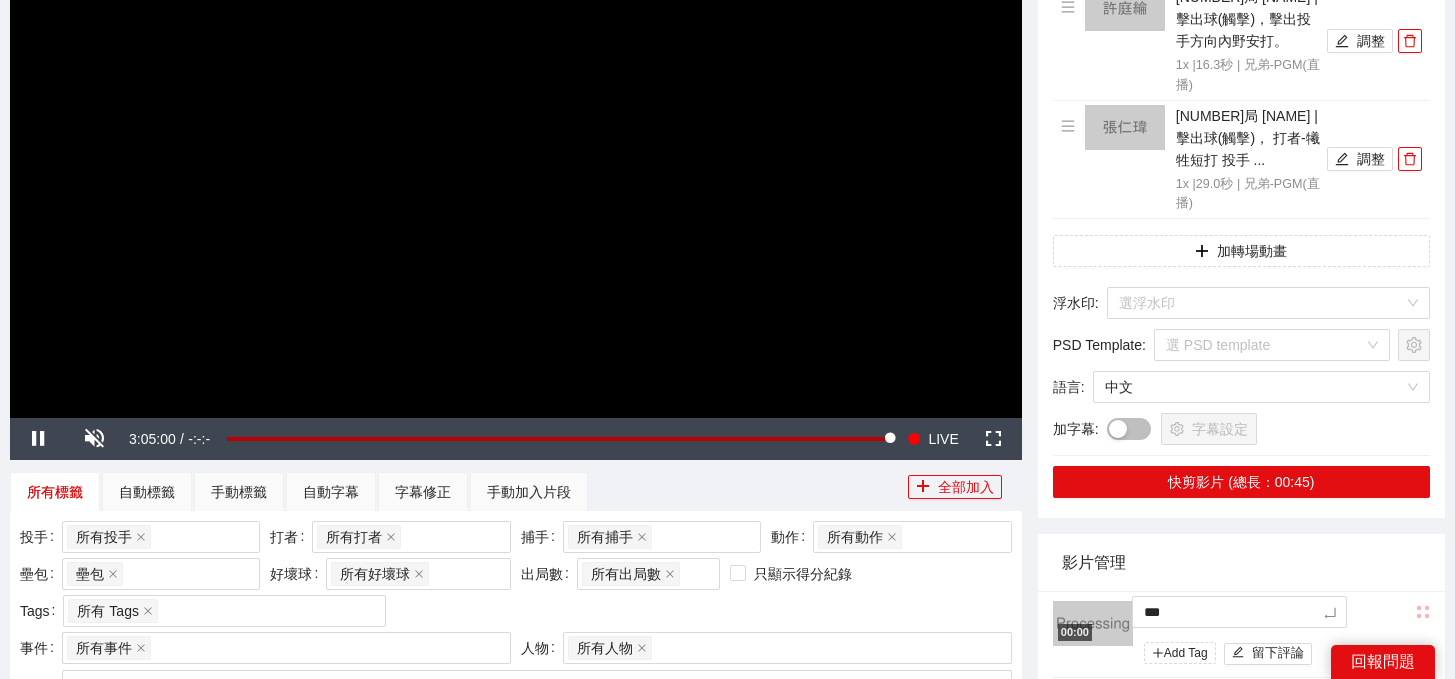 type on "****" 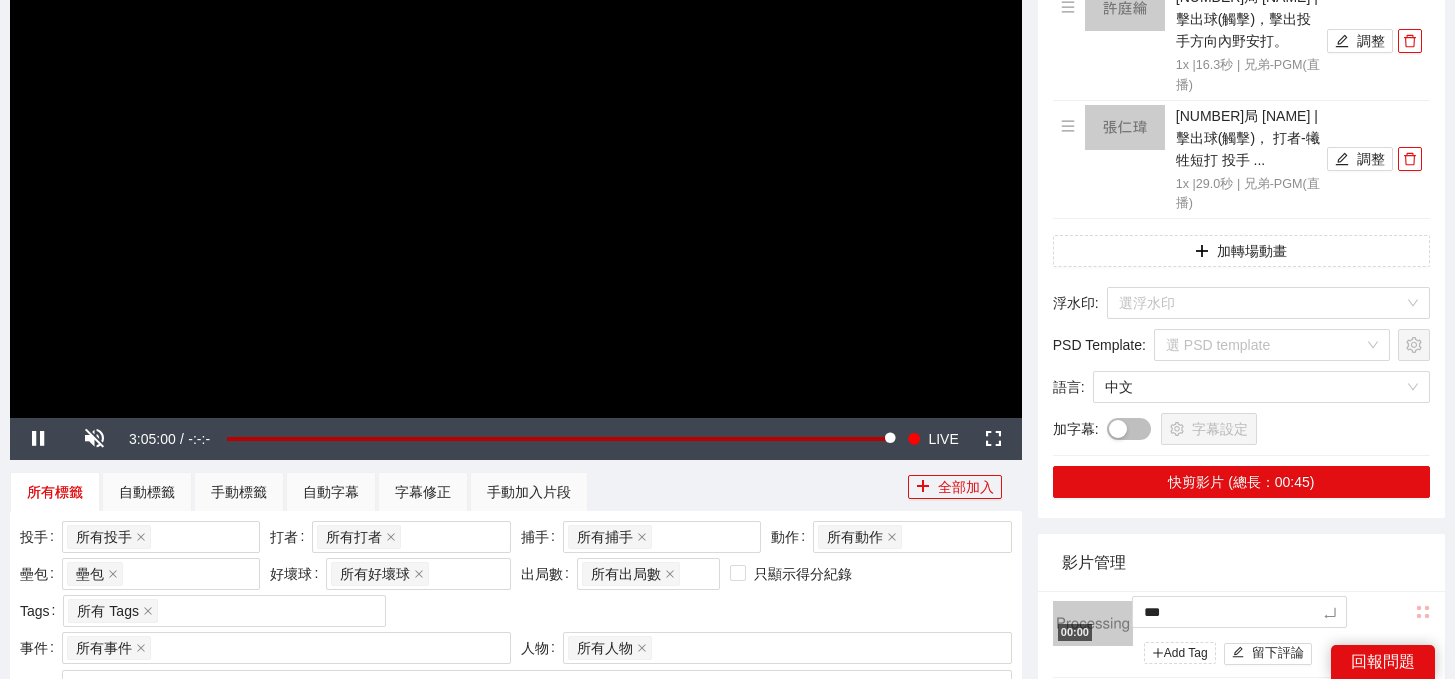 type on "****" 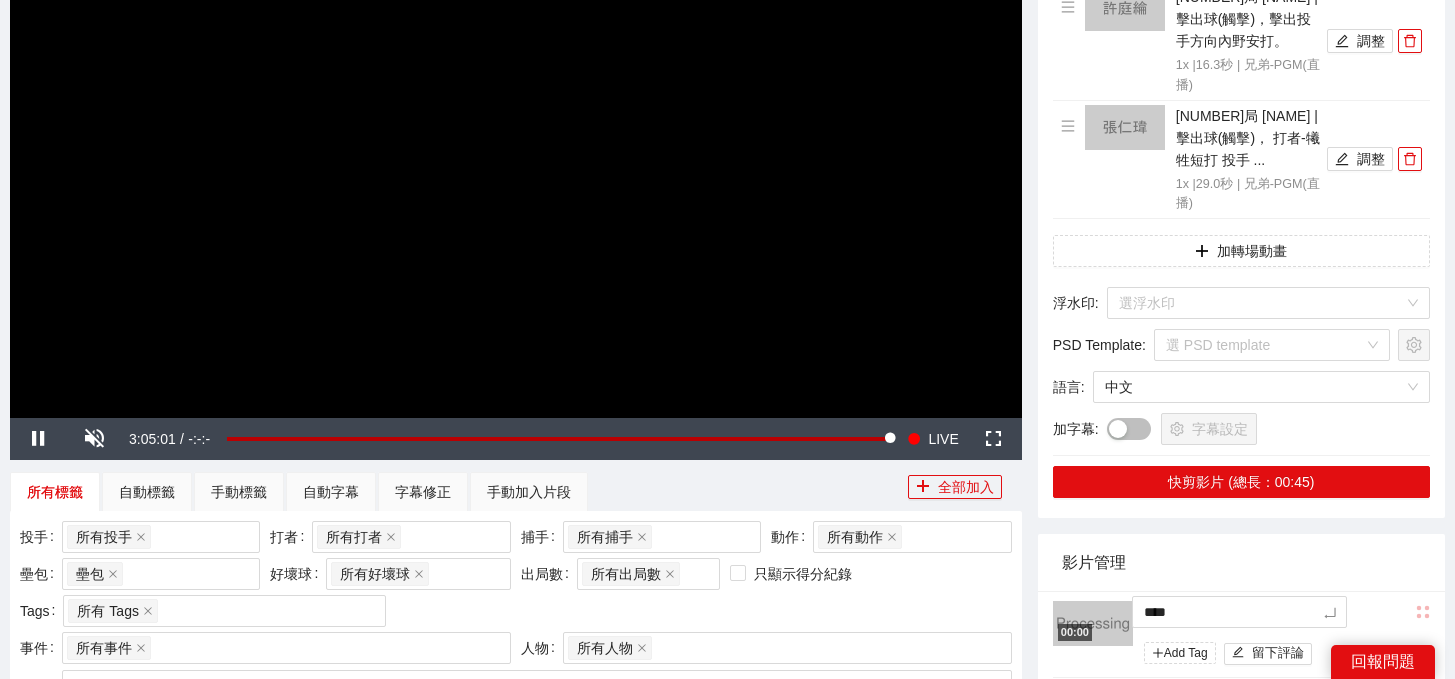 type on "*****" 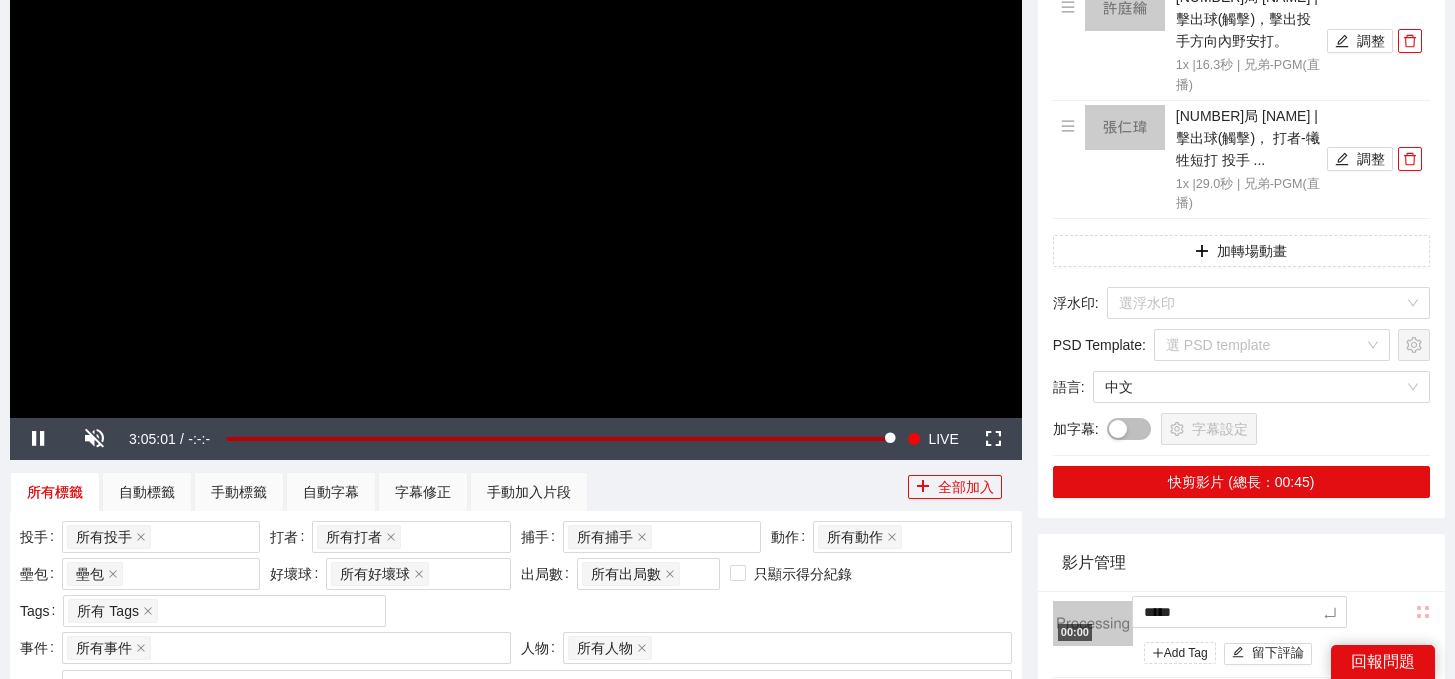 type on "*****" 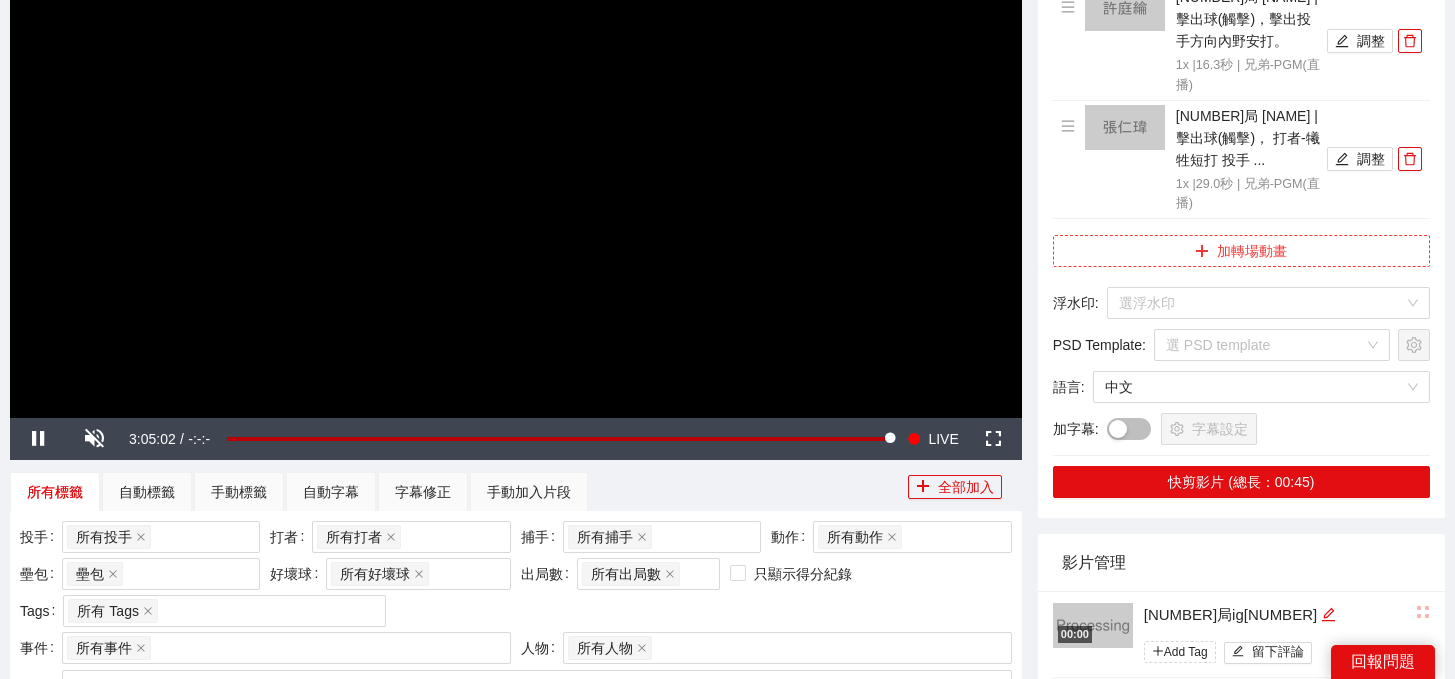 scroll, scrollTop: 242, scrollLeft: 0, axis: vertical 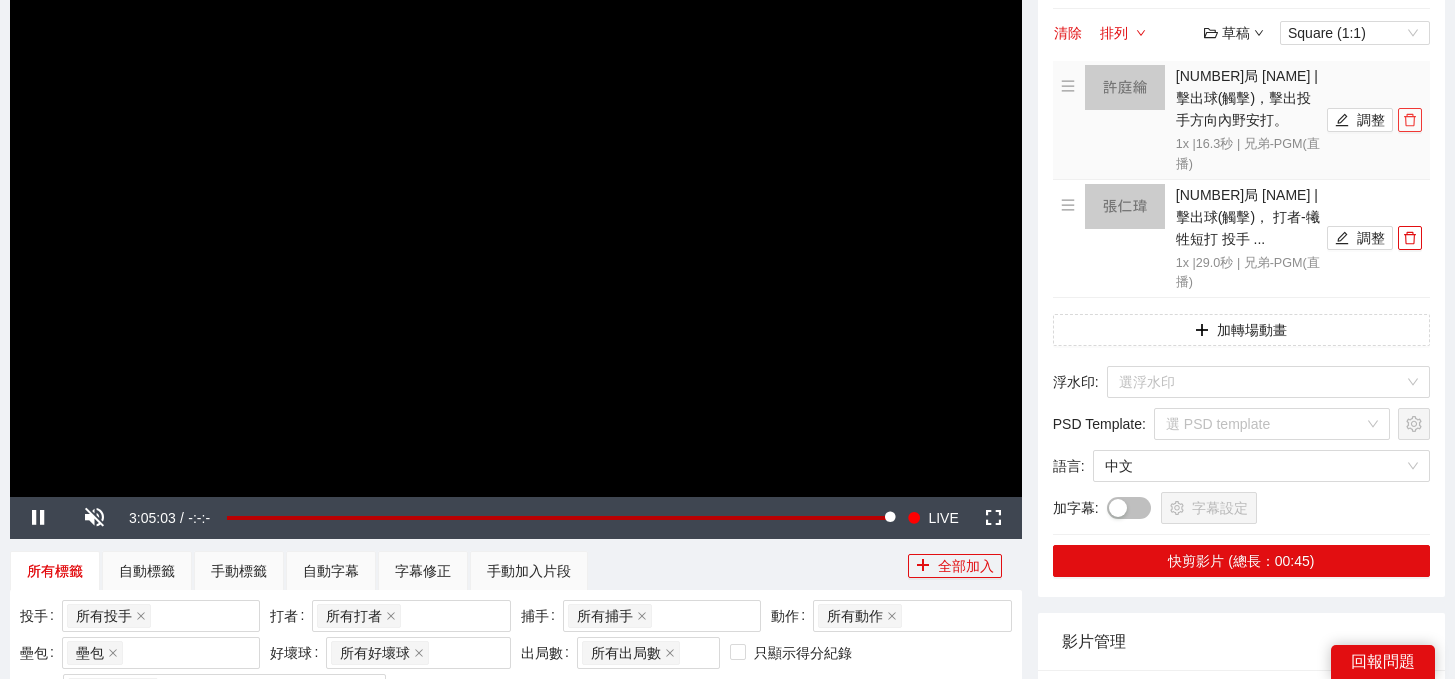 click at bounding box center [1410, 120] 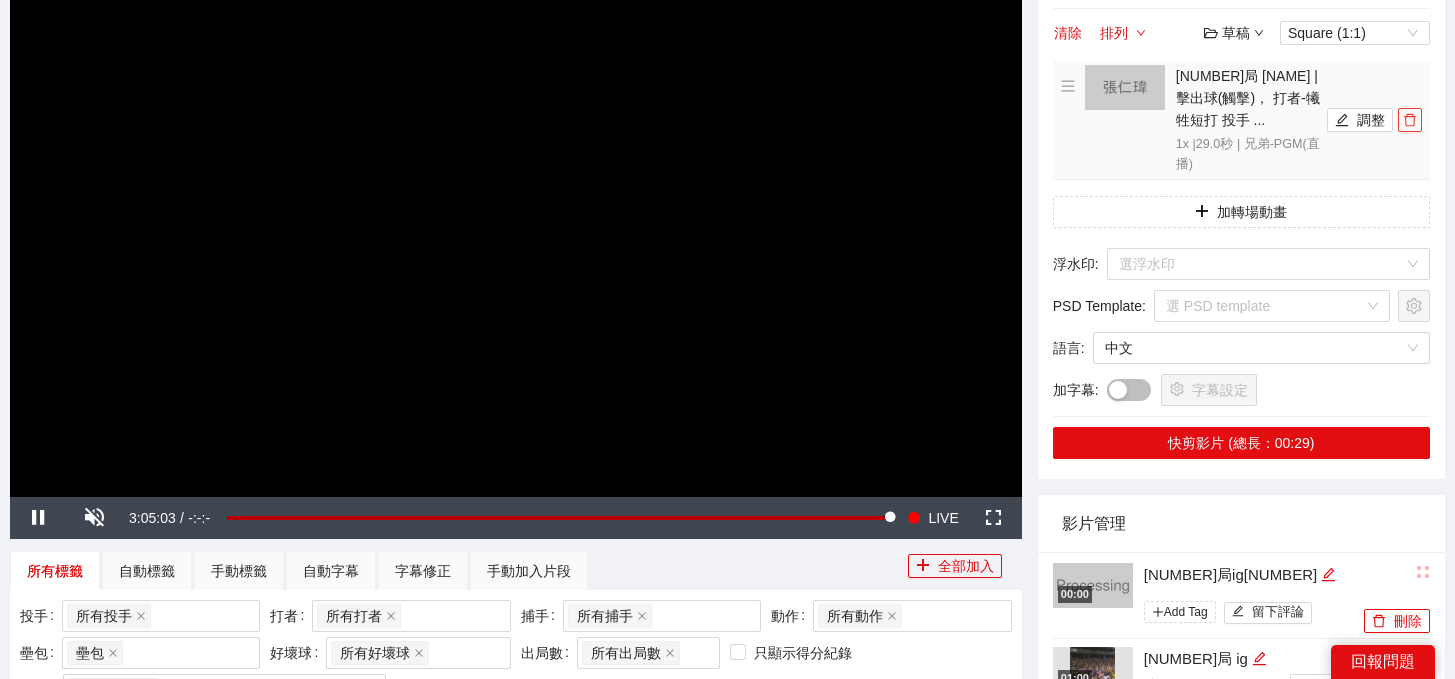 click at bounding box center [1410, 120] 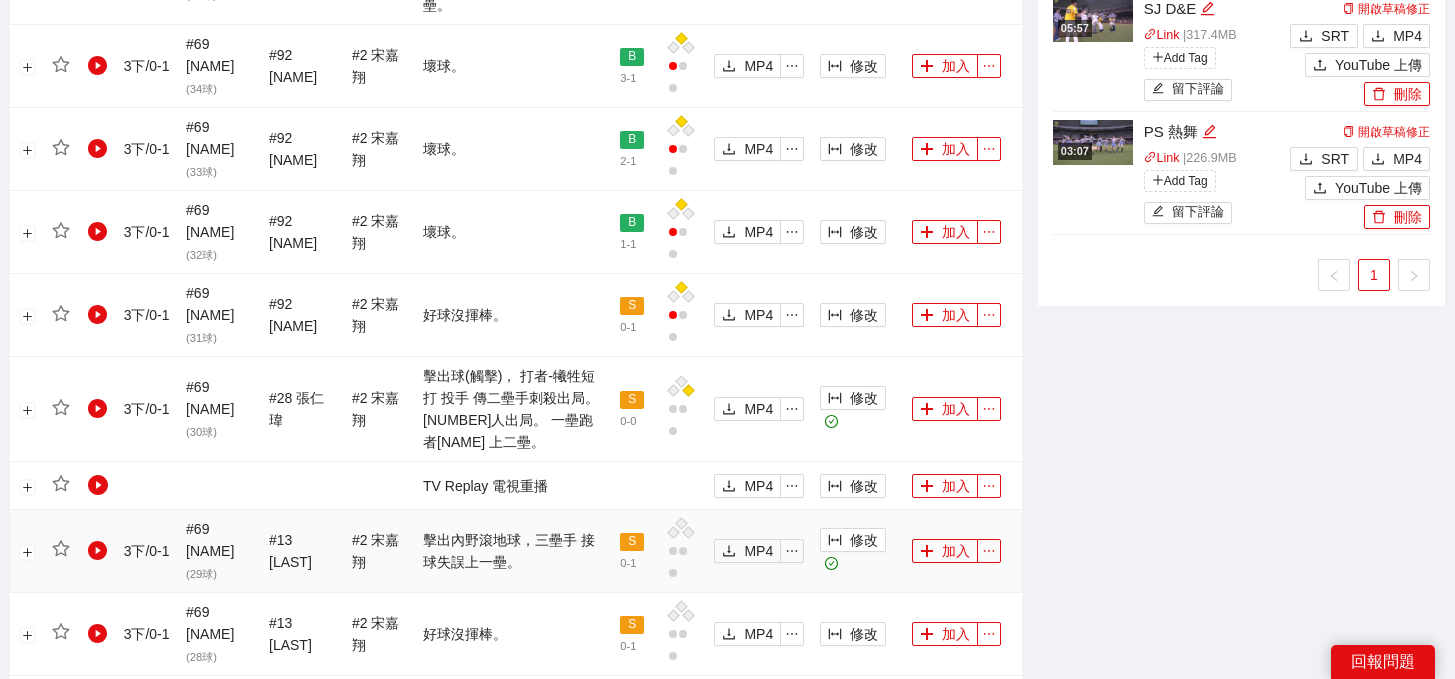 scroll, scrollTop: 979, scrollLeft: 0, axis: vertical 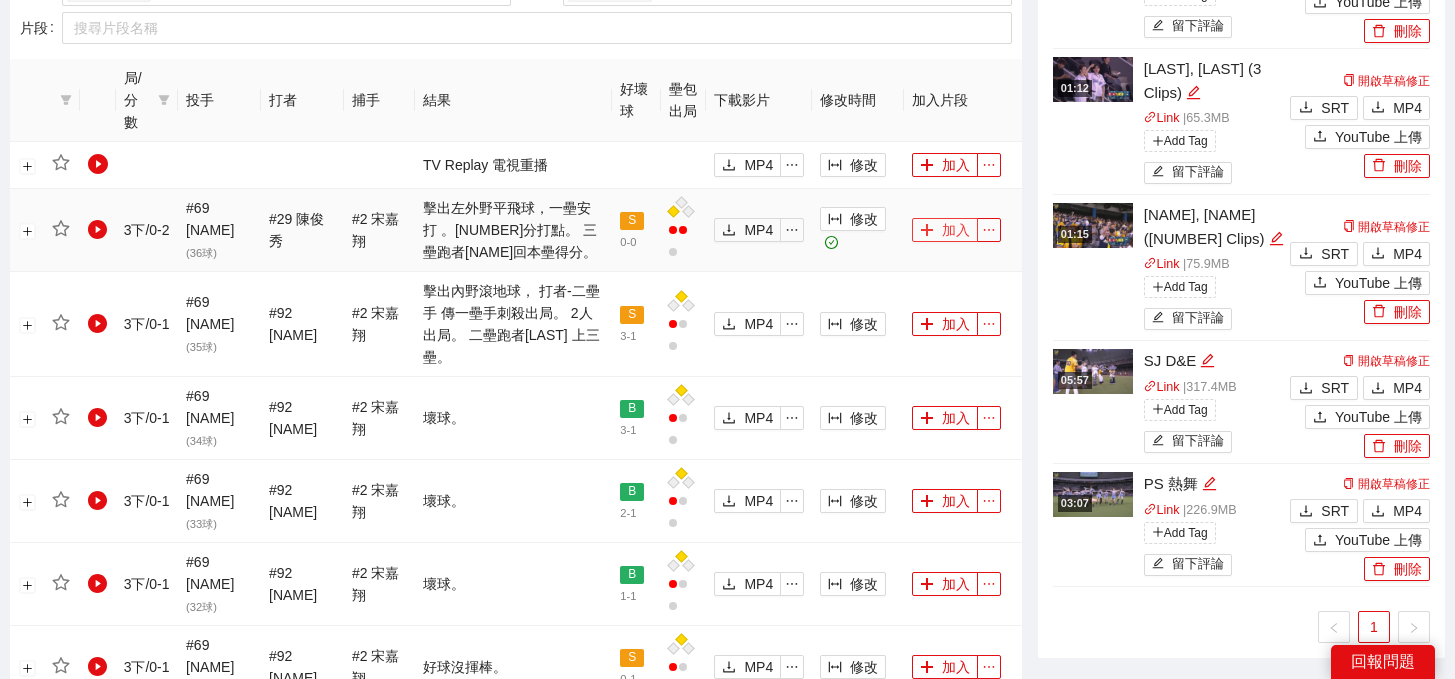 click on "加入" at bounding box center (945, 230) 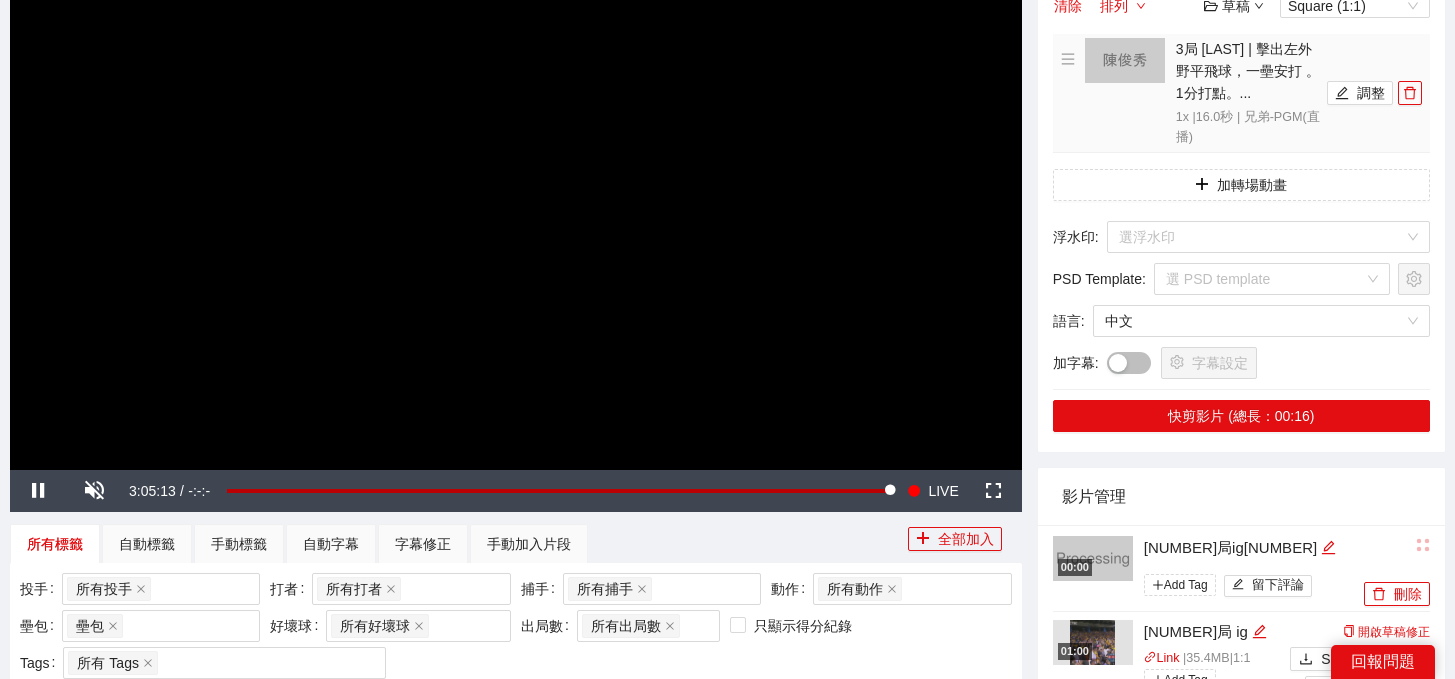 scroll, scrollTop: 0, scrollLeft: 0, axis: both 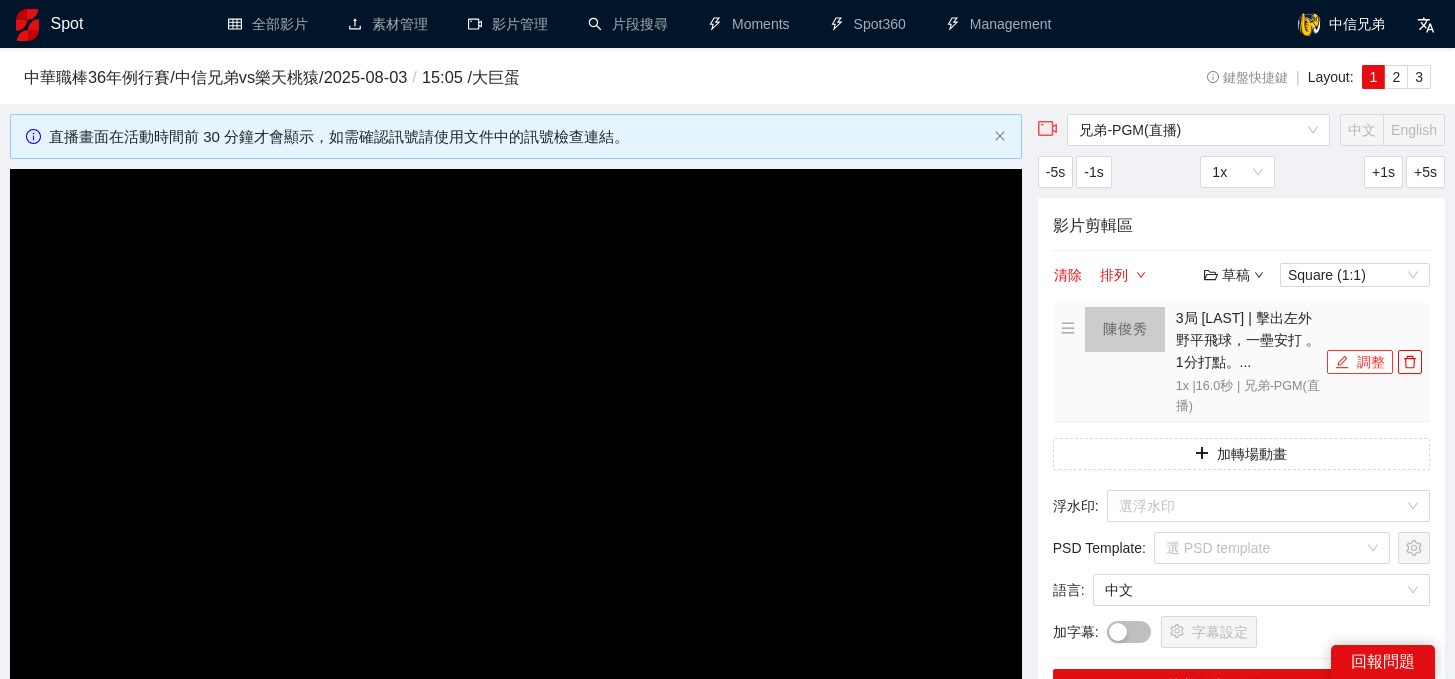 click on "調整" at bounding box center (1360, 362) 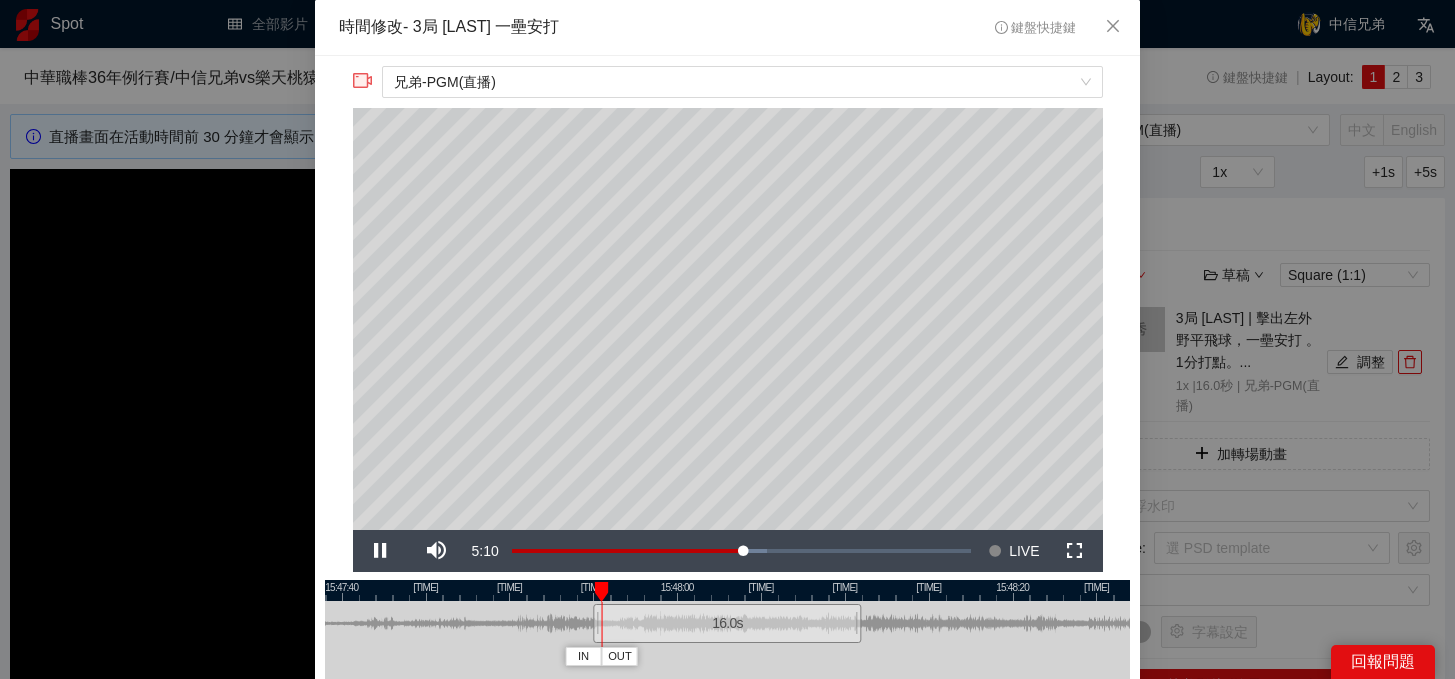 scroll, scrollTop: 114, scrollLeft: 0, axis: vertical 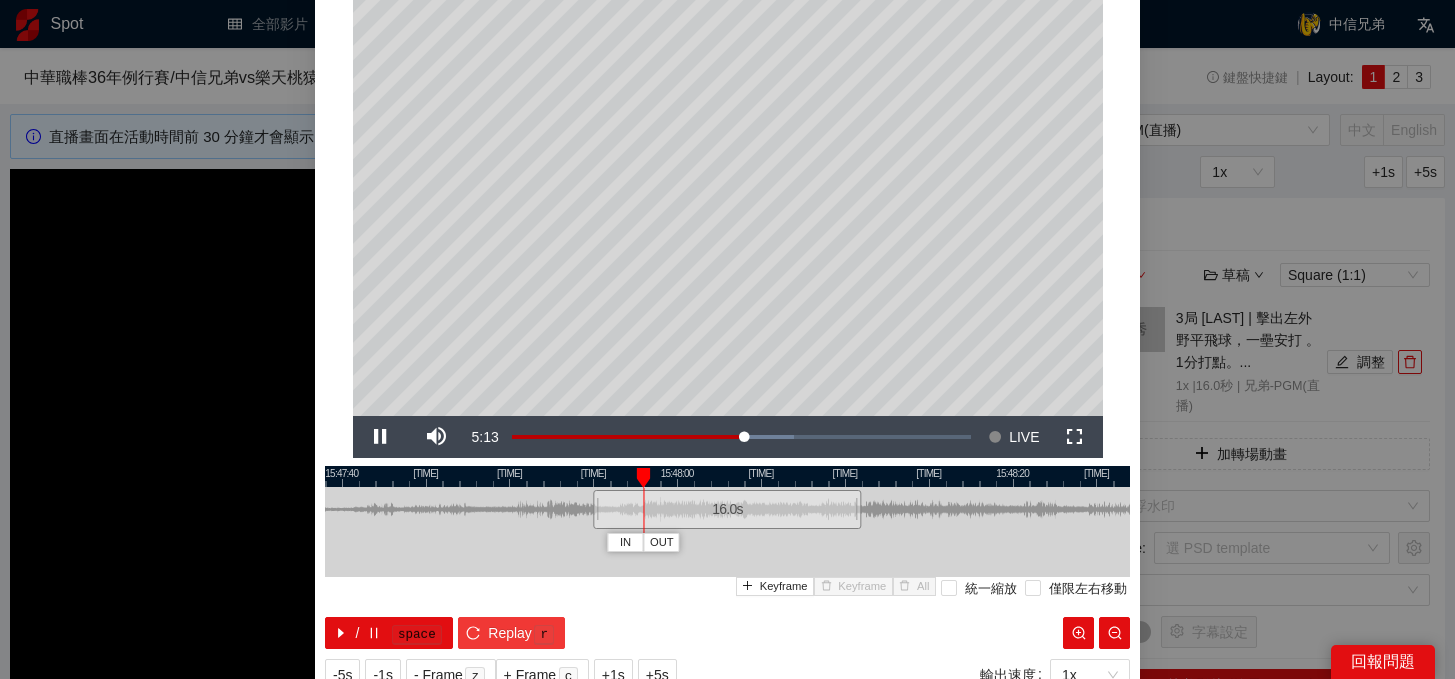 click on "Replay" at bounding box center (510, 633) 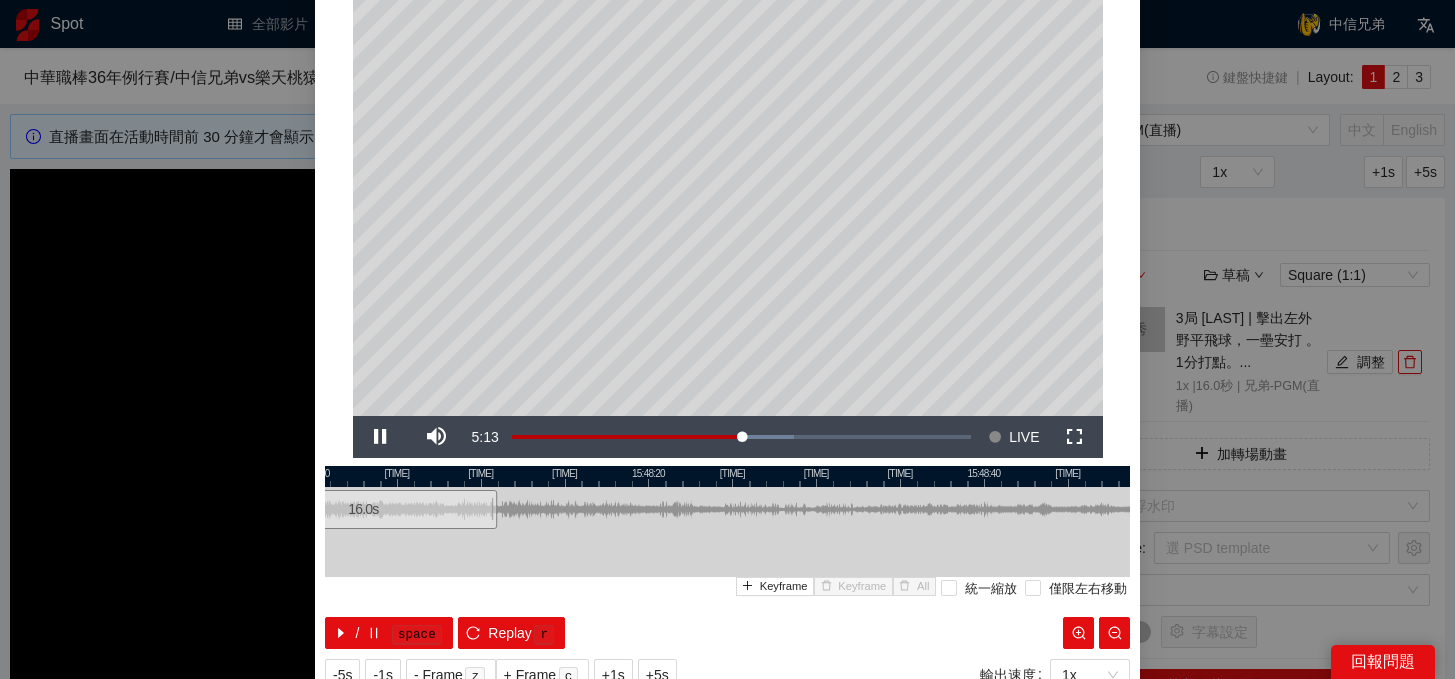 drag, startPoint x: 909, startPoint y: 473, endPoint x: 546, endPoint y: 487, distance: 363.26987 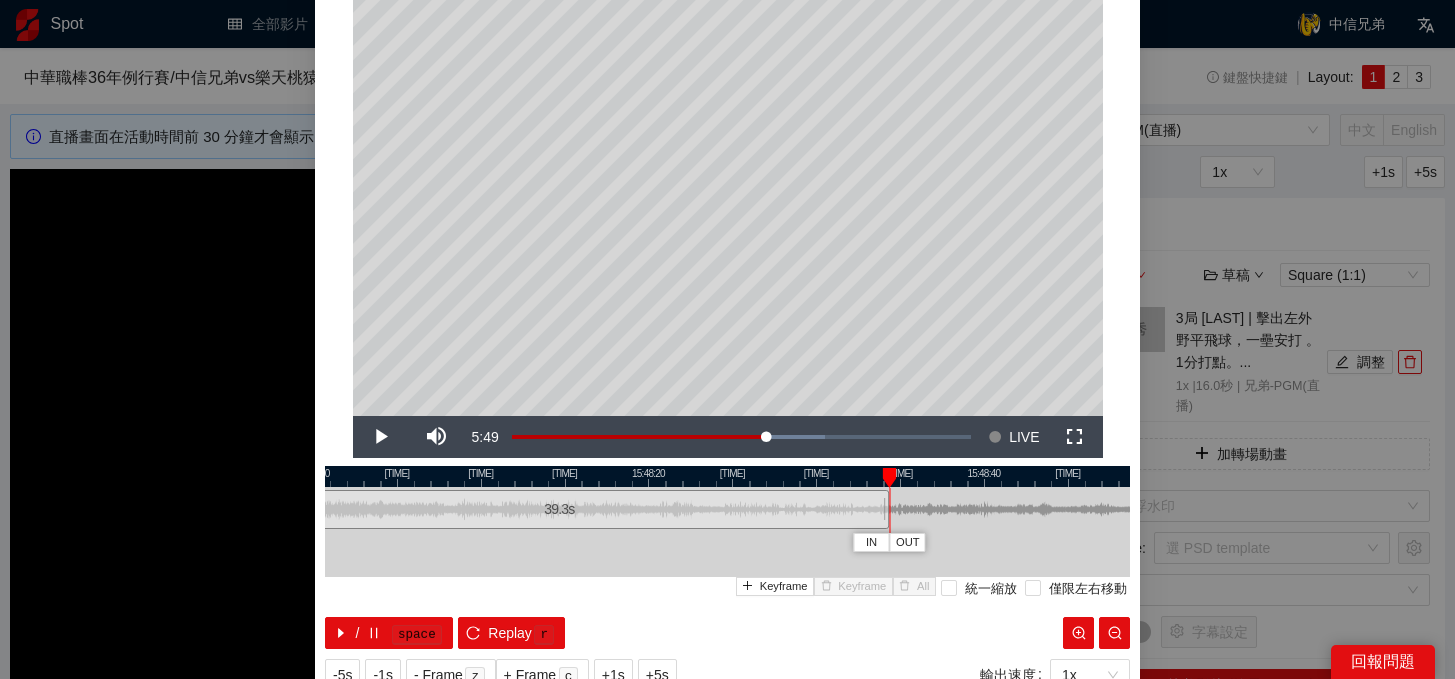 drag, startPoint x: 489, startPoint y: 510, endPoint x: 881, endPoint y: 528, distance: 392.41306 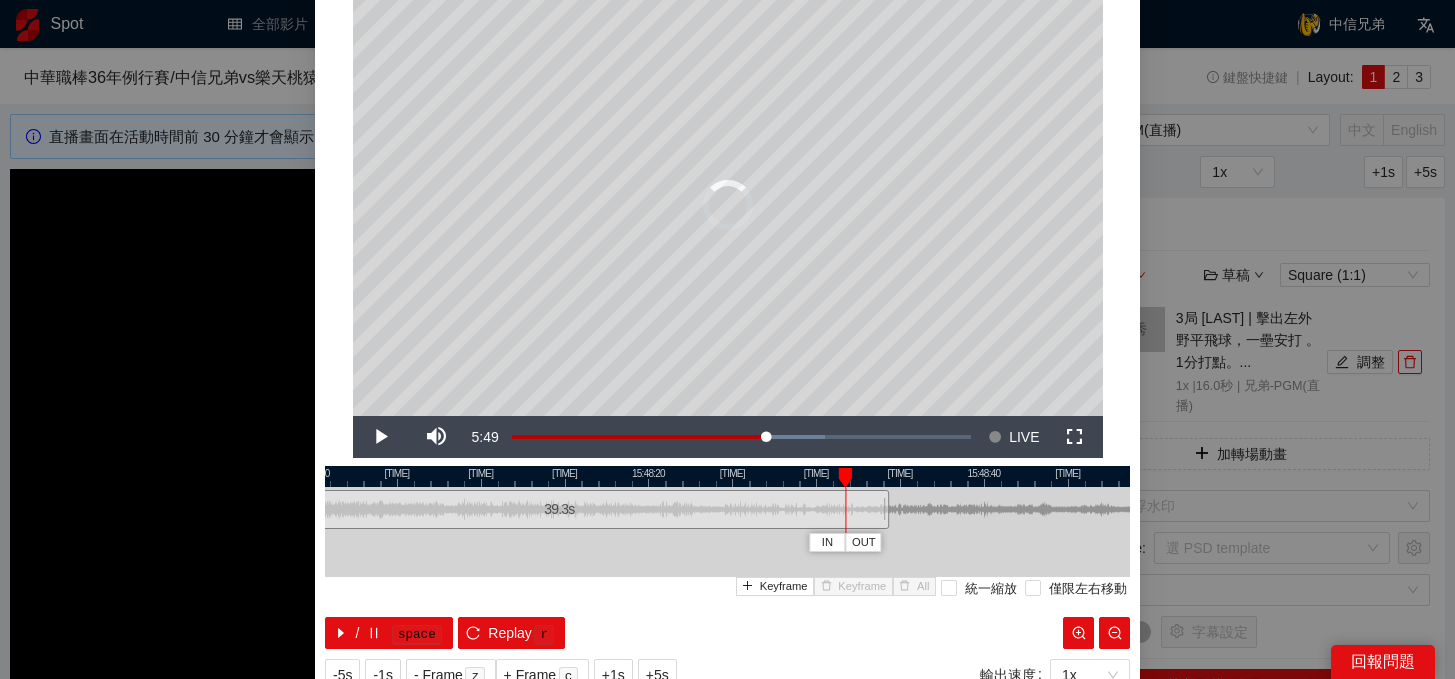 drag, startPoint x: 890, startPoint y: 471, endPoint x: 826, endPoint y: 471, distance: 64 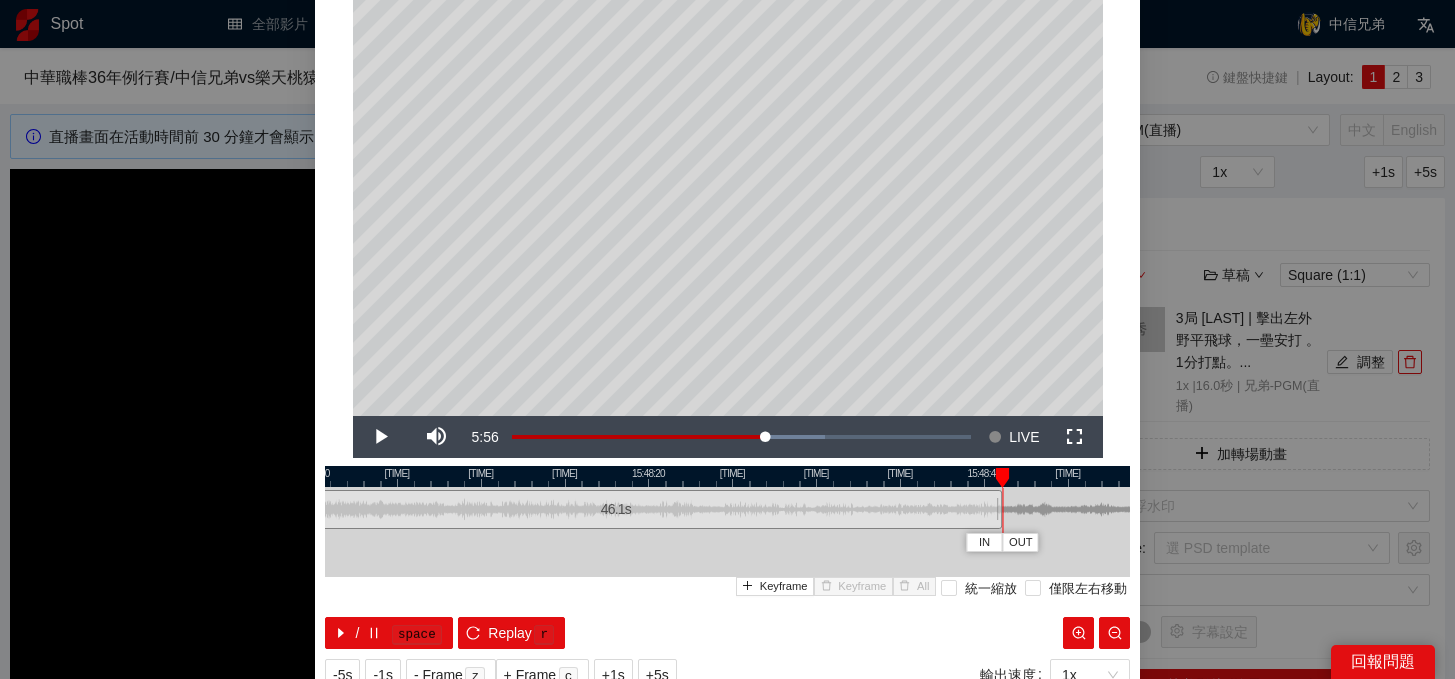 drag, startPoint x: 889, startPoint y: 513, endPoint x: 1002, endPoint y: 515, distance: 113.0177 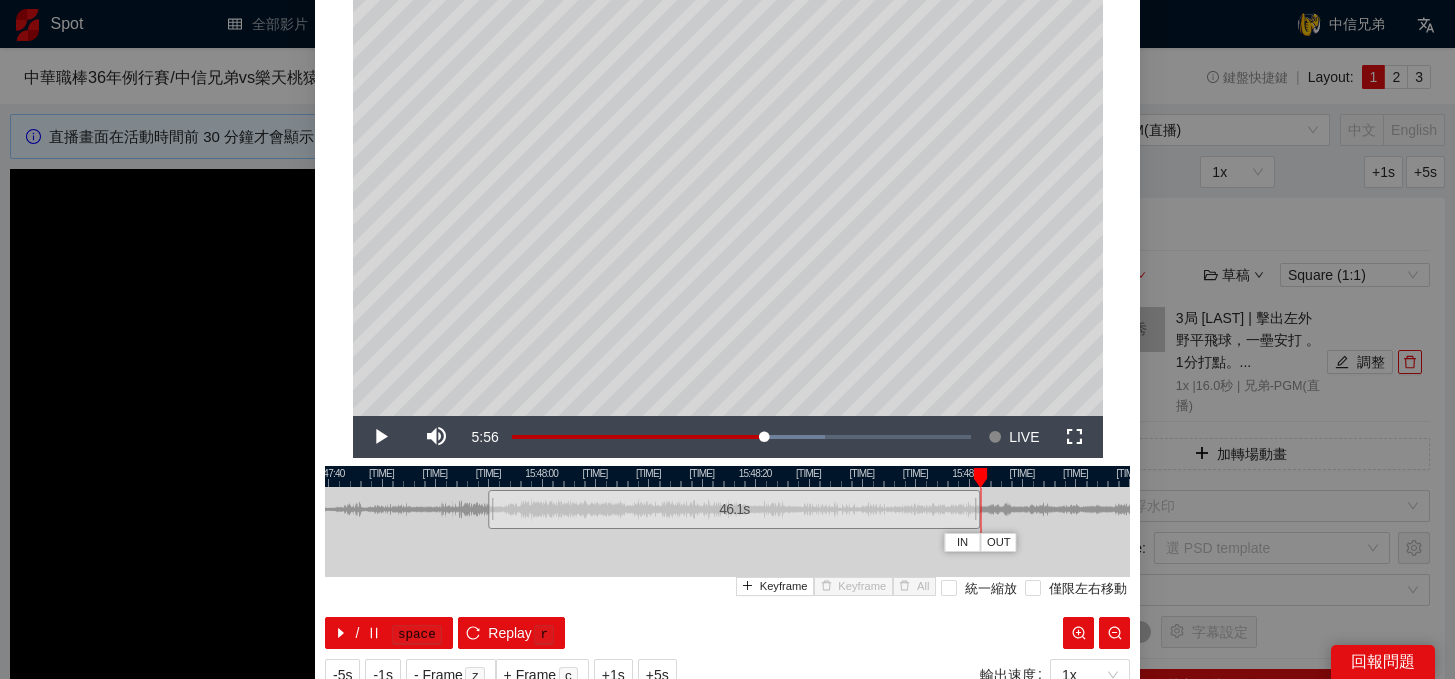 scroll, scrollTop: 188, scrollLeft: 0, axis: vertical 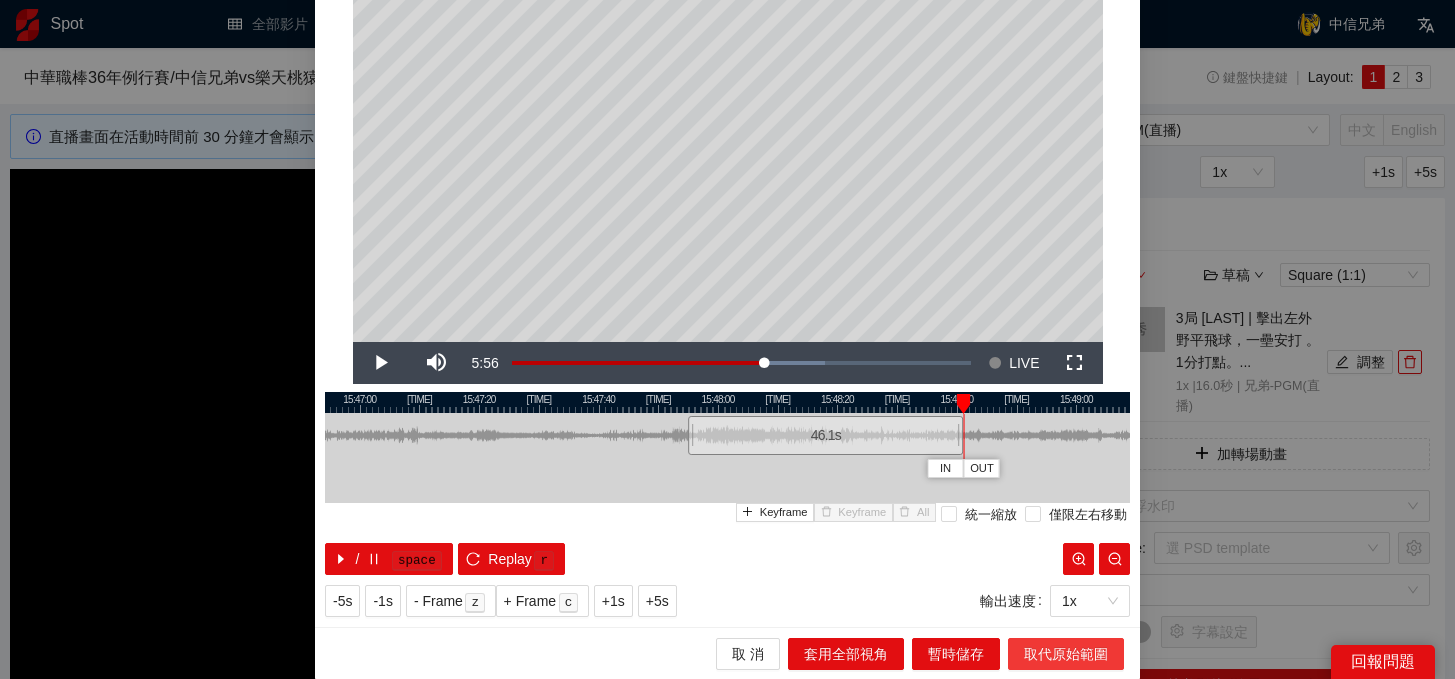 click on "取代原始範圍" at bounding box center (1066, 654) 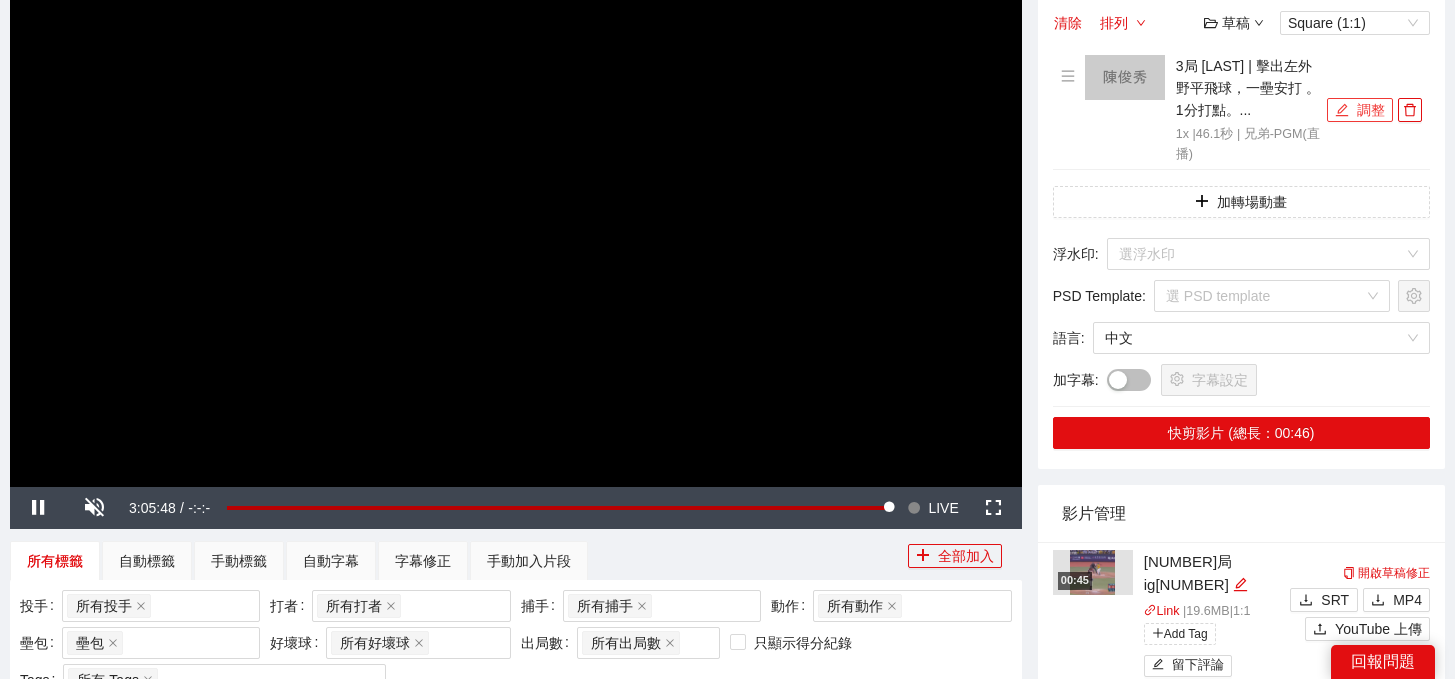 scroll, scrollTop: 251, scrollLeft: 0, axis: vertical 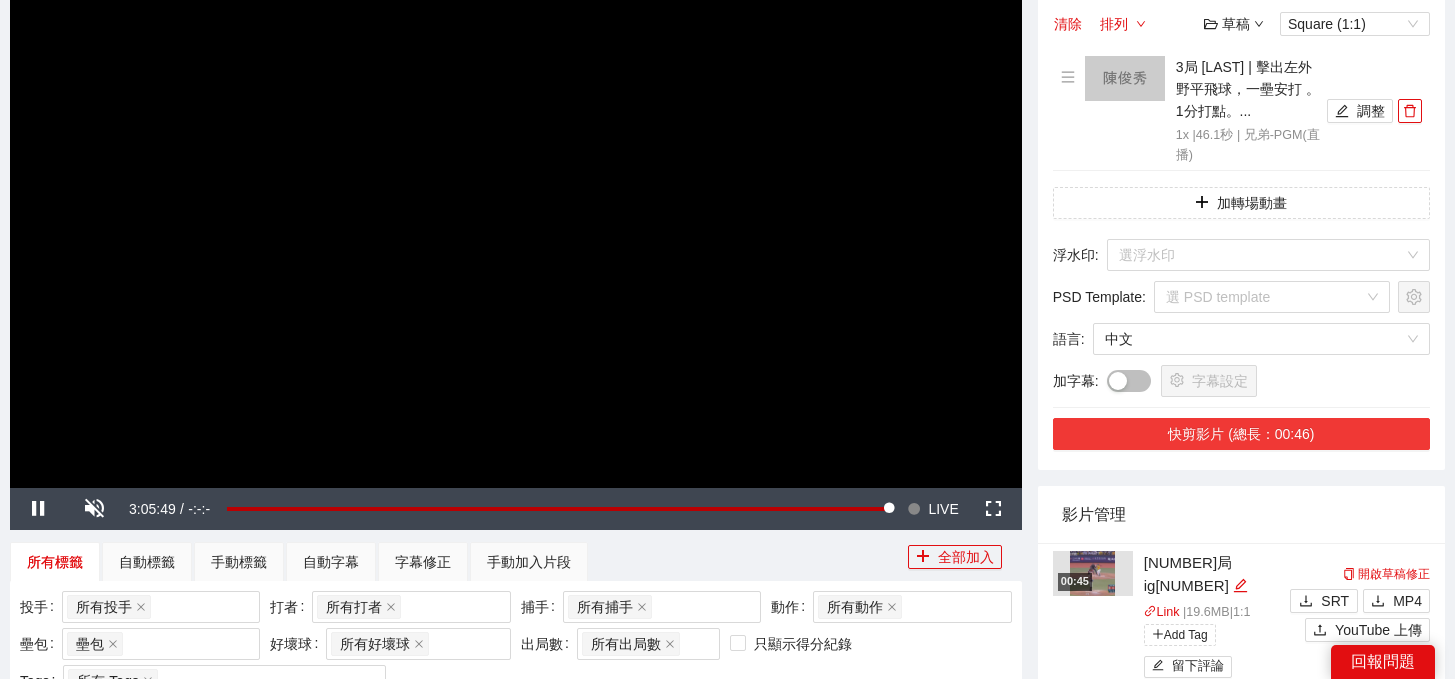 click on "快剪影片 (總長：00:46)" at bounding box center (1241, 434) 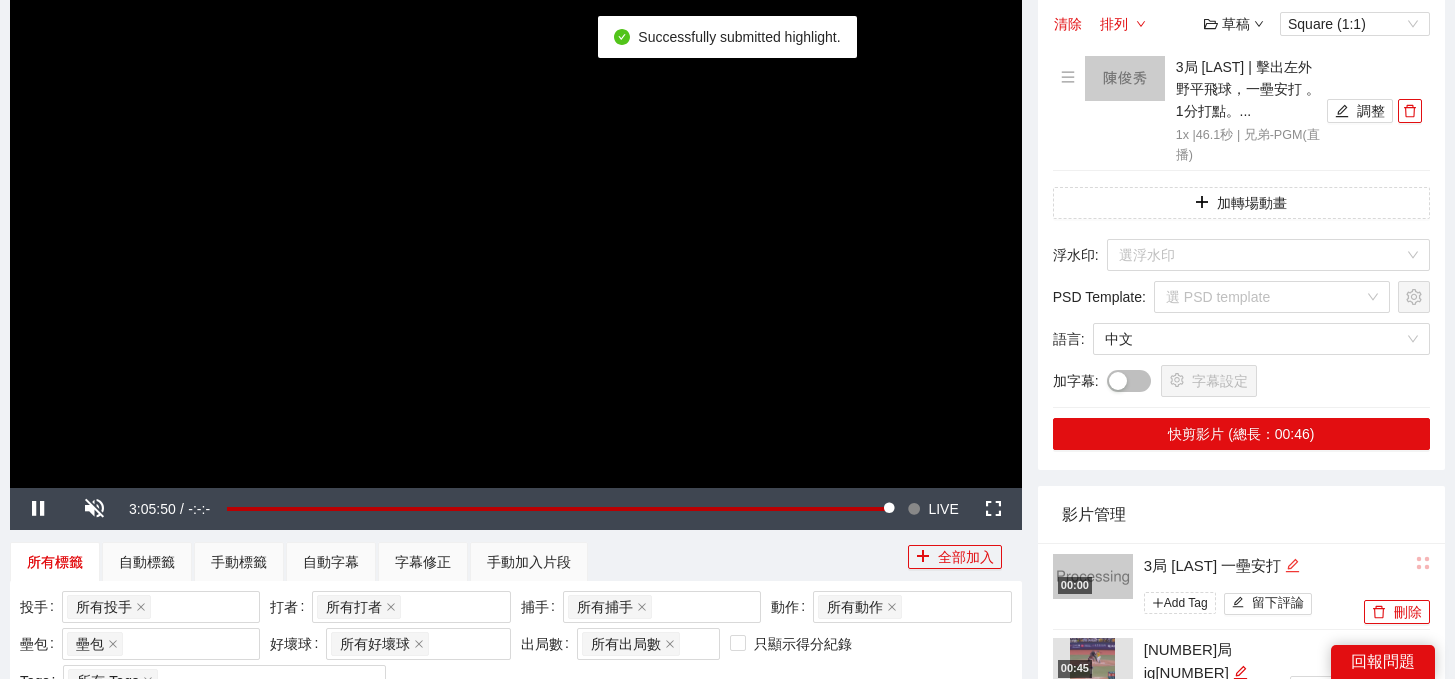 click 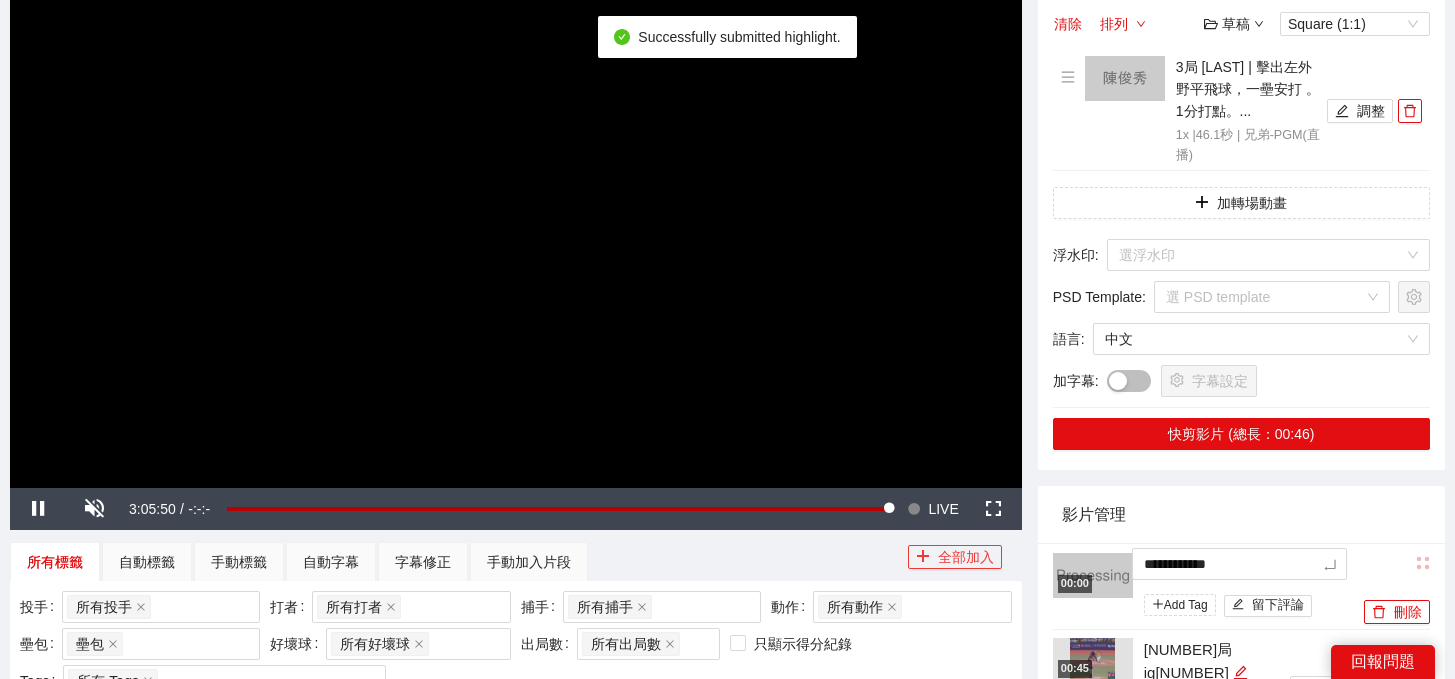 drag, startPoint x: 1299, startPoint y: 564, endPoint x: 986, endPoint y: 560, distance: 313.02554 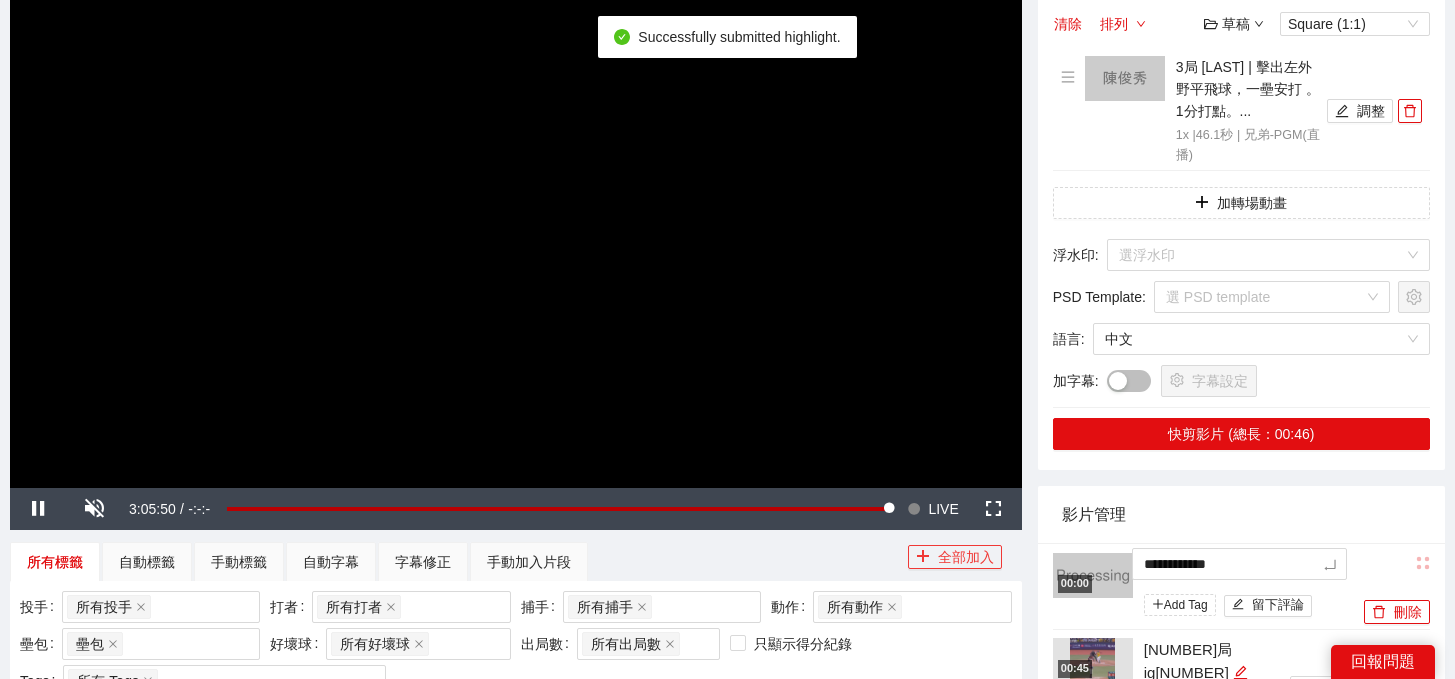 click on "**********" at bounding box center [727, 1188] 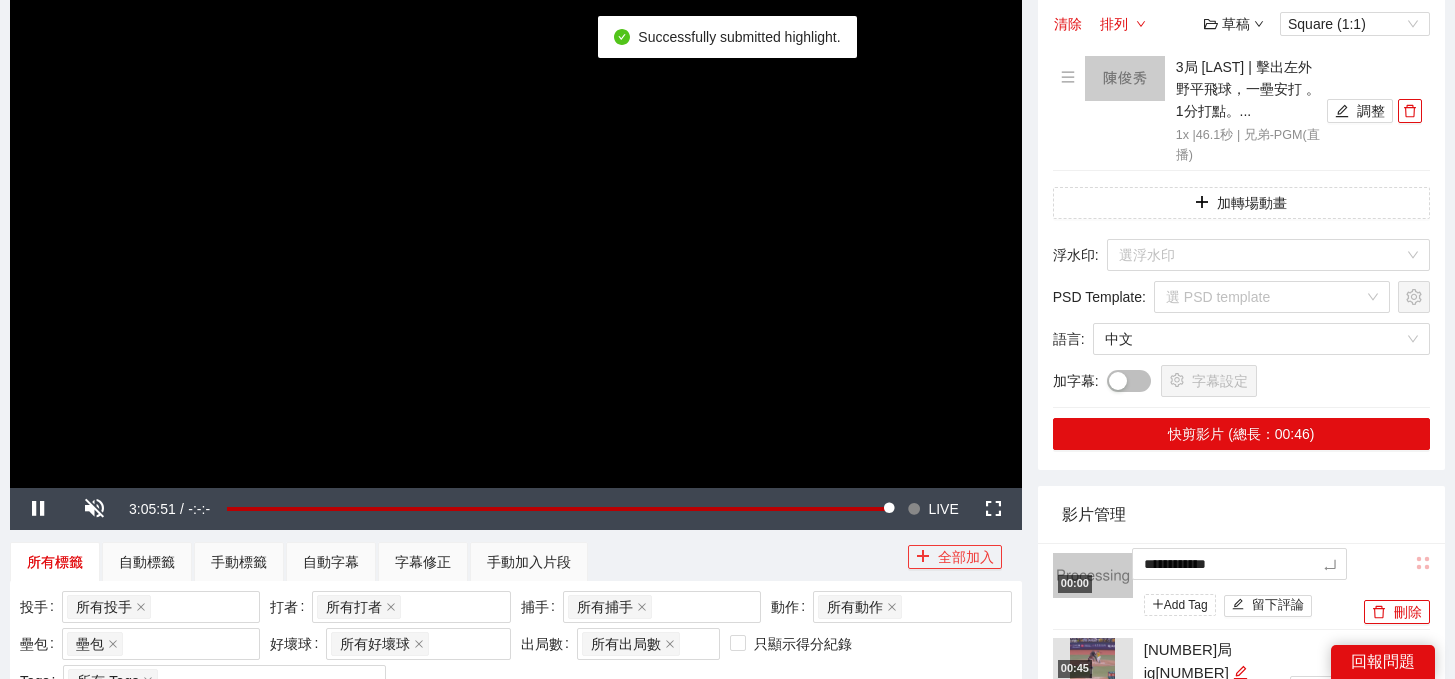 type on "*" 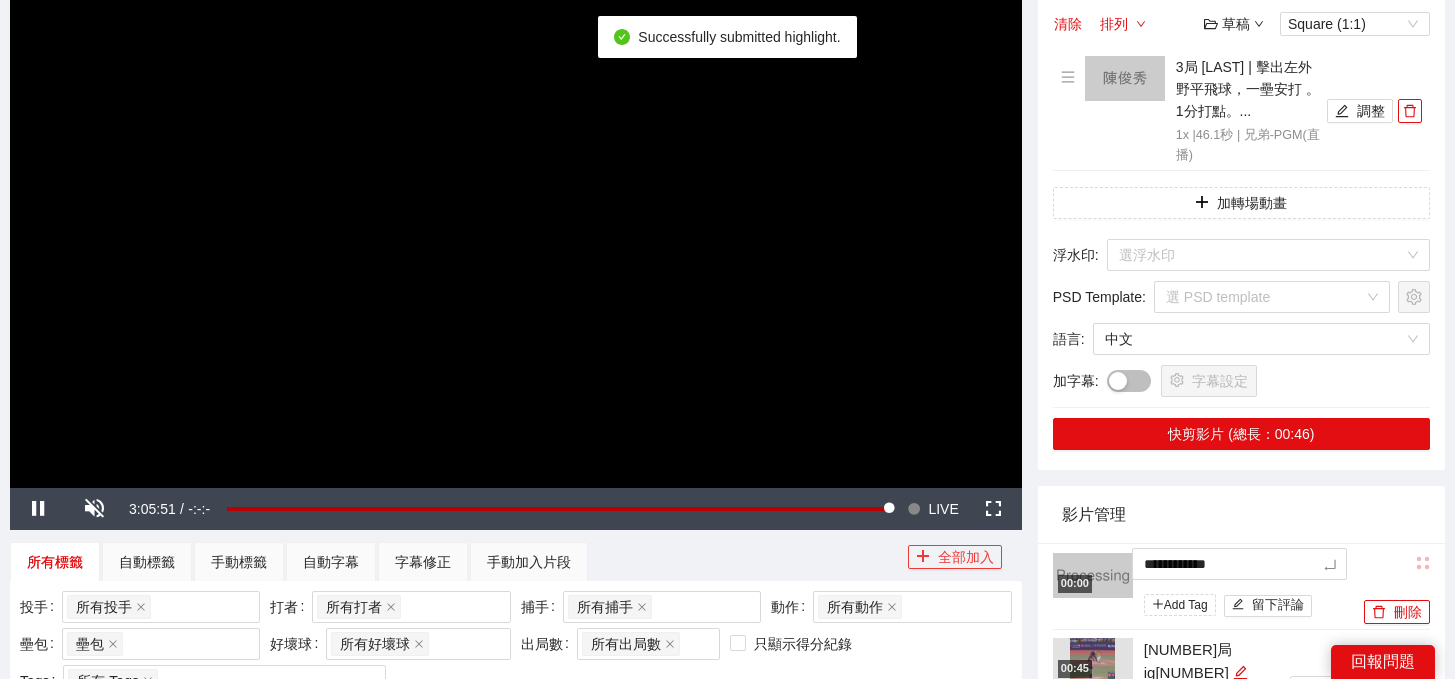 type on "*" 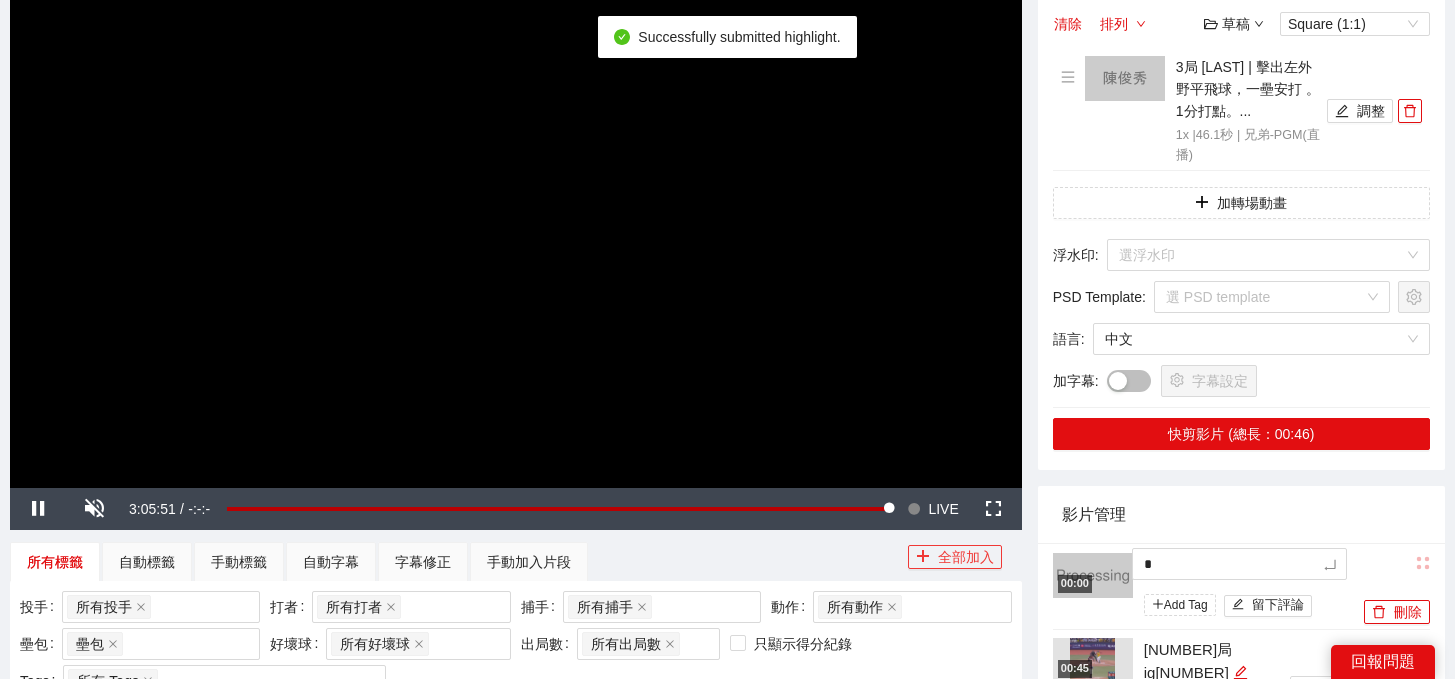 type 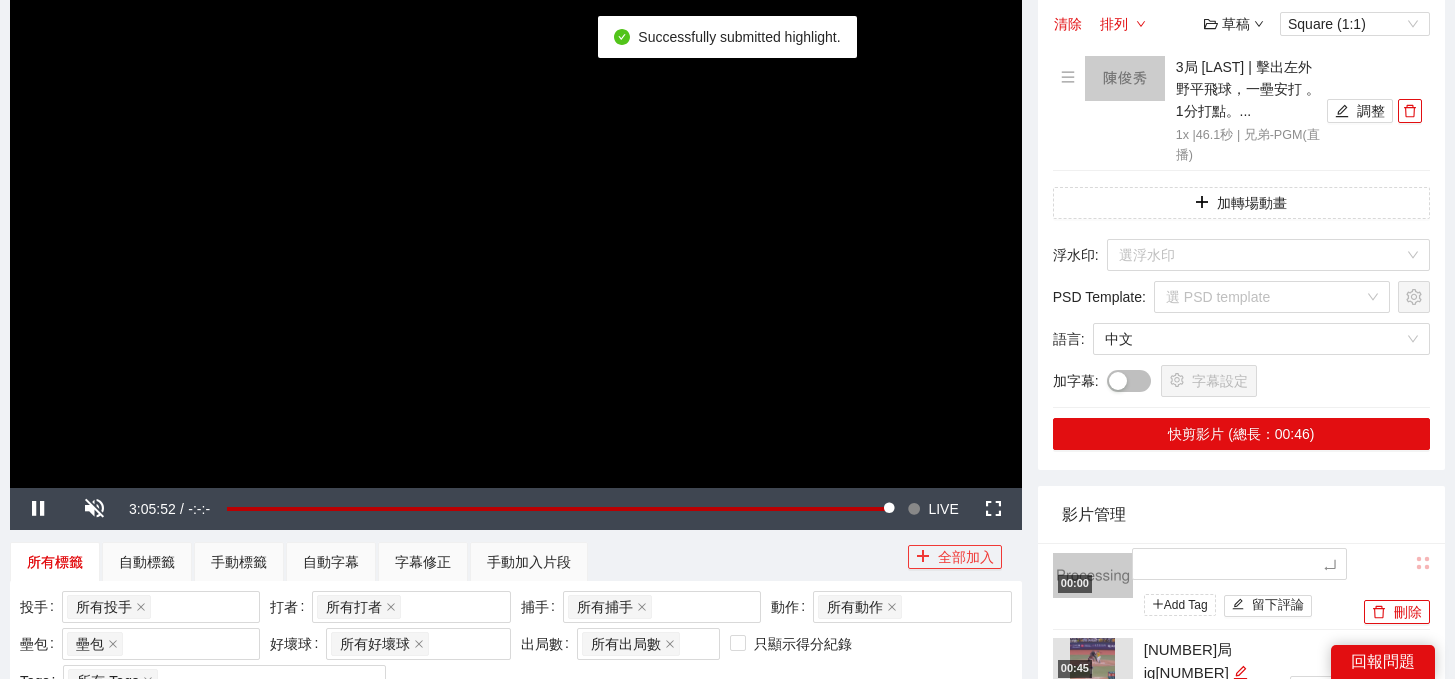 type on "*" 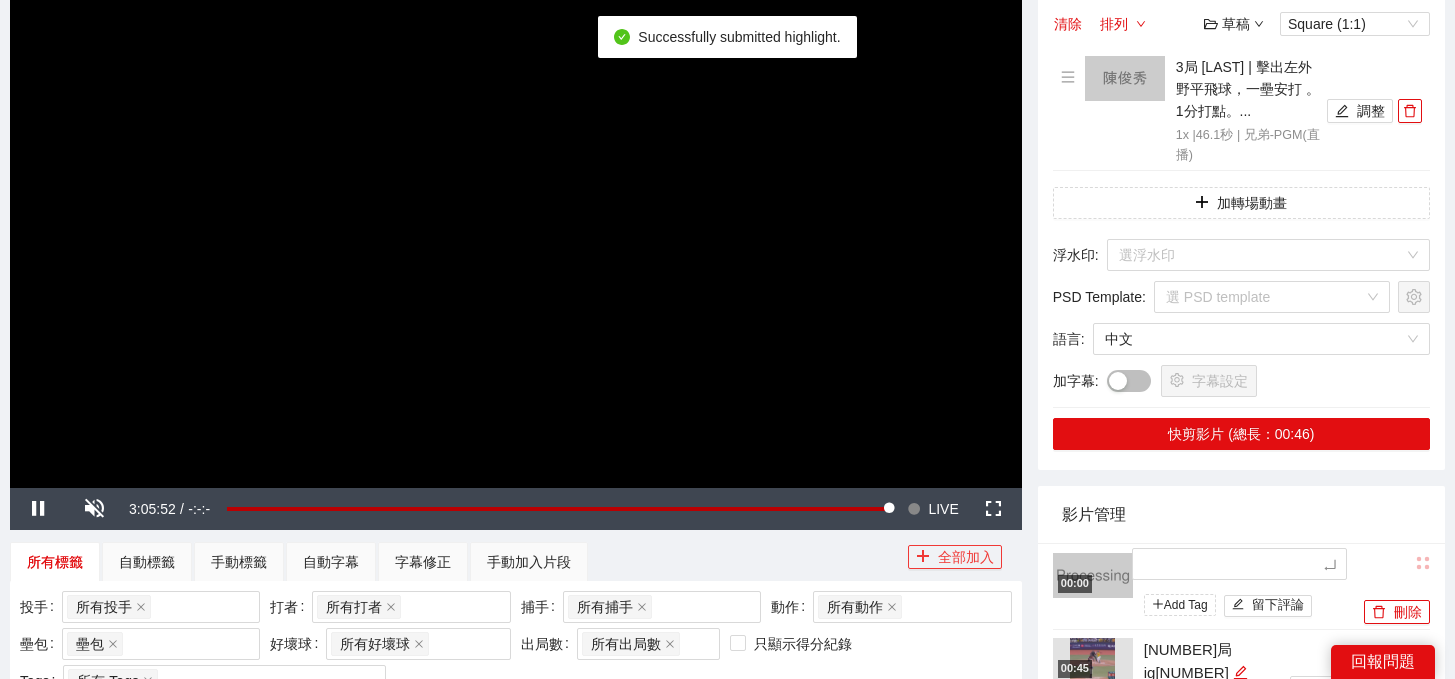 type on "*" 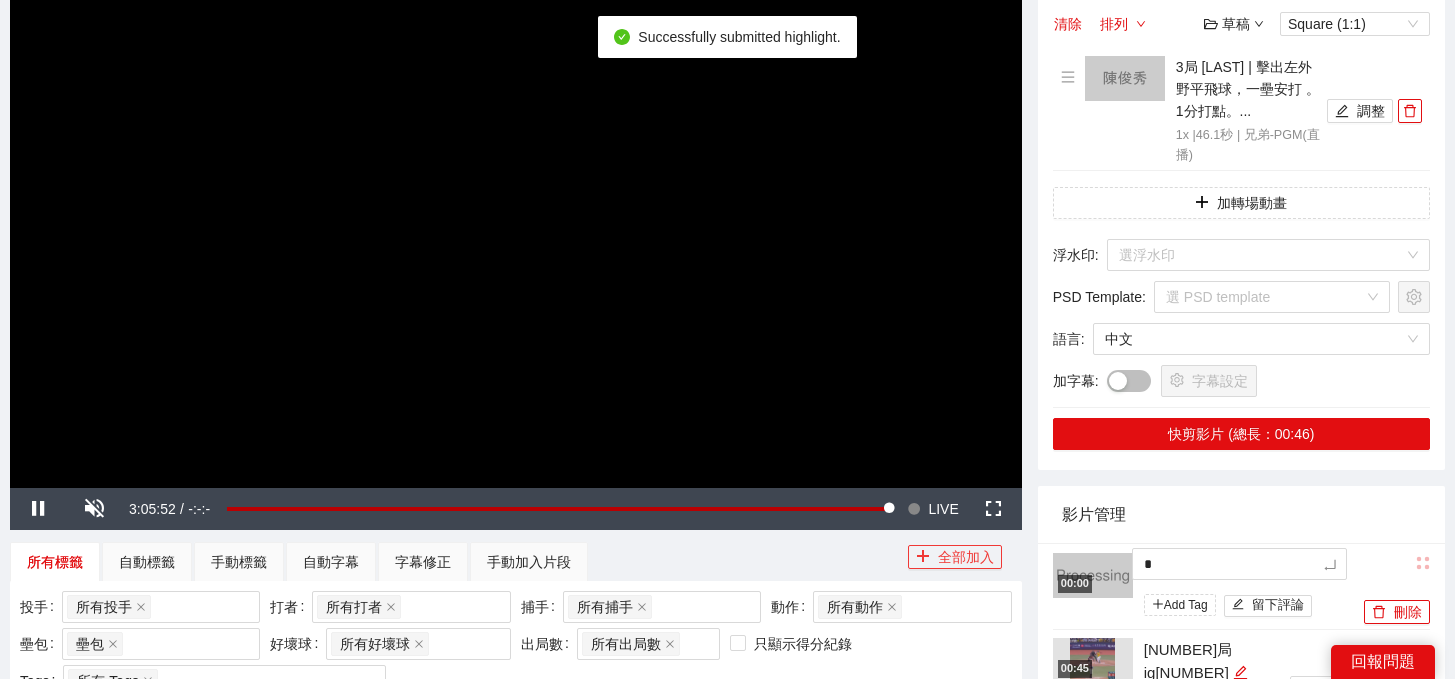 type on "**" 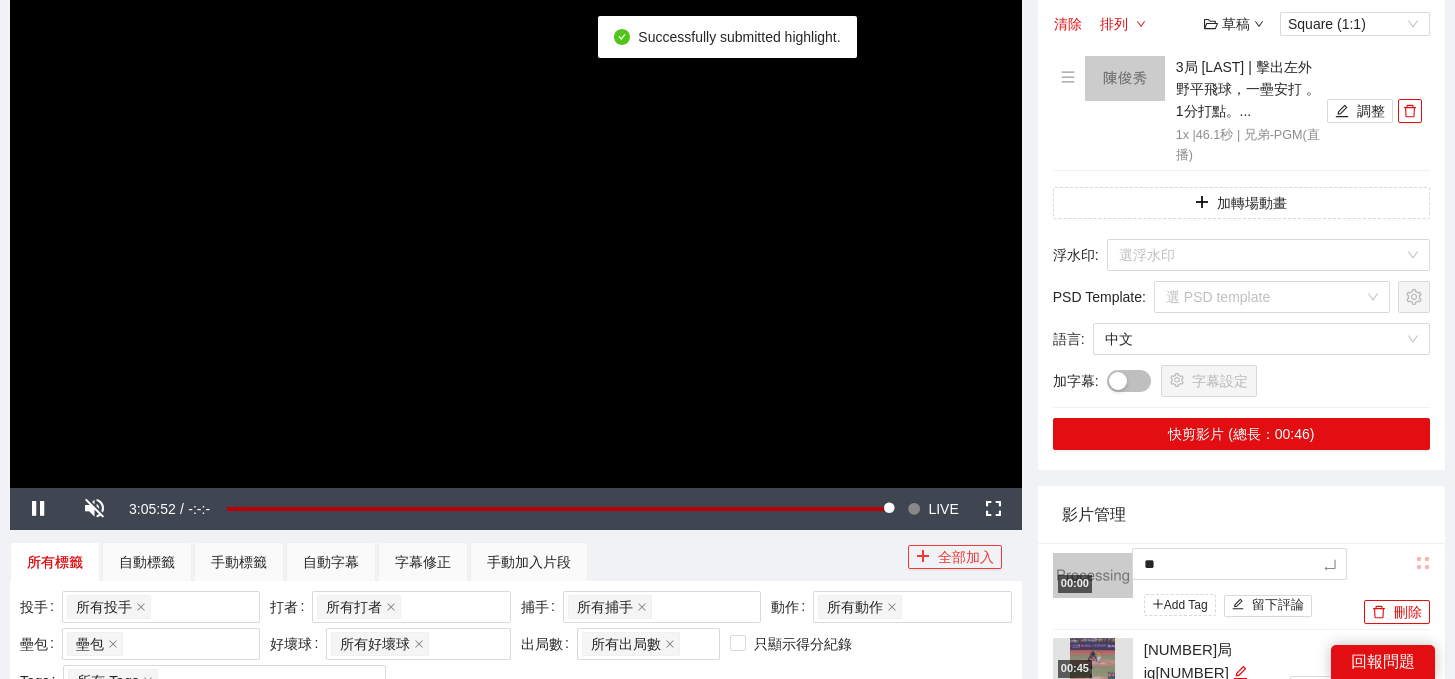 type on "*" 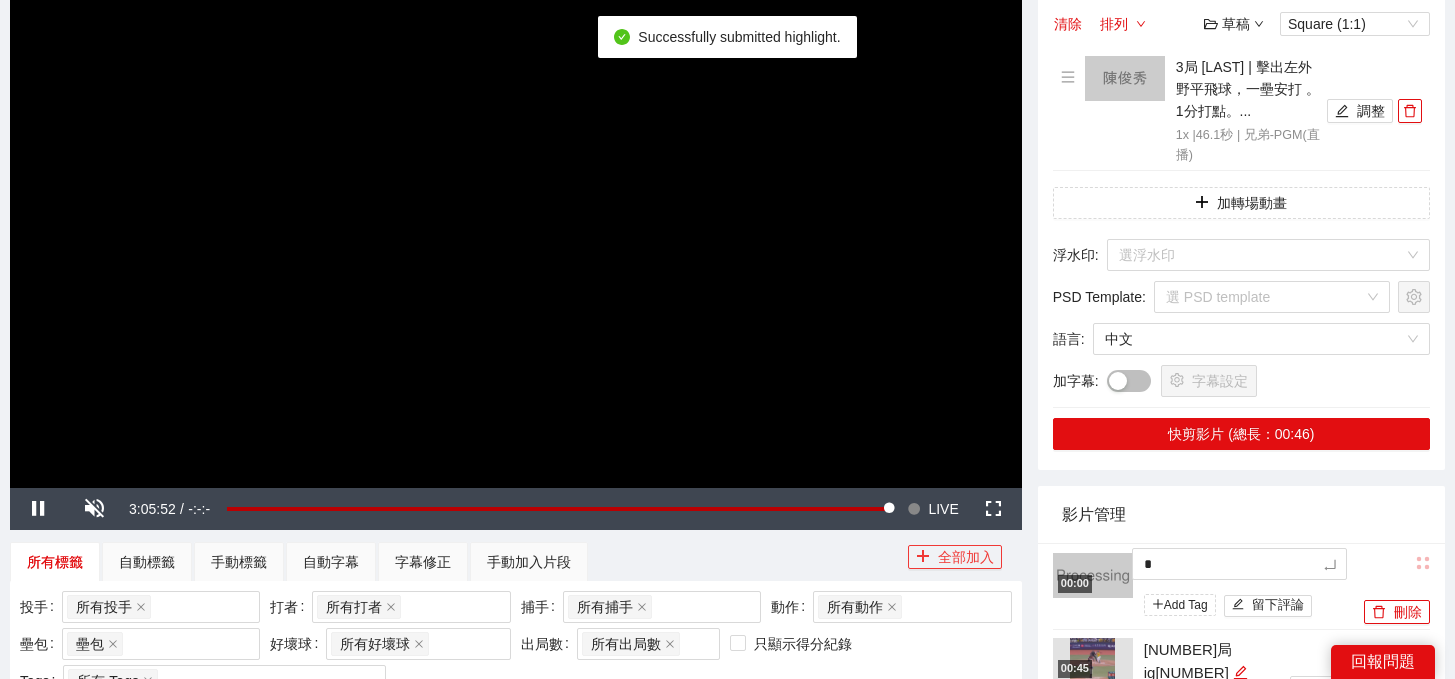 type on "**" 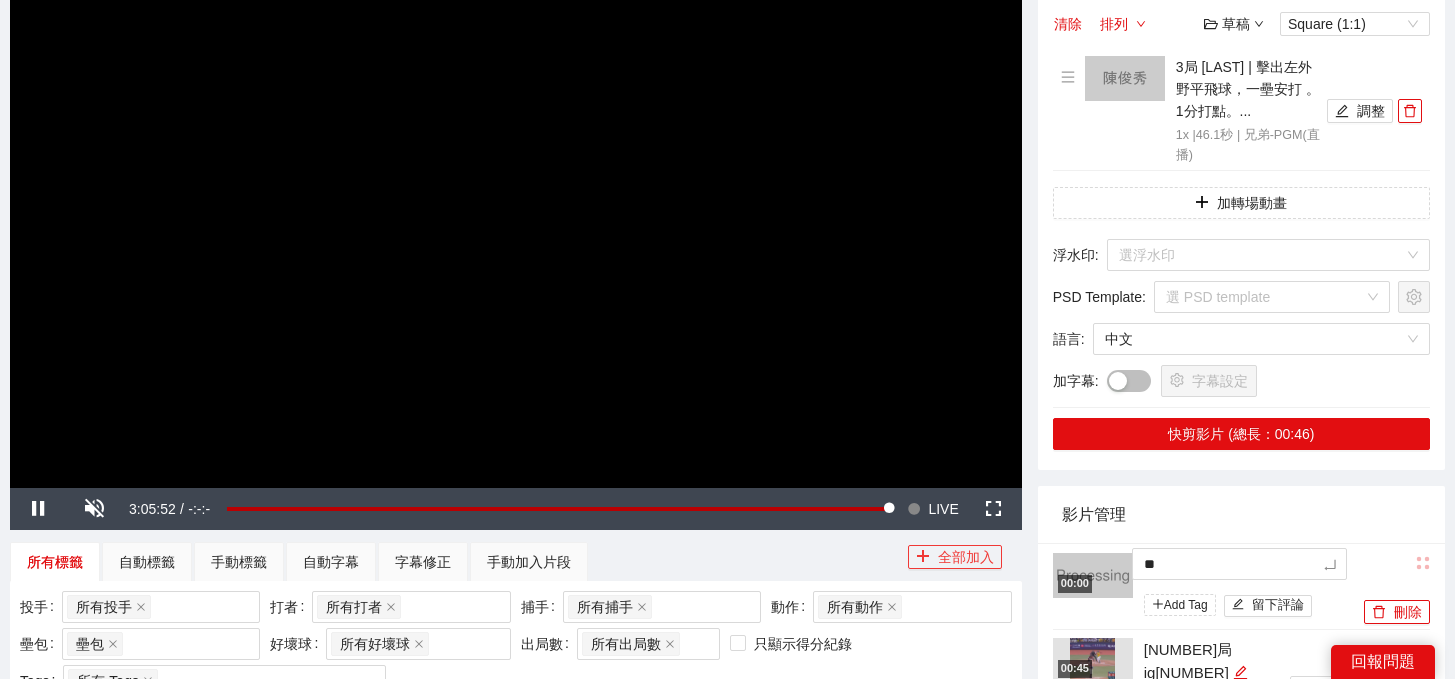 type on "***" 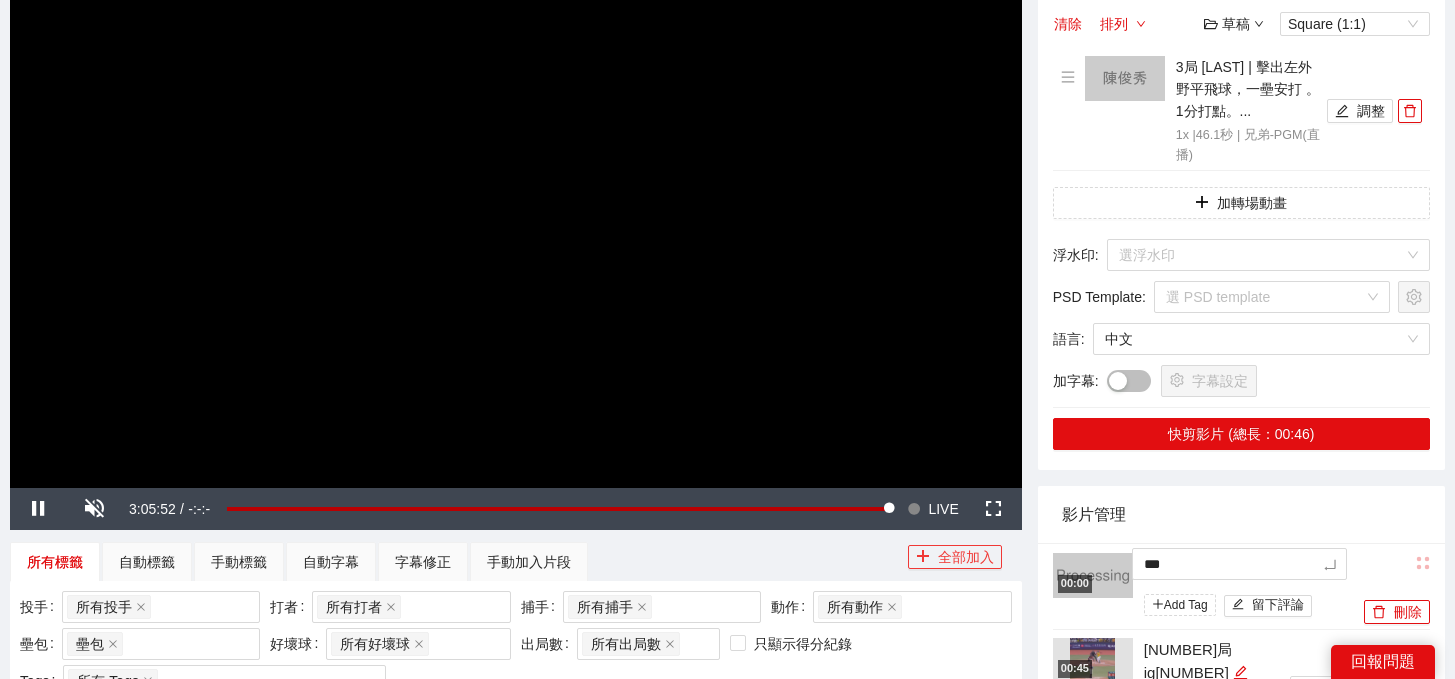 type on "**" 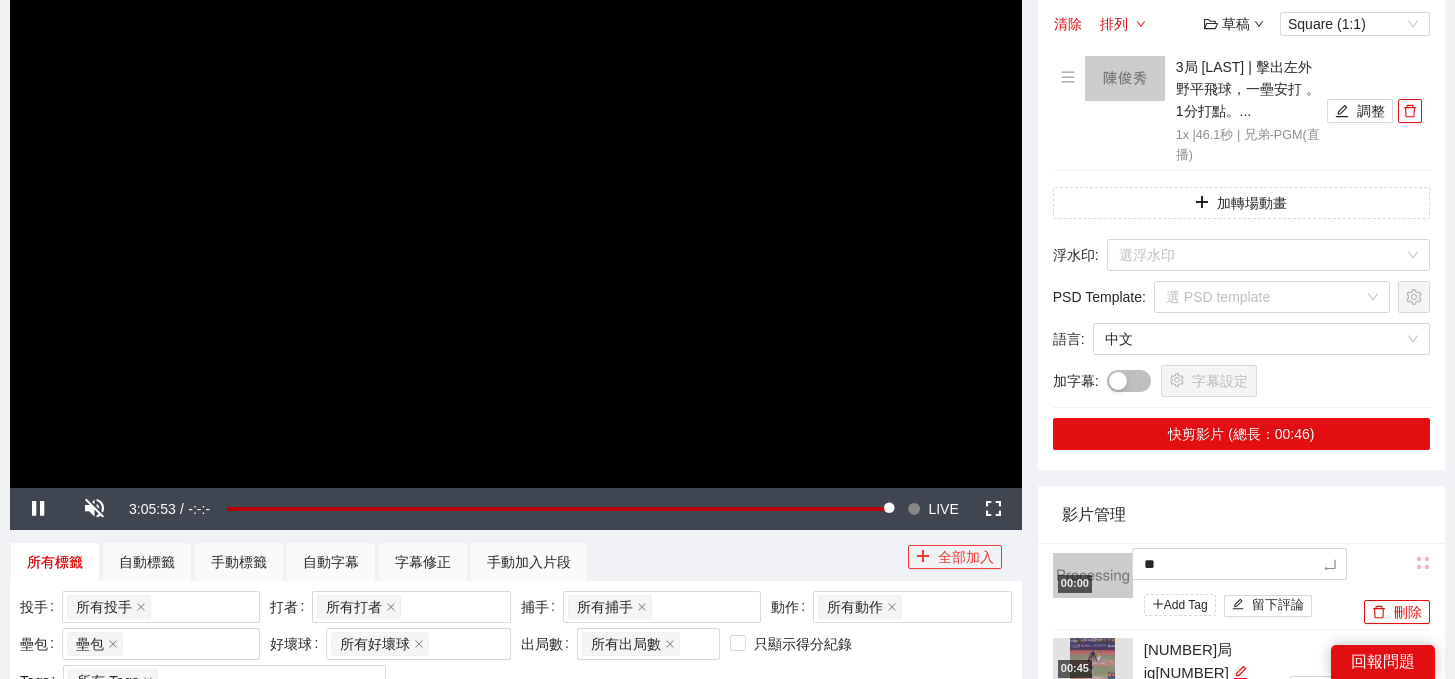 type on "**" 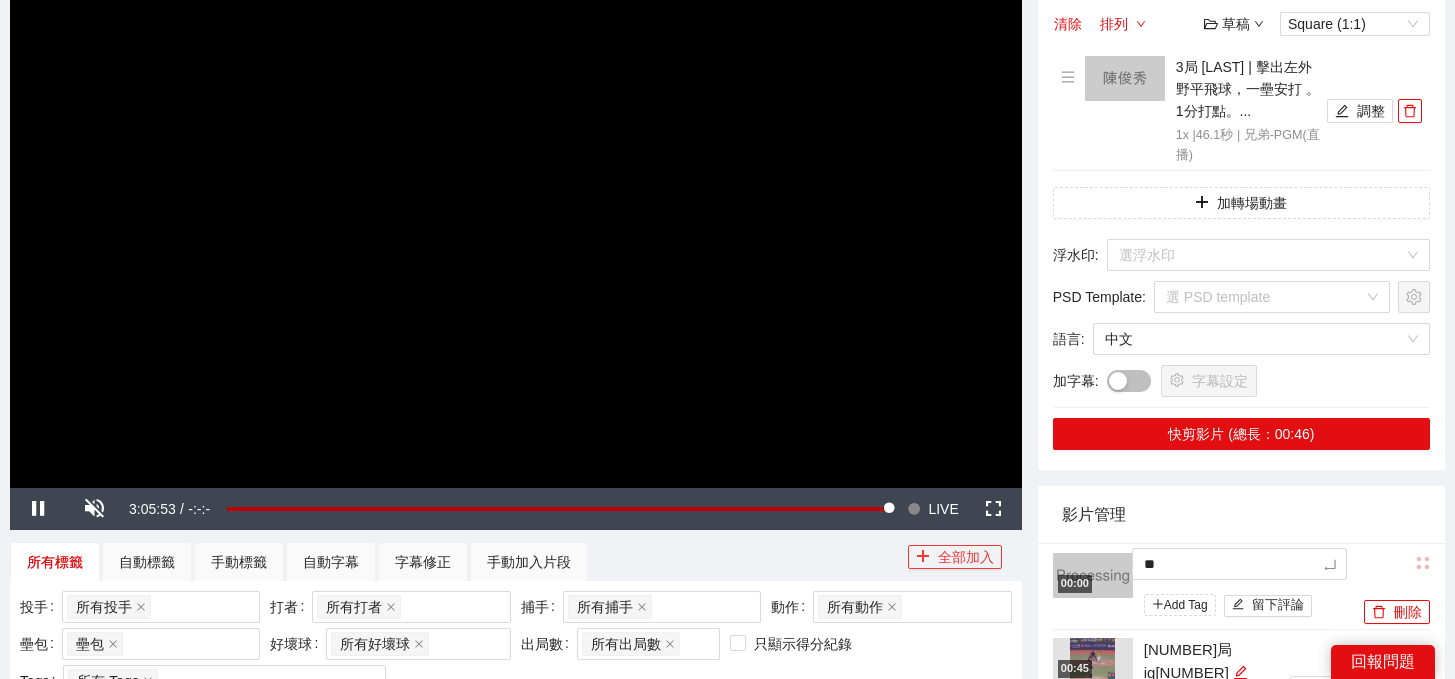 type on "**" 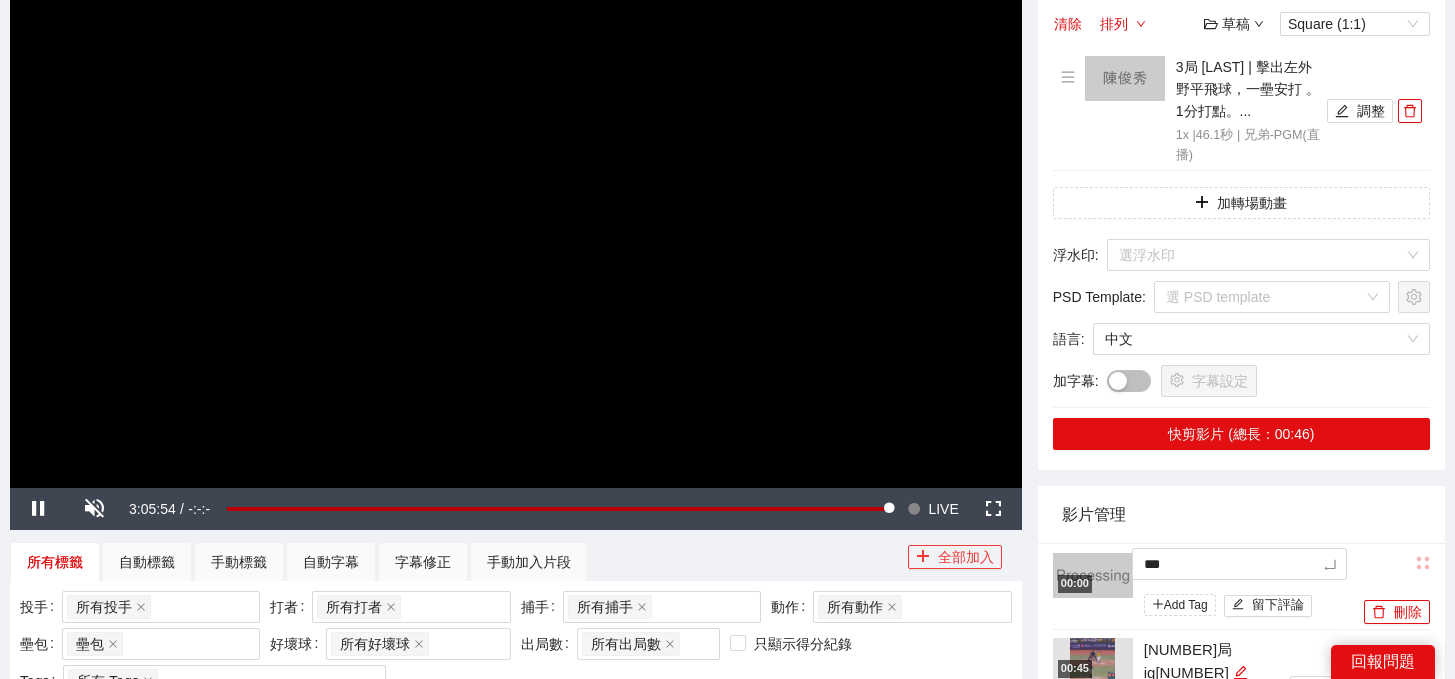 type on "****" 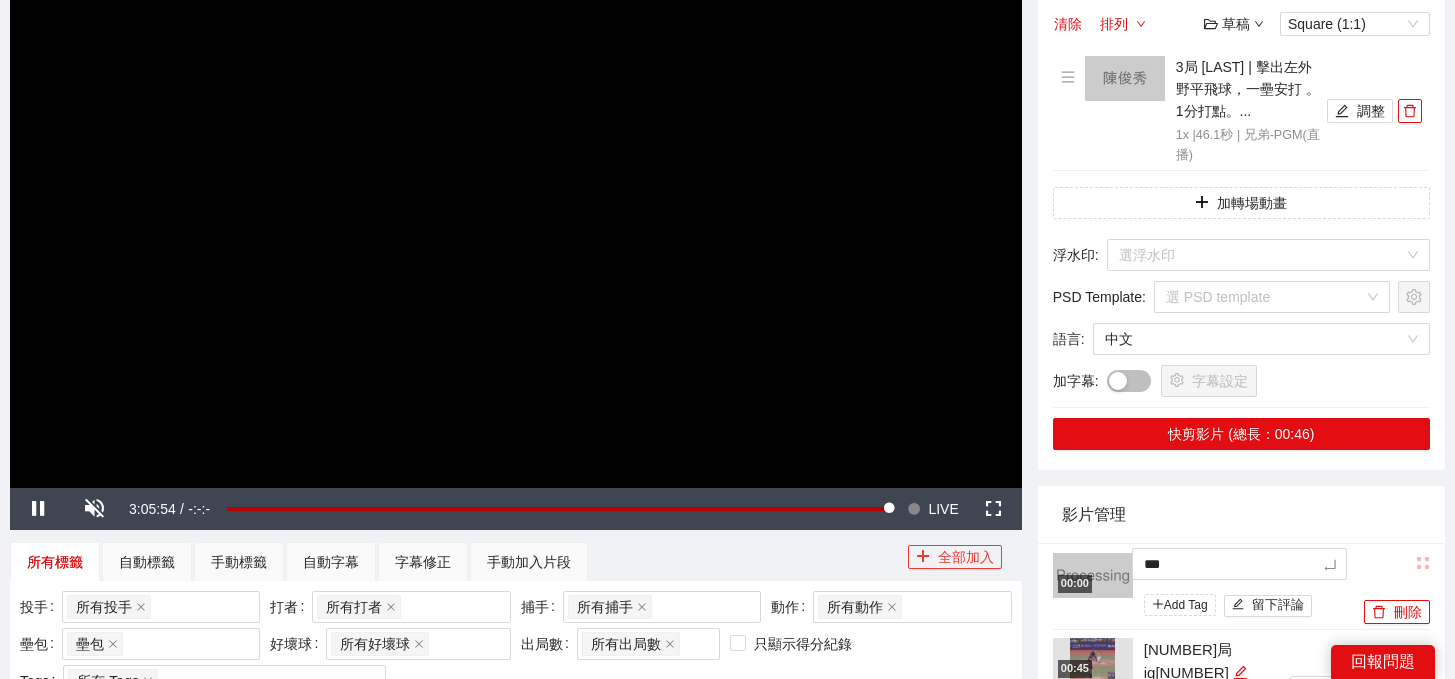 type on "****" 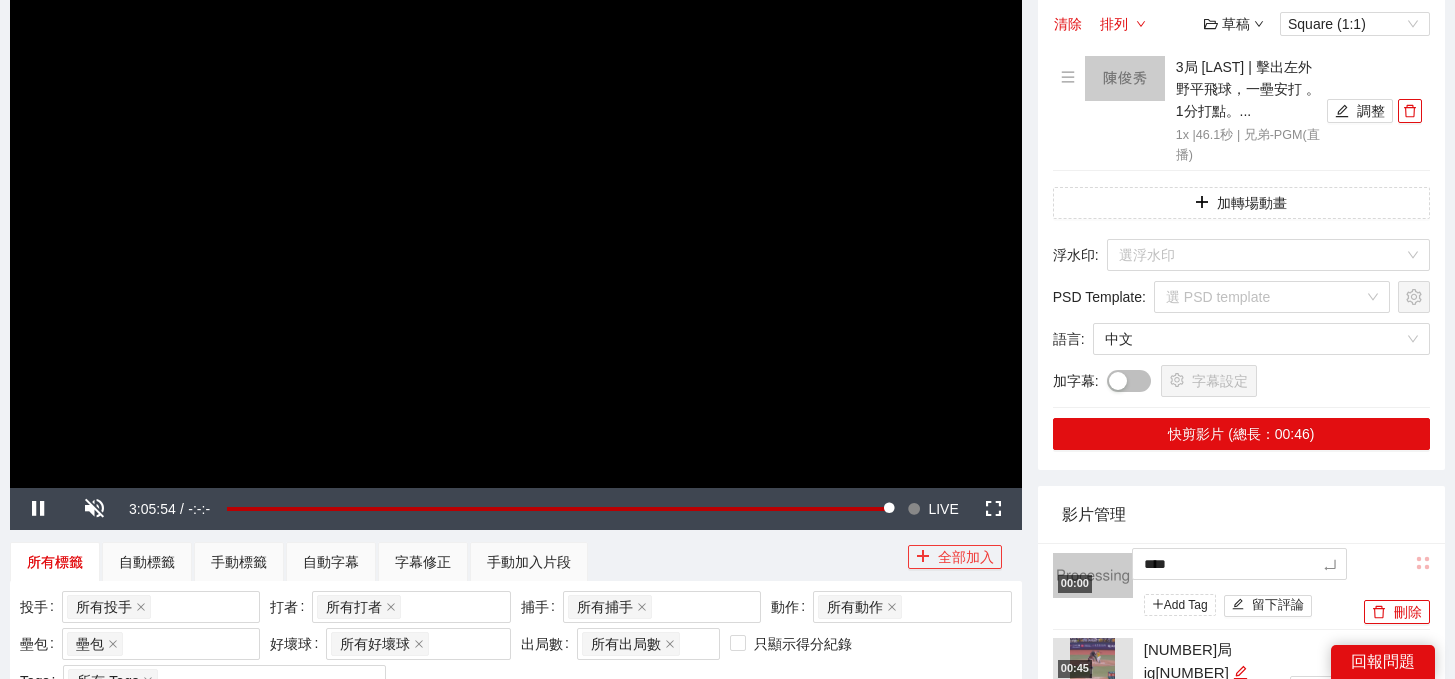 type on "*****" 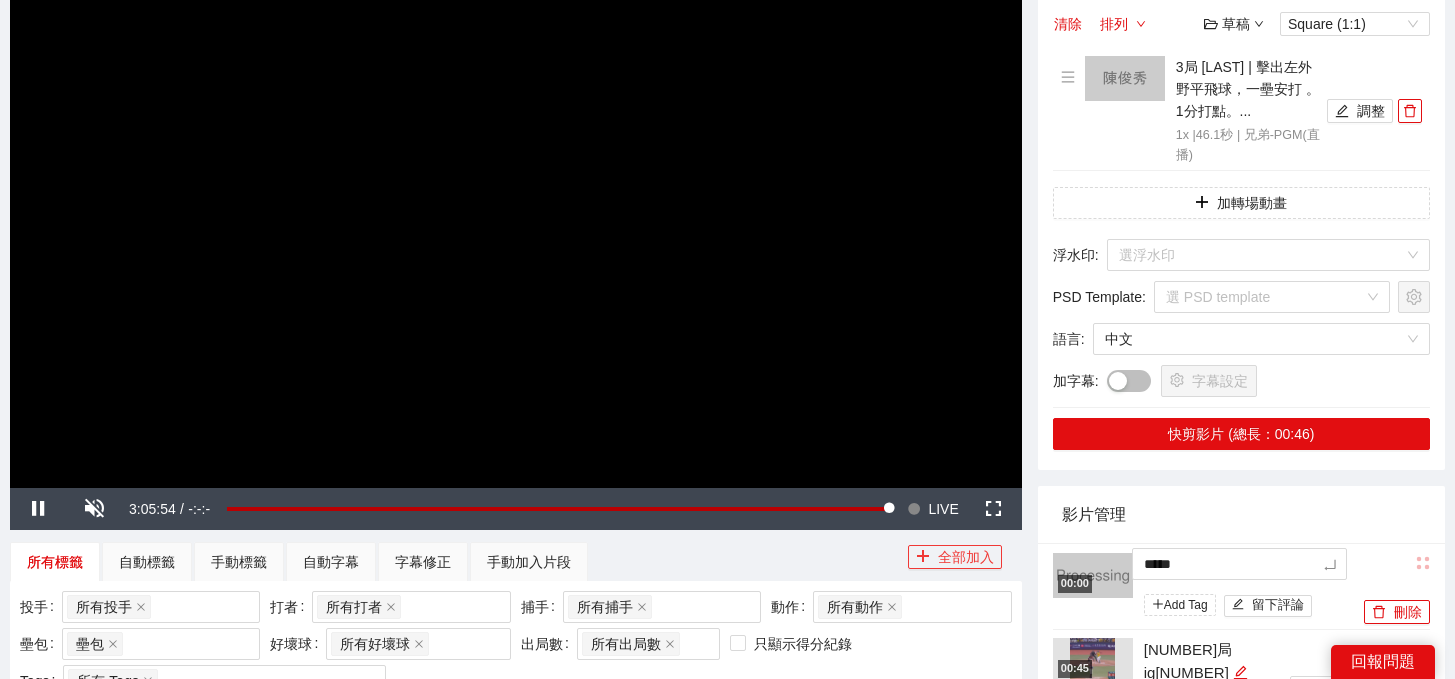 type on "******" 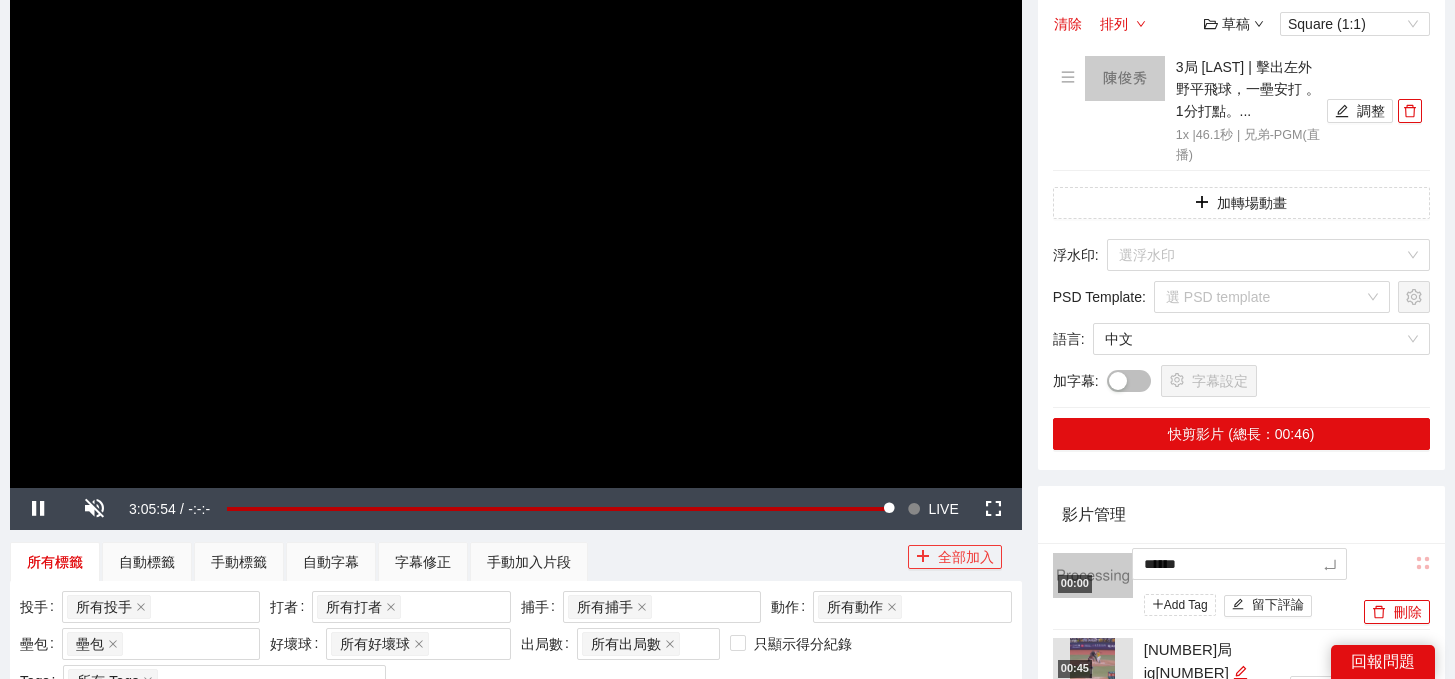 type on "******" 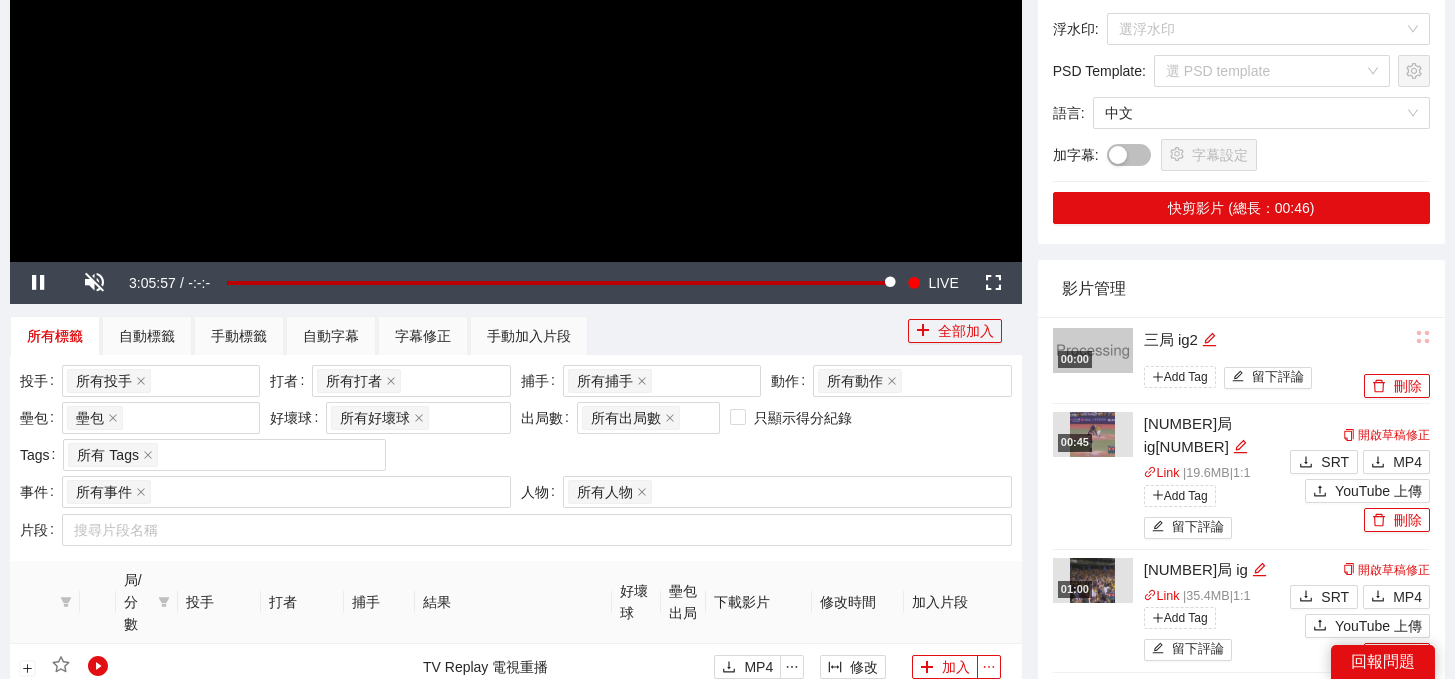 scroll, scrollTop: 480, scrollLeft: 0, axis: vertical 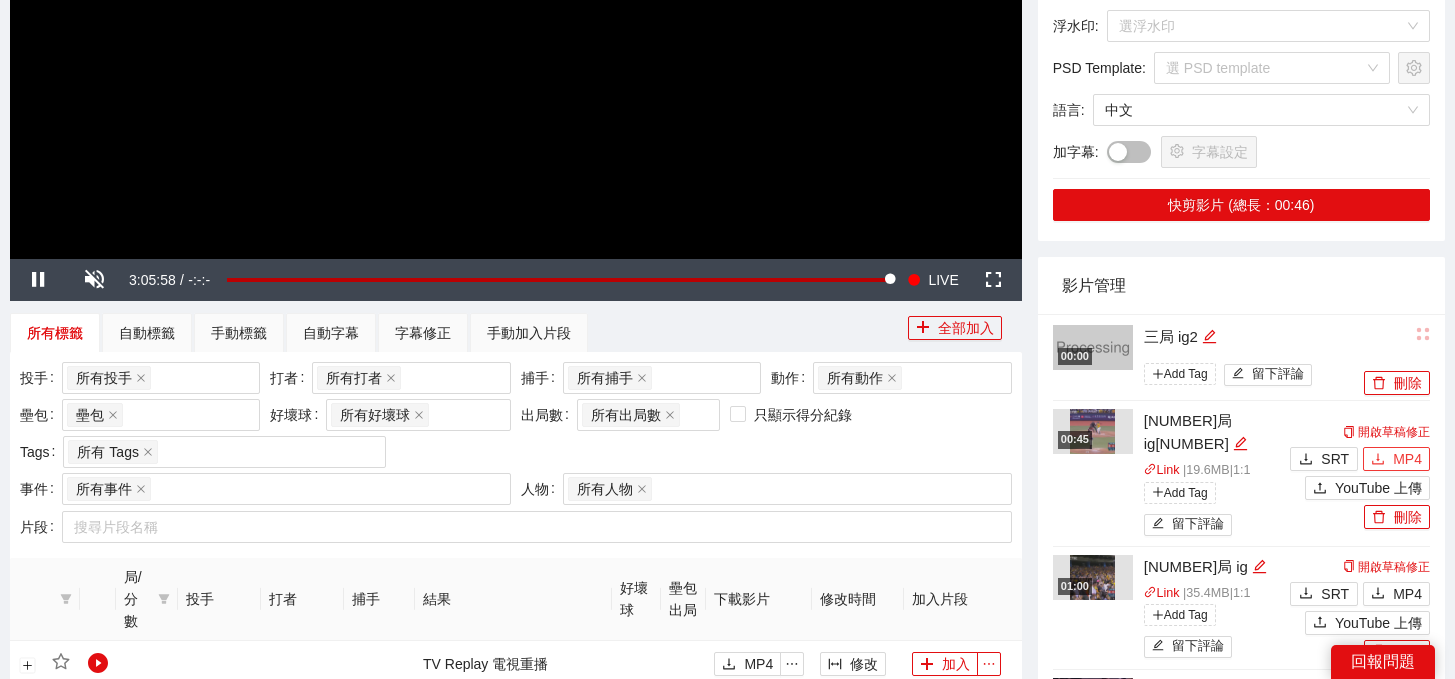 click on "MP4" at bounding box center [1407, 459] 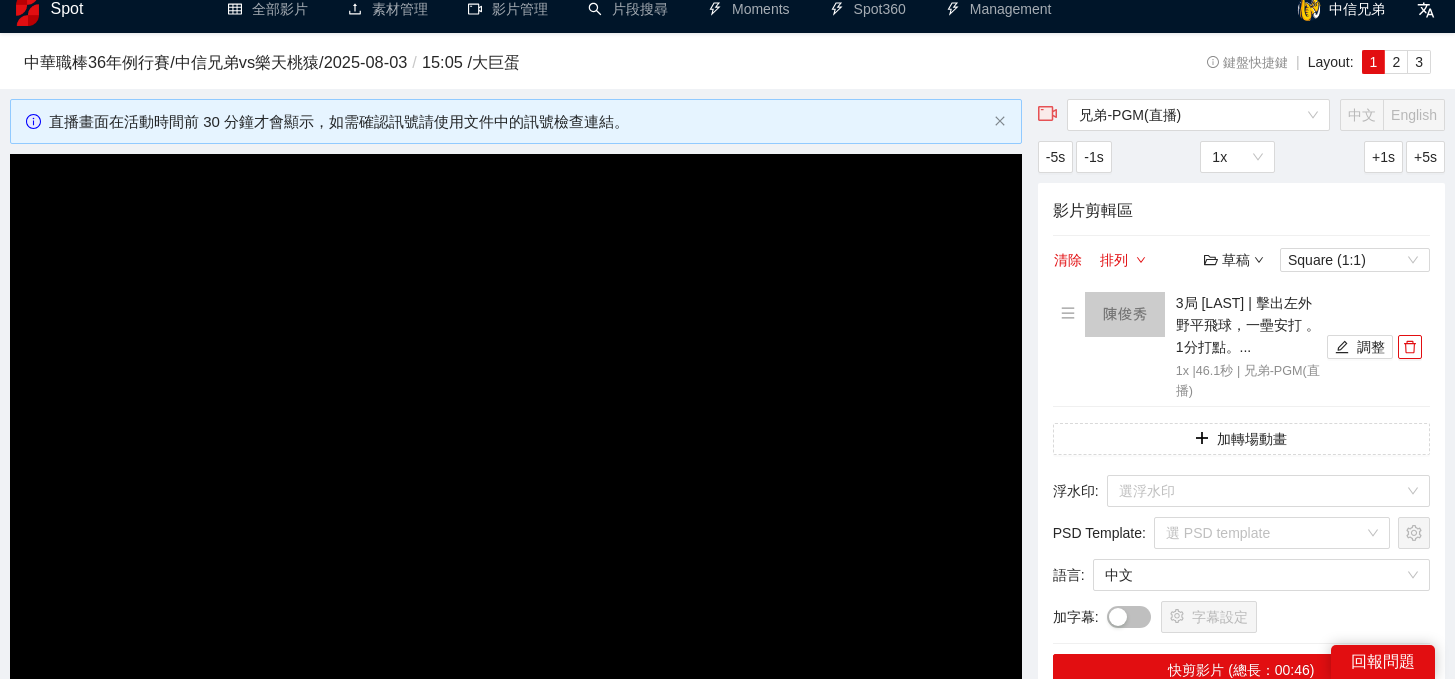 scroll, scrollTop: 0, scrollLeft: 0, axis: both 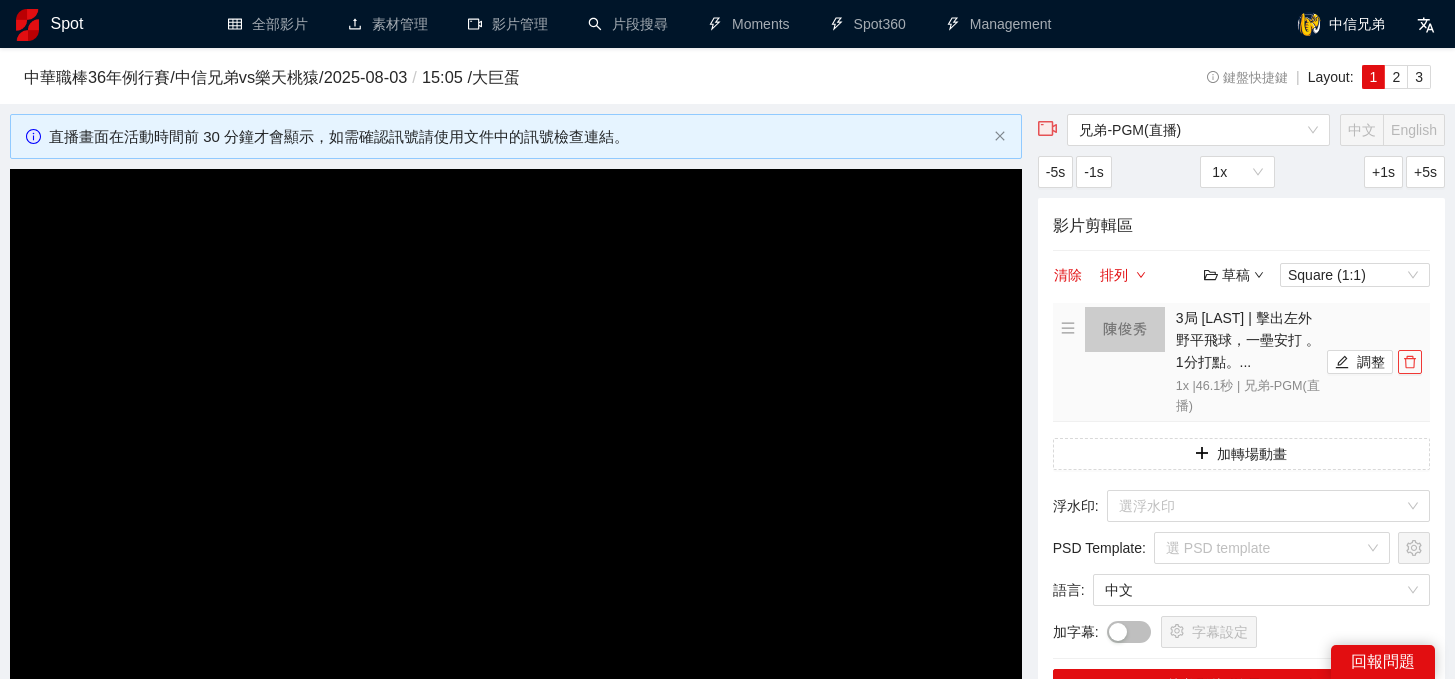 click 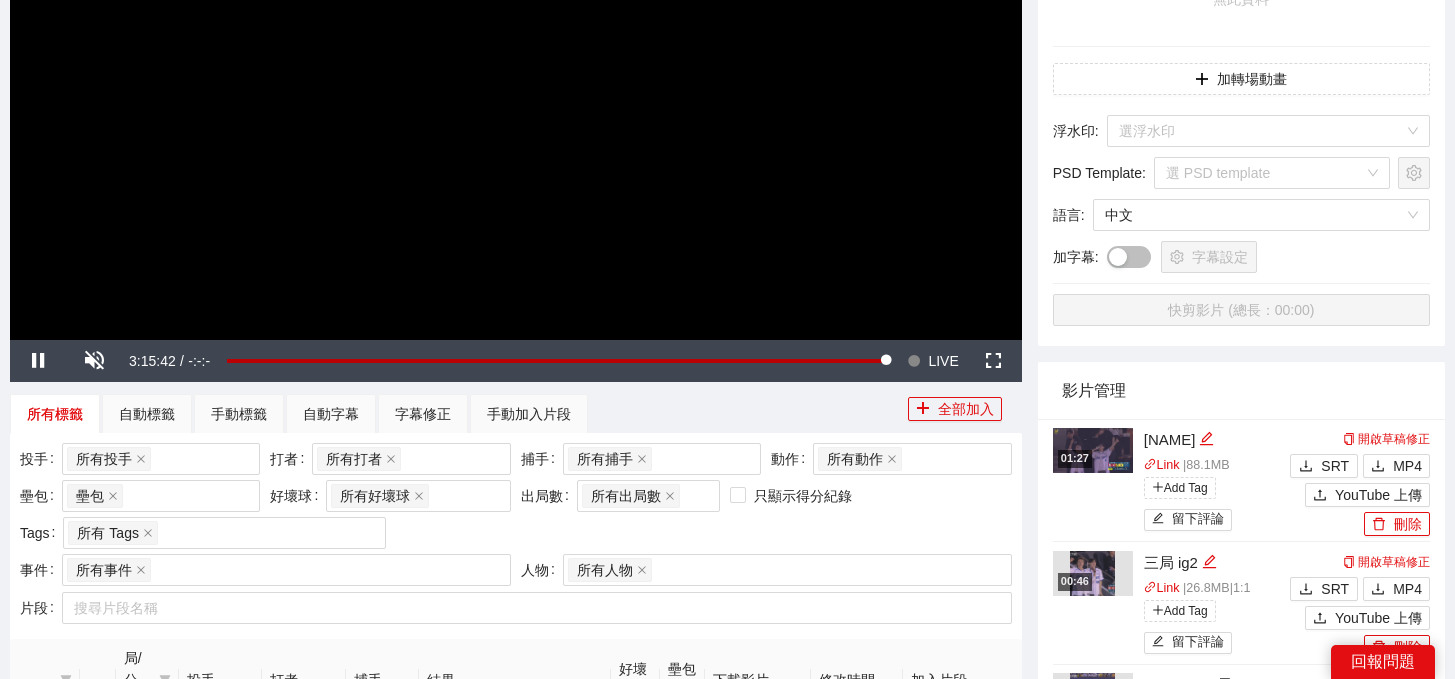 scroll, scrollTop: 609, scrollLeft: 0, axis: vertical 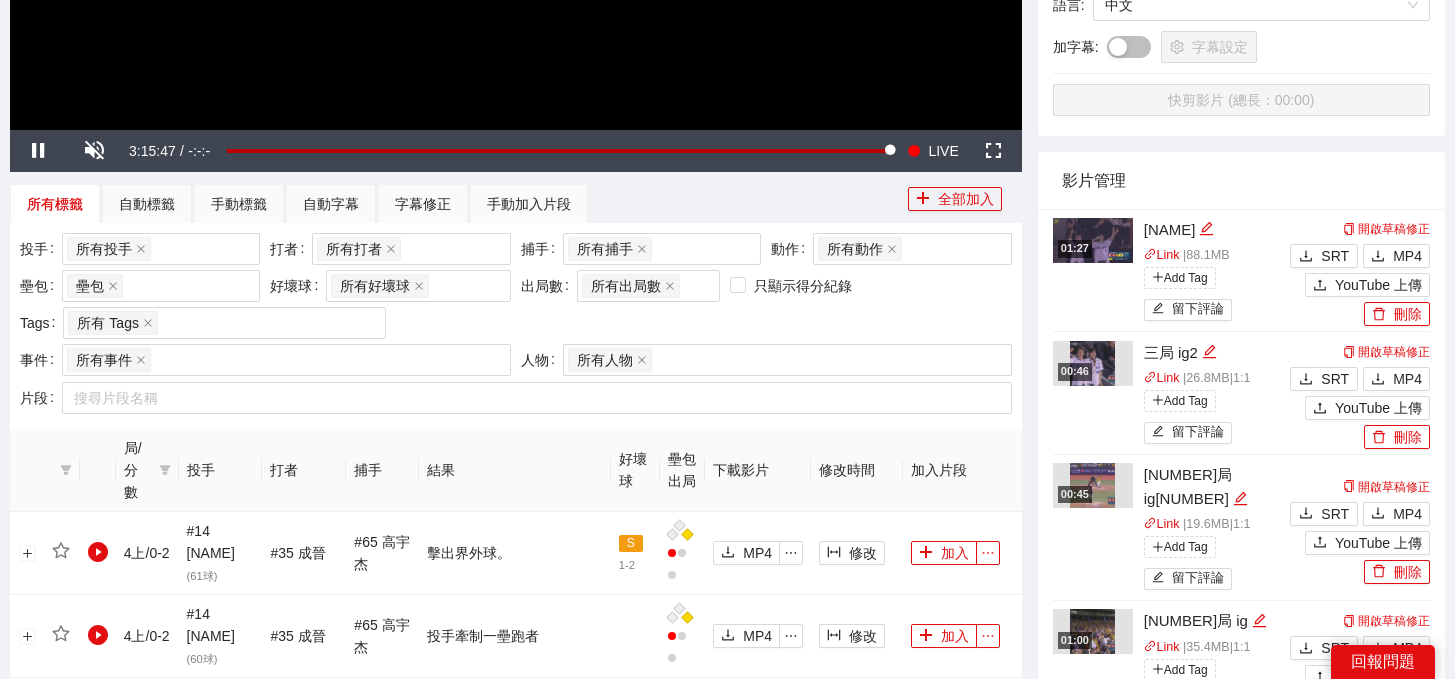 click on "Link   |  26.8  MB  |  1:1  Add Tag   留下評論" at bounding box center [1214, 409] 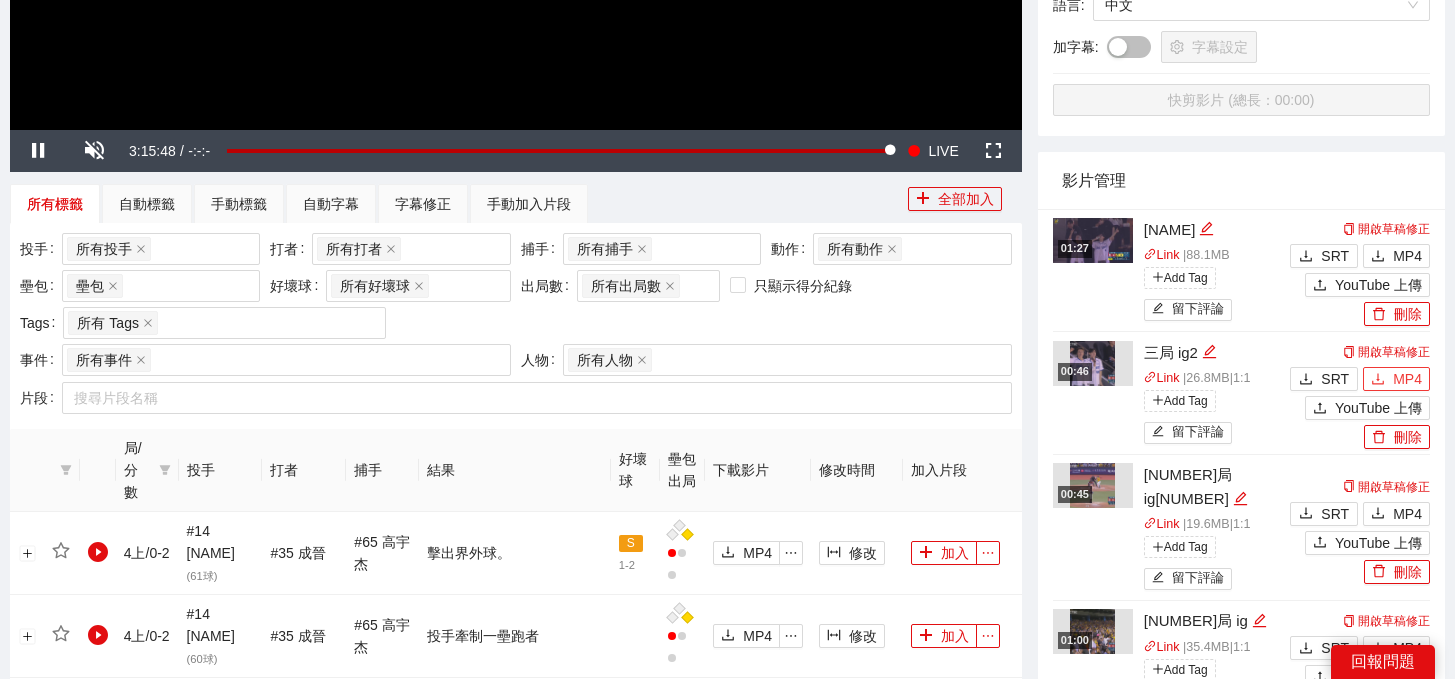click on "MP4" at bounding box center [1407, 379] 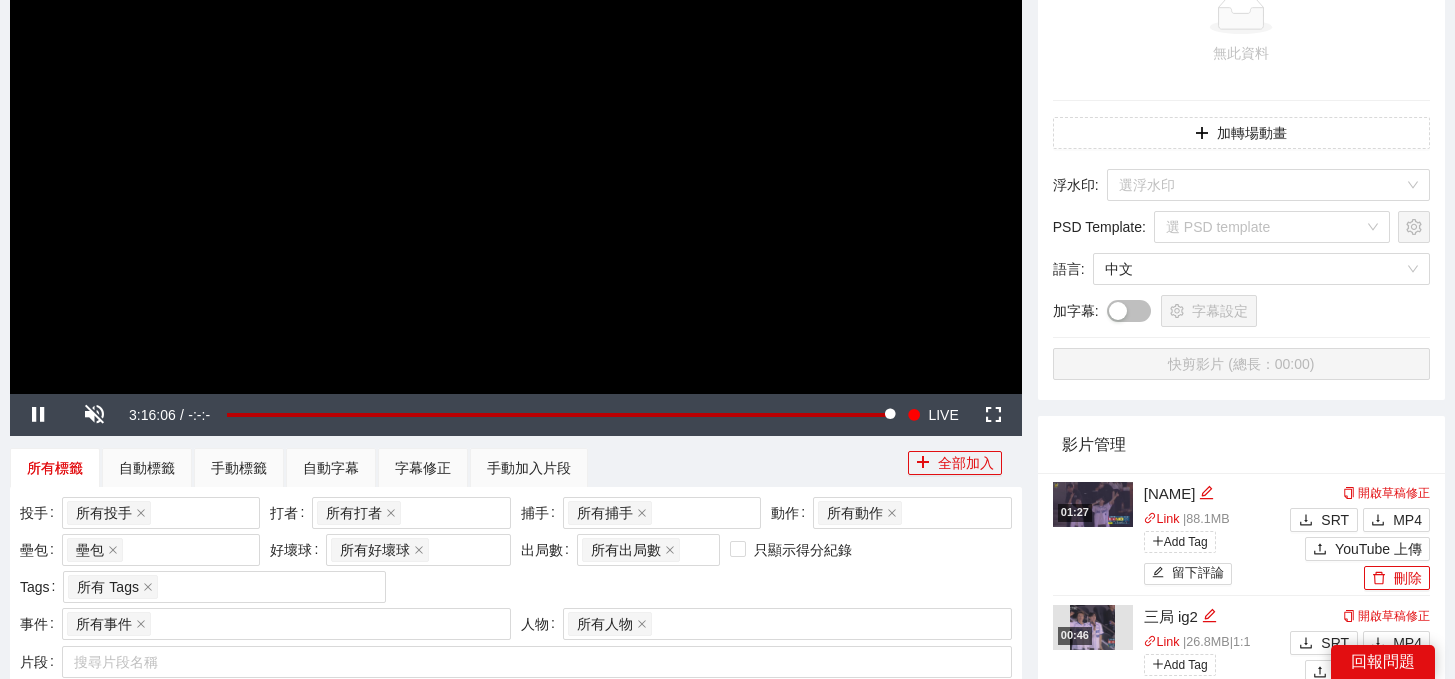 scroll, scrollTop: 0, scrollLeft: 0, axis: both 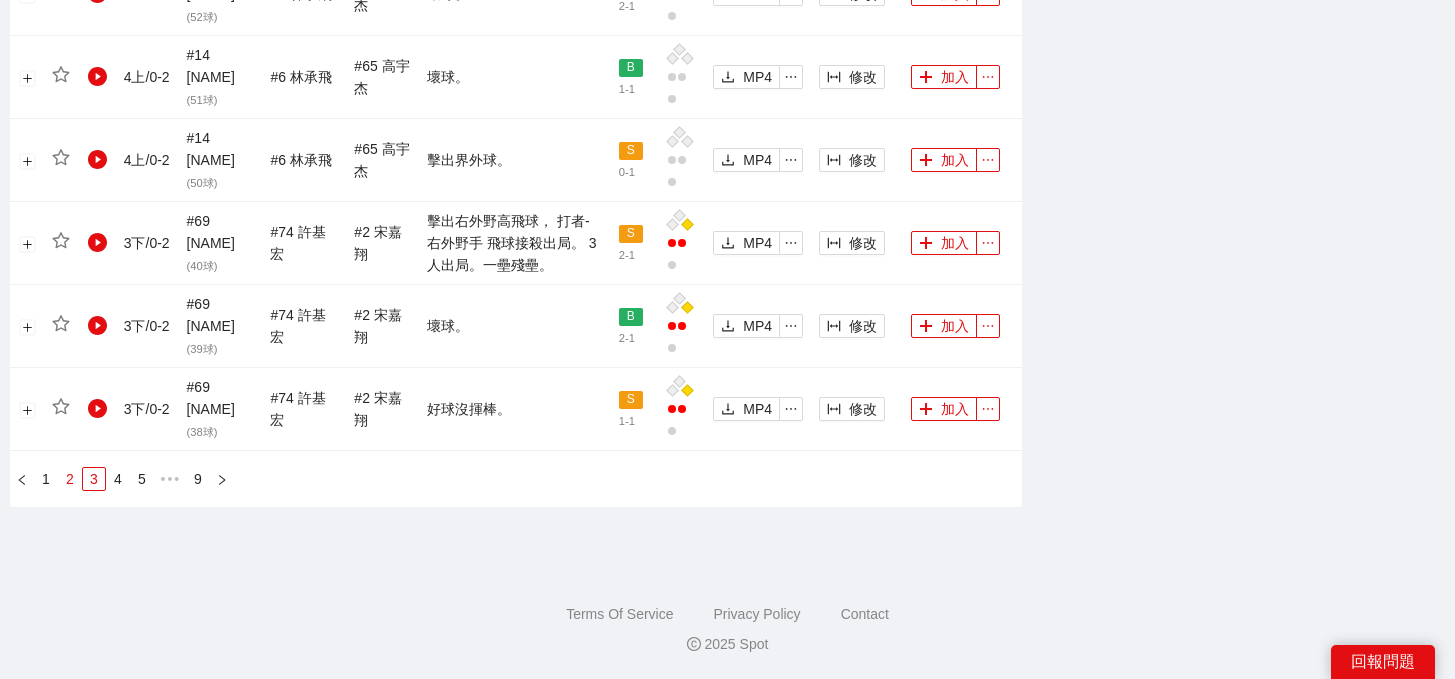 click on "2" at bounding box center [70, 479] 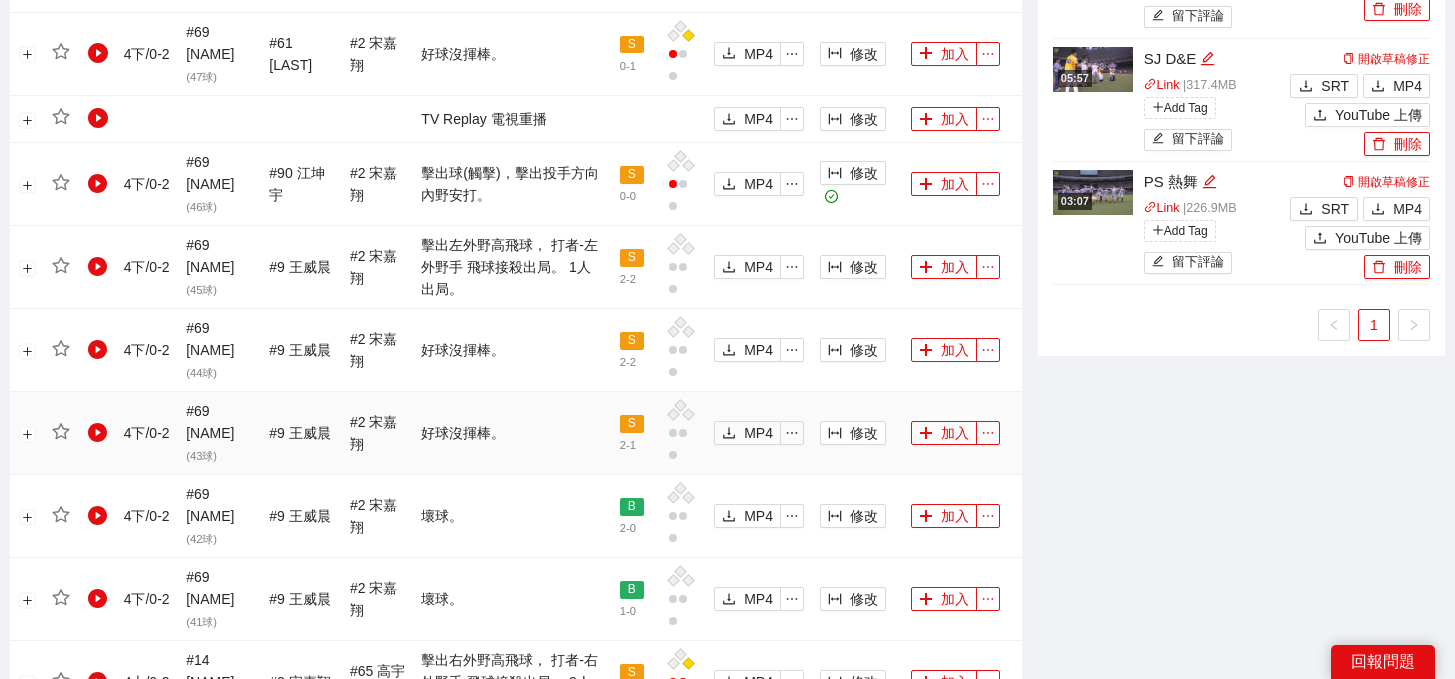 scroll, scrollTop: 2239, scrollLeft: 0, axis: vertical 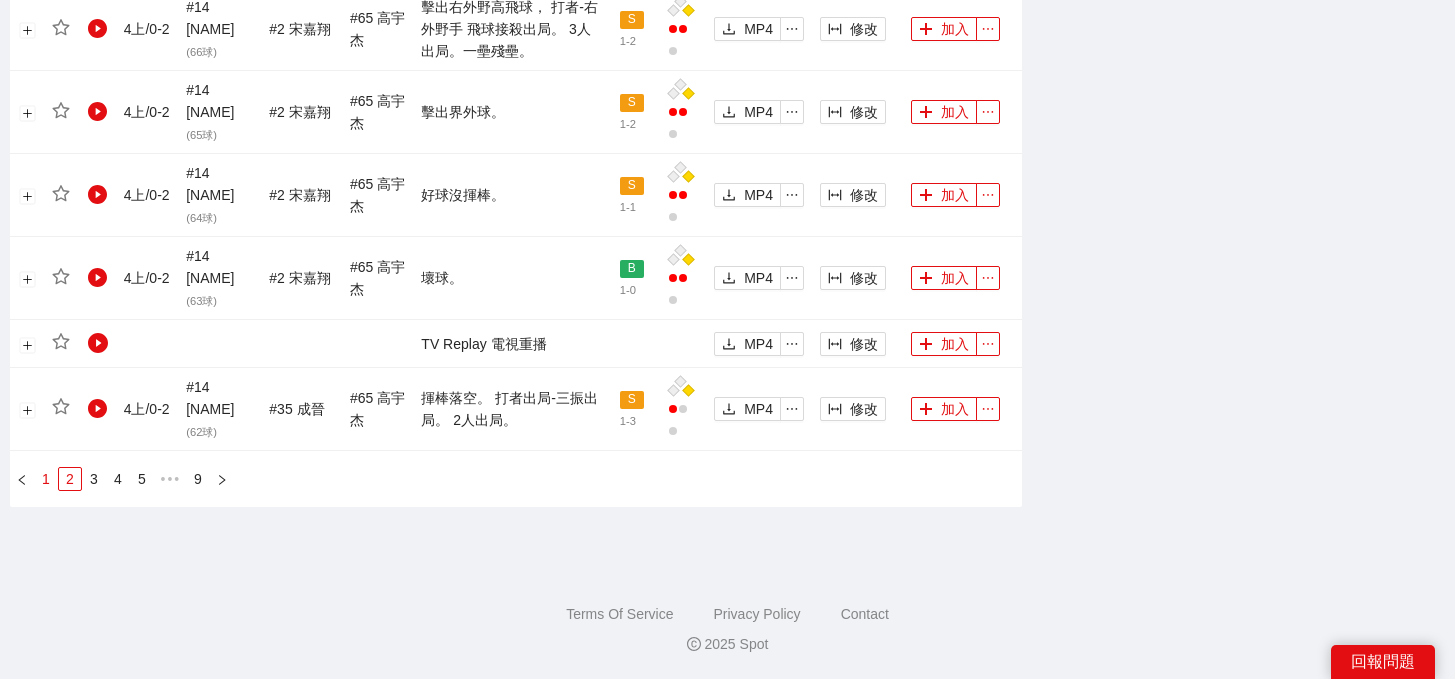 click on "1" at bounding box center (46, 479) 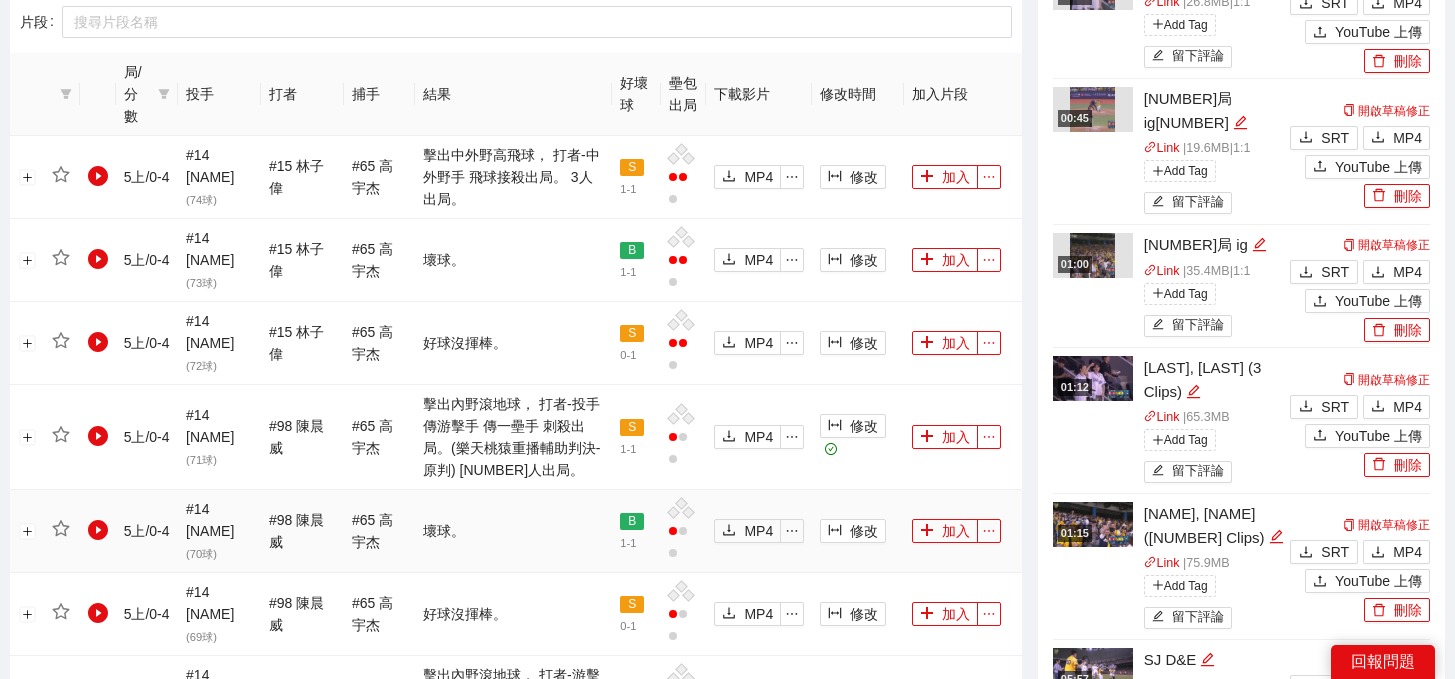 scroll, scrollTop: 2313, scrollLeft: 0, axis: vertical 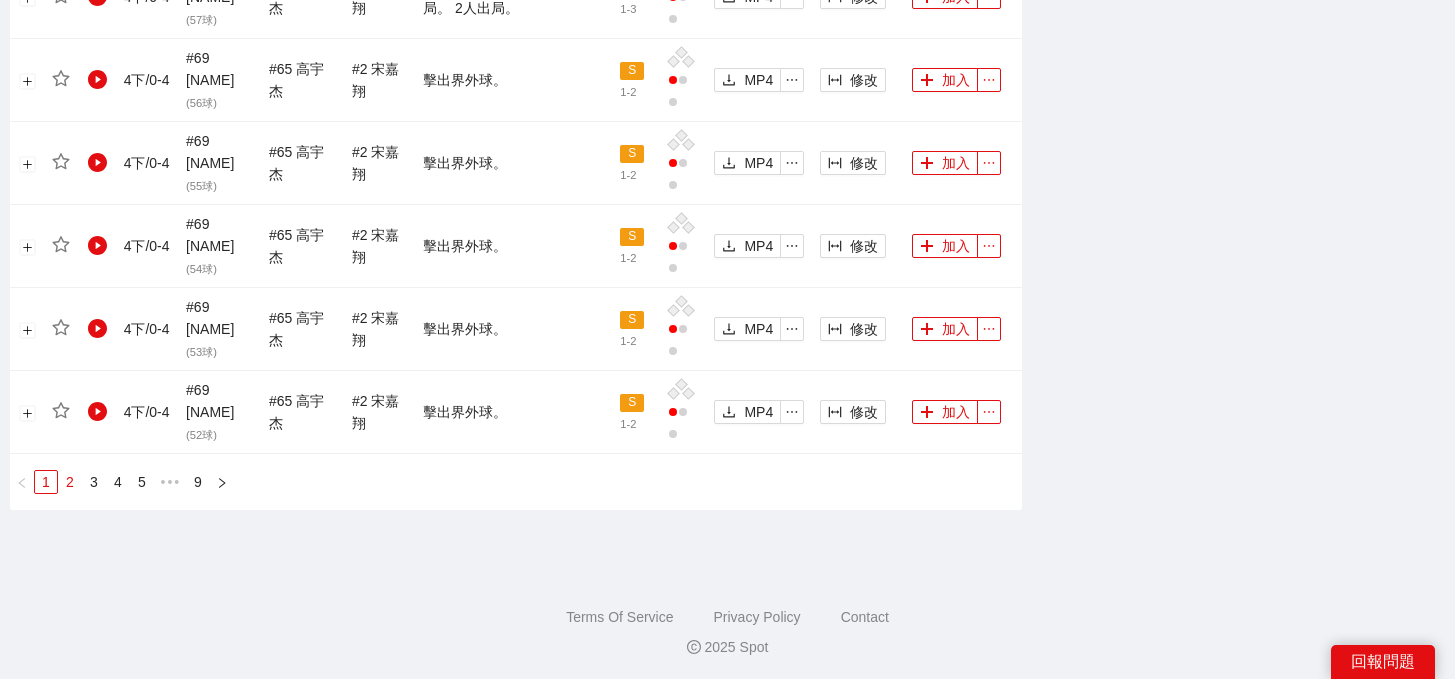 click on "2" at bounding box center [70, 482] 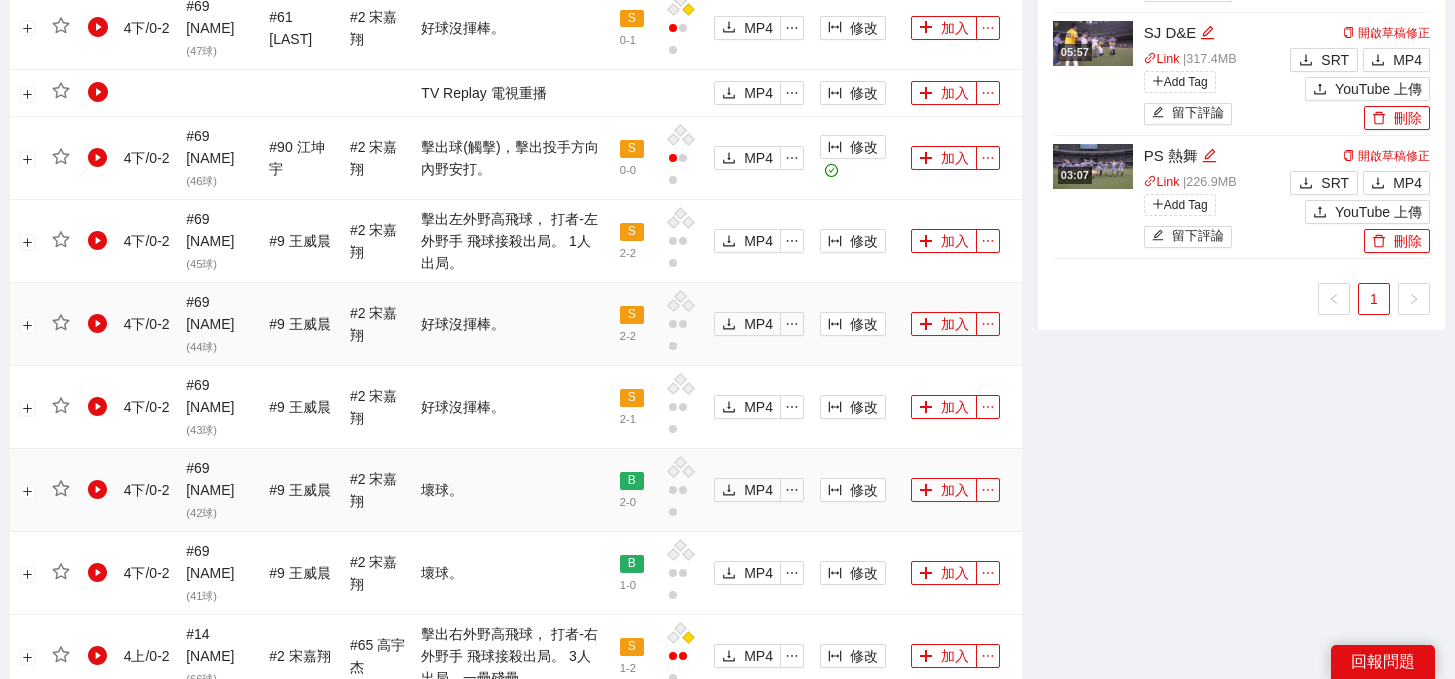 scroll, scrollTop: 1507, scrollLeft: 0, axis: vertical 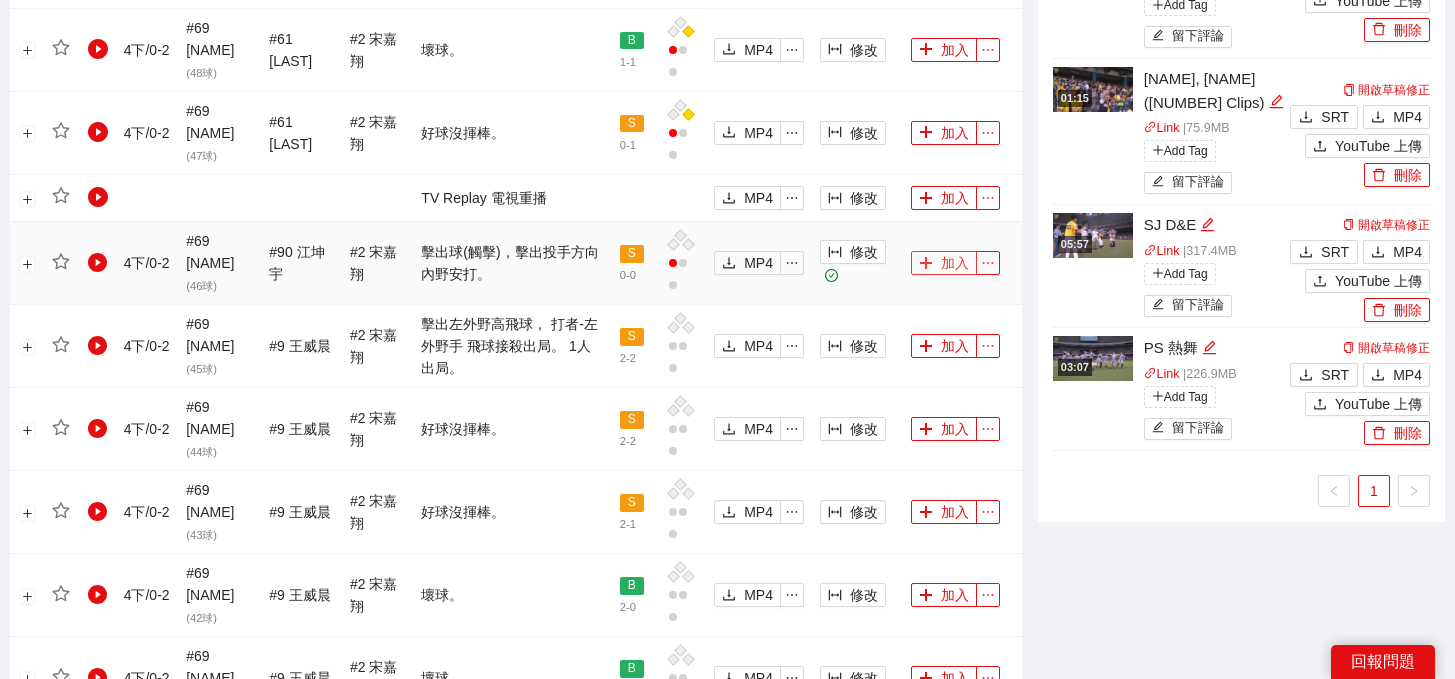 click on "加入" at bounding box center (944, 263) 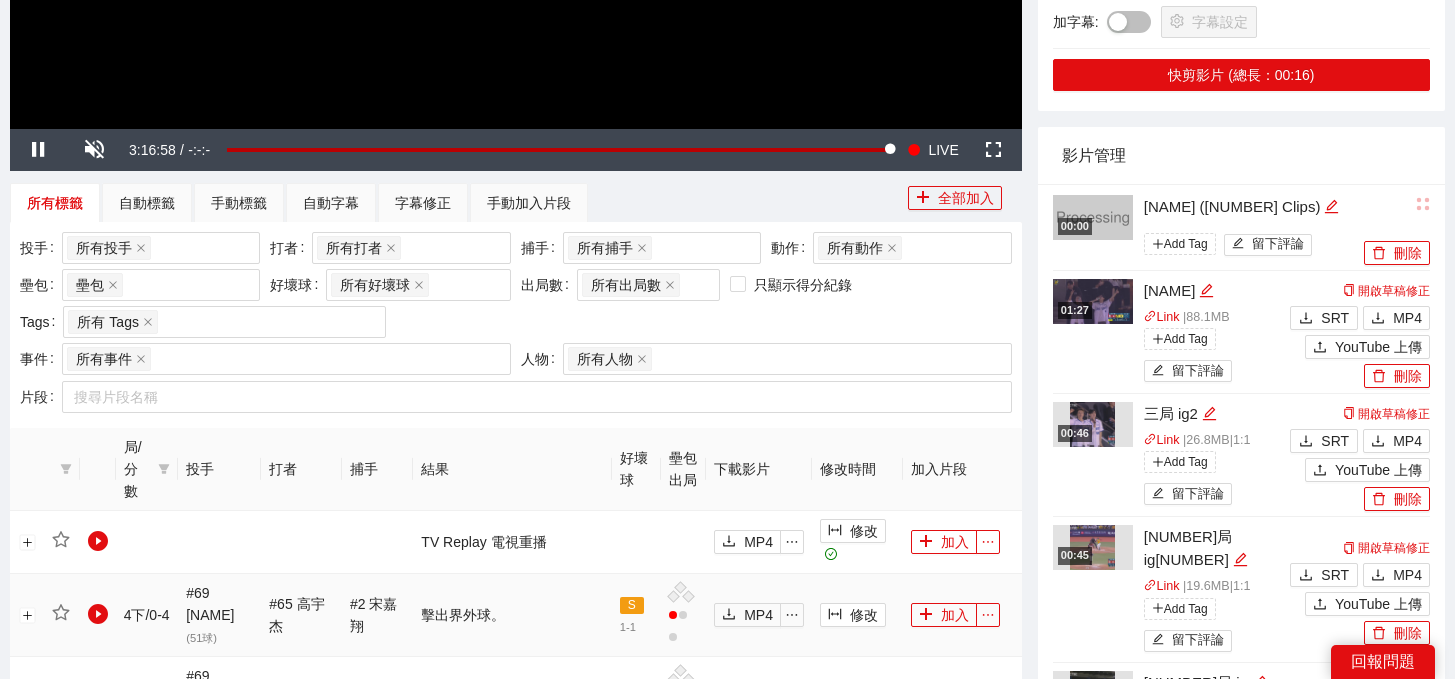 scroll, scrollTop: 167, scrollLeft: 0, axis: vertical 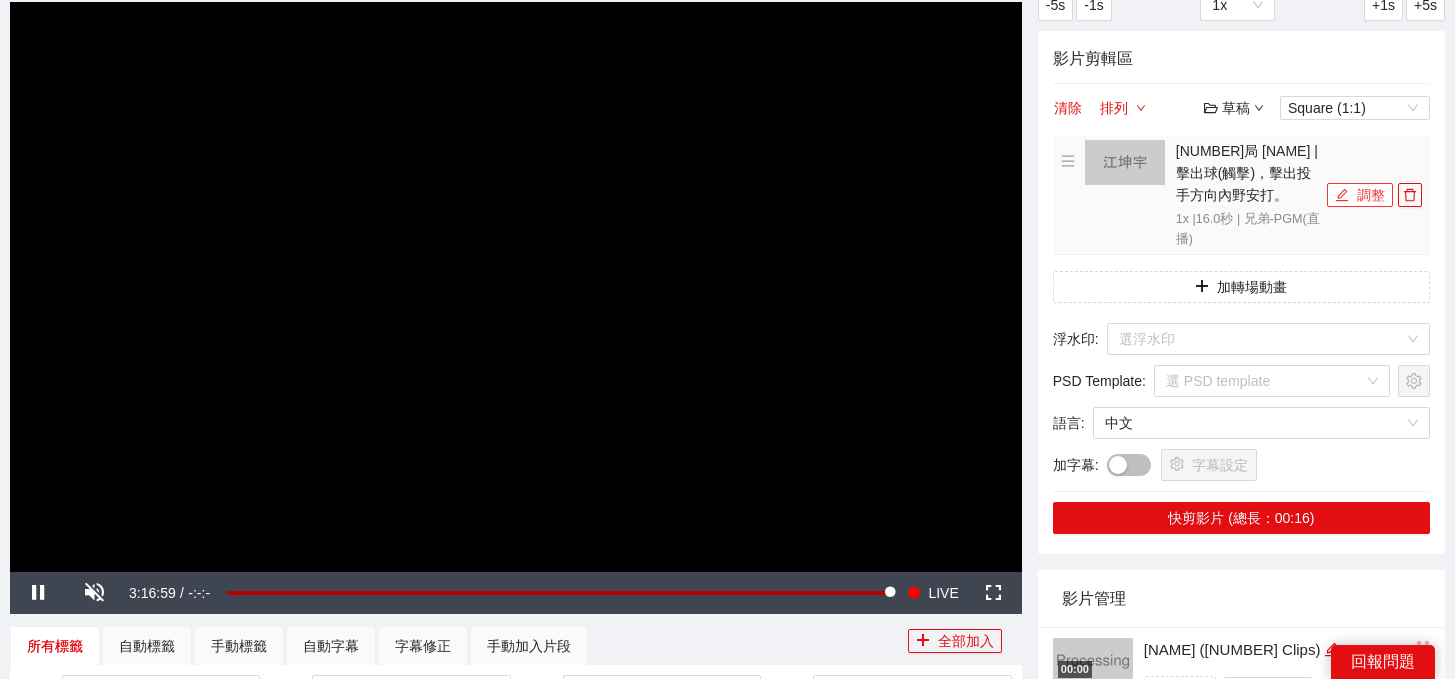 click on "調整" at bounding box center [1360, 195] 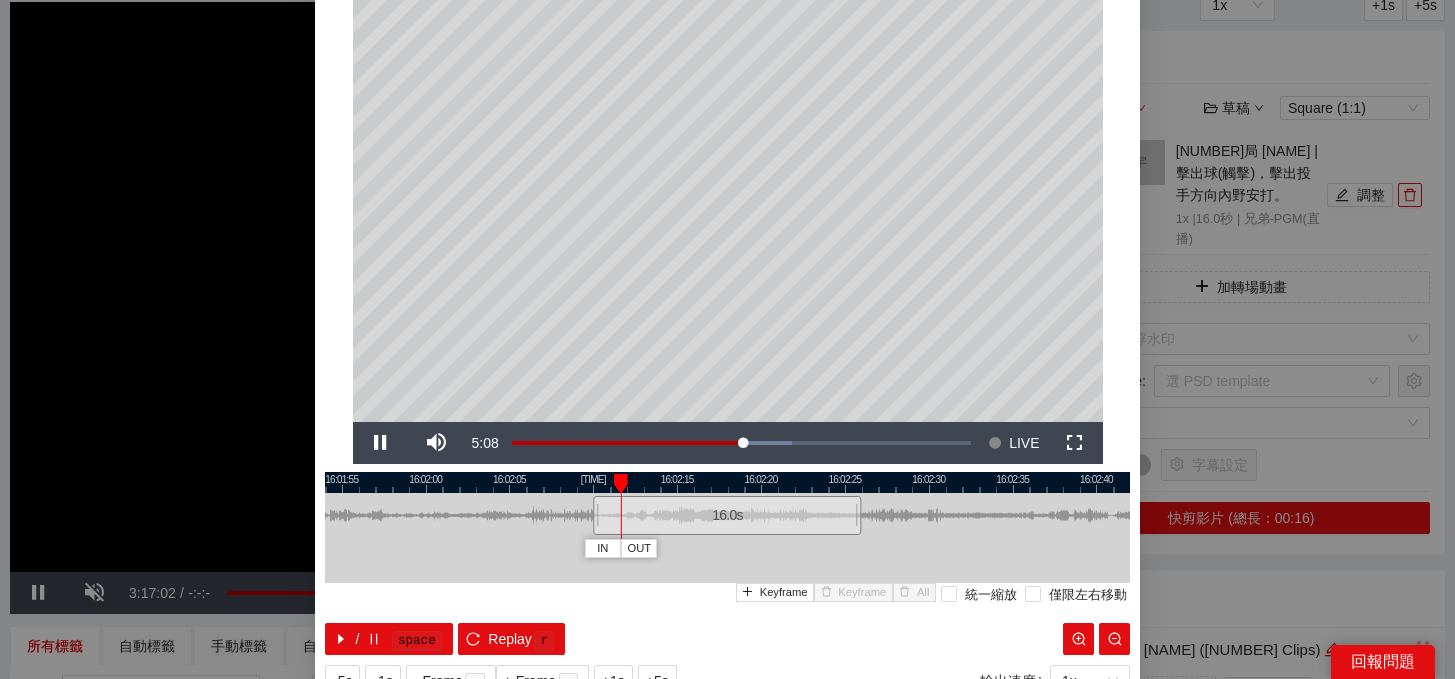 scroll, scrollTop: 109, scrollLeft: 0, axis: vertical 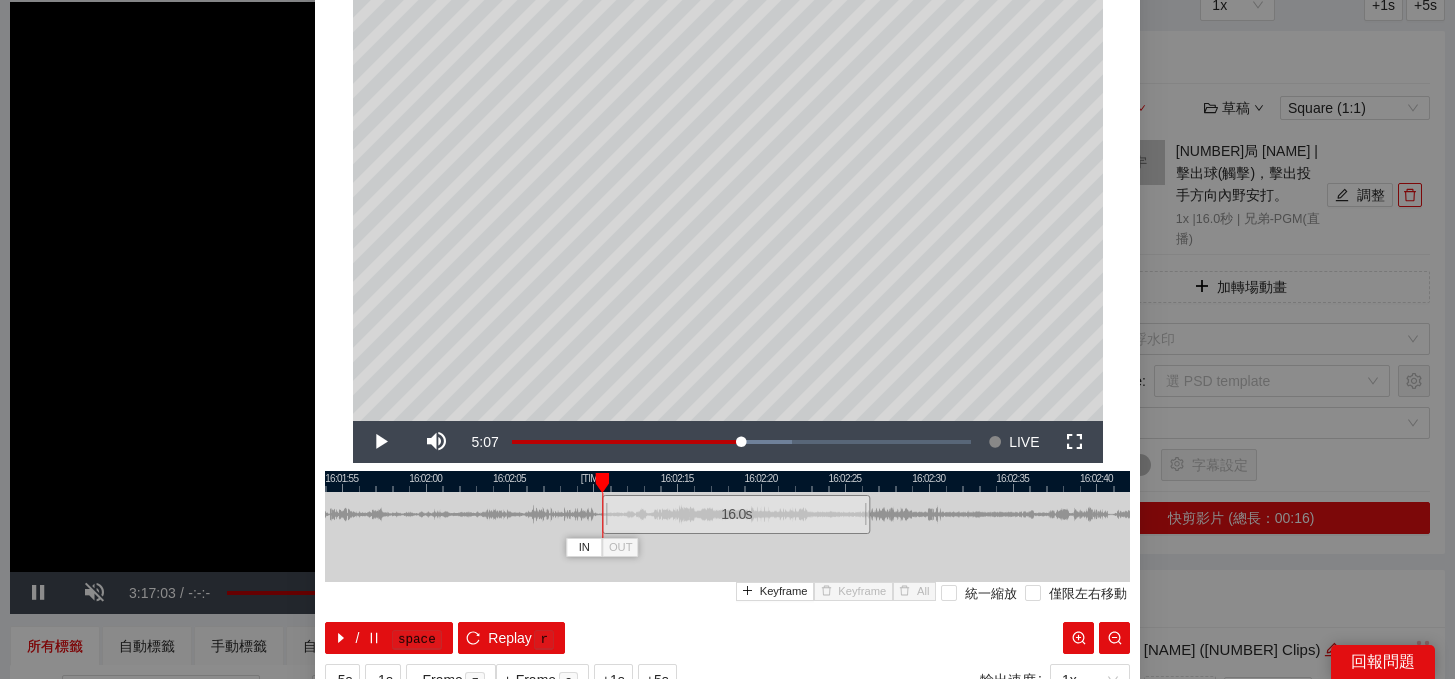 click on "16.0 s" at bounding box center [736, 514] 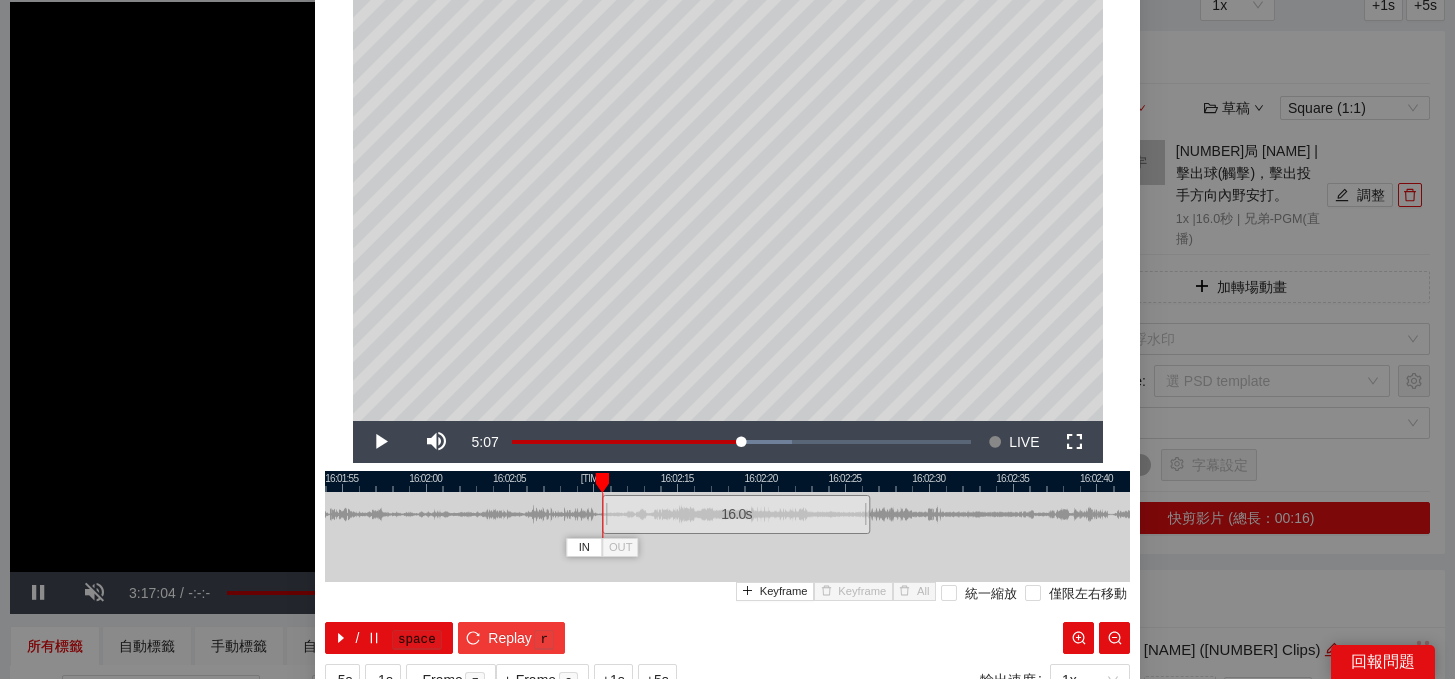 click on "Replay" at bounding box center [510, 638] 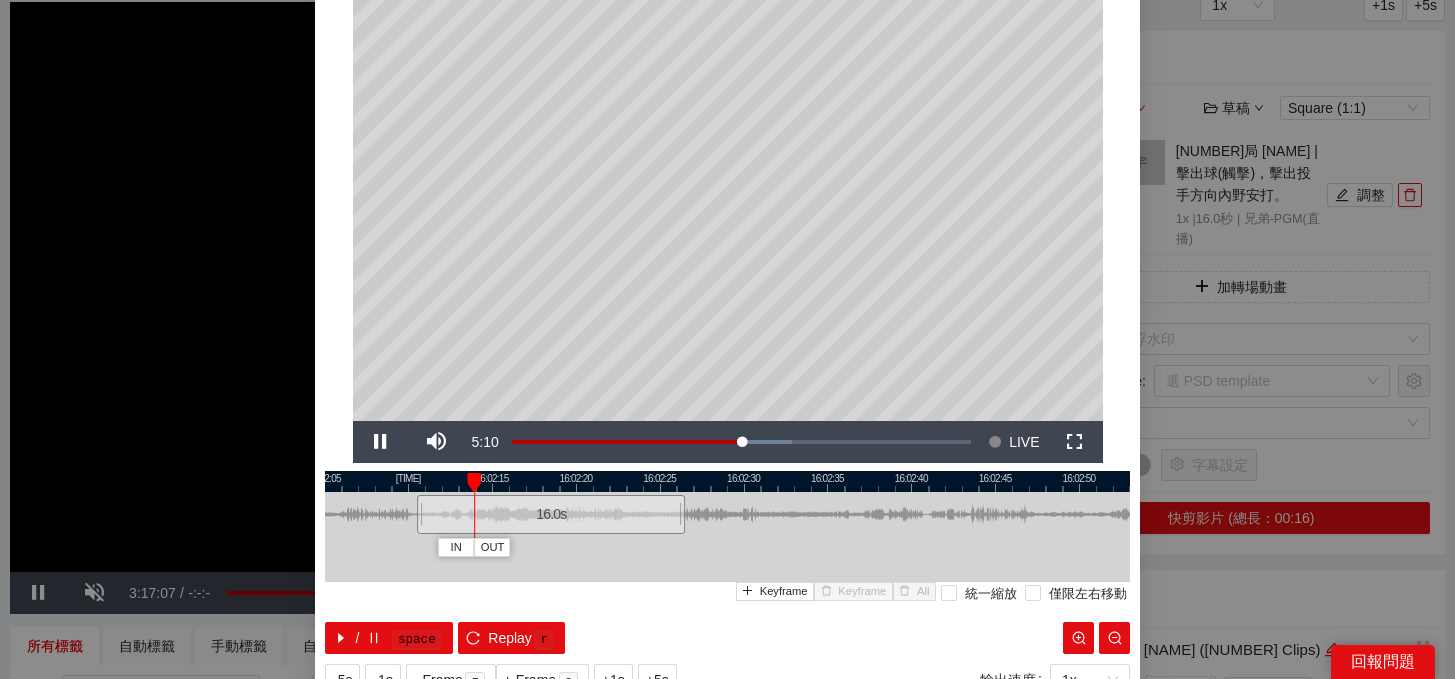 drag, startPoint x: 847, startPoint y: 479, endPoint x: 662, endPoint y: 484, distance: 185.06755 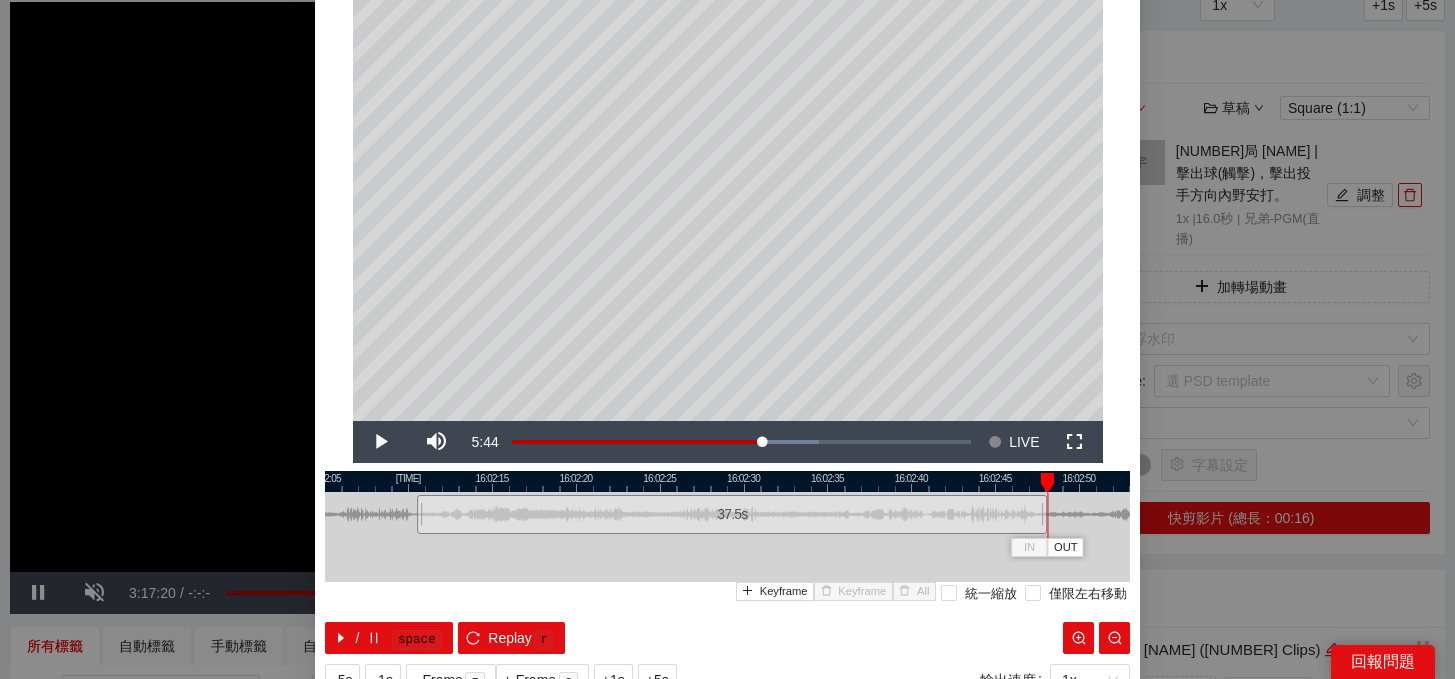 drag, startPoint x: 682, startPoint y: 514, endPoint x: 1044, endPoint y: 520, distance: 362.0497 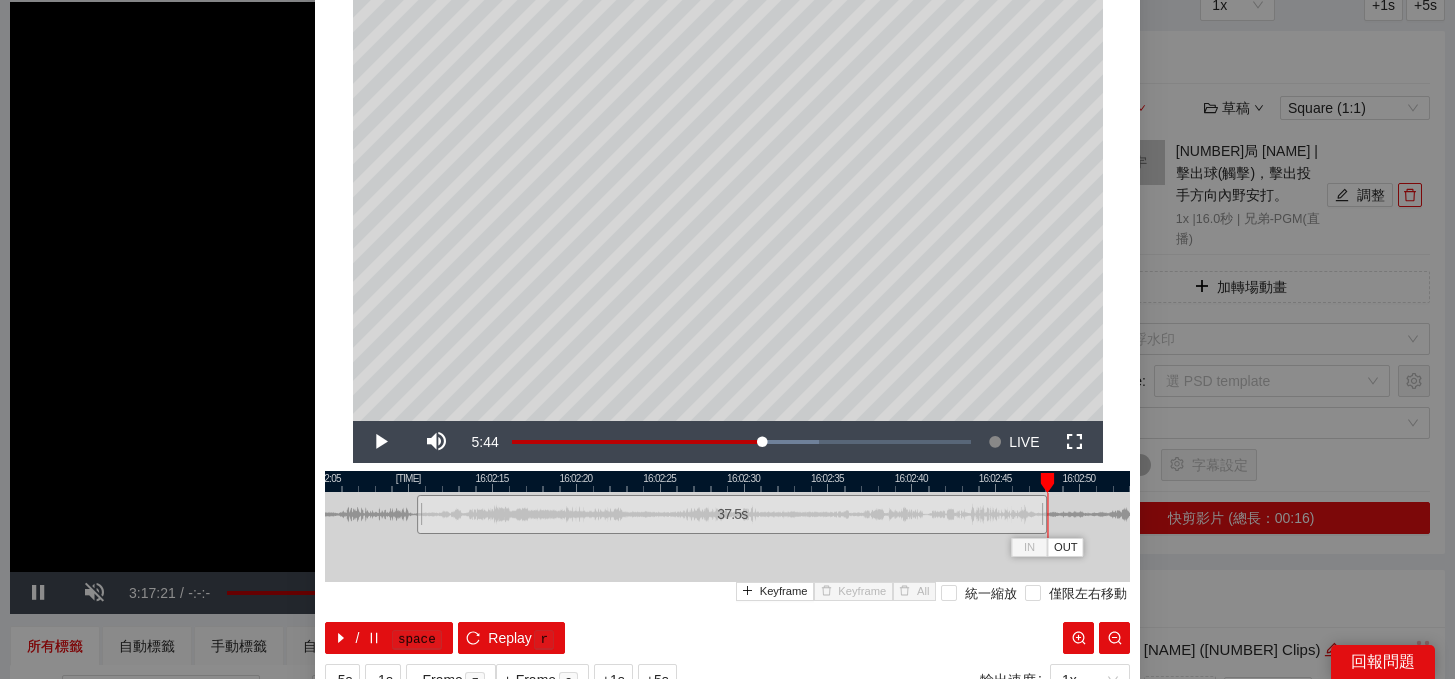 scroll, scrollTop: 188, scrollLeft: 0, axis: vertical 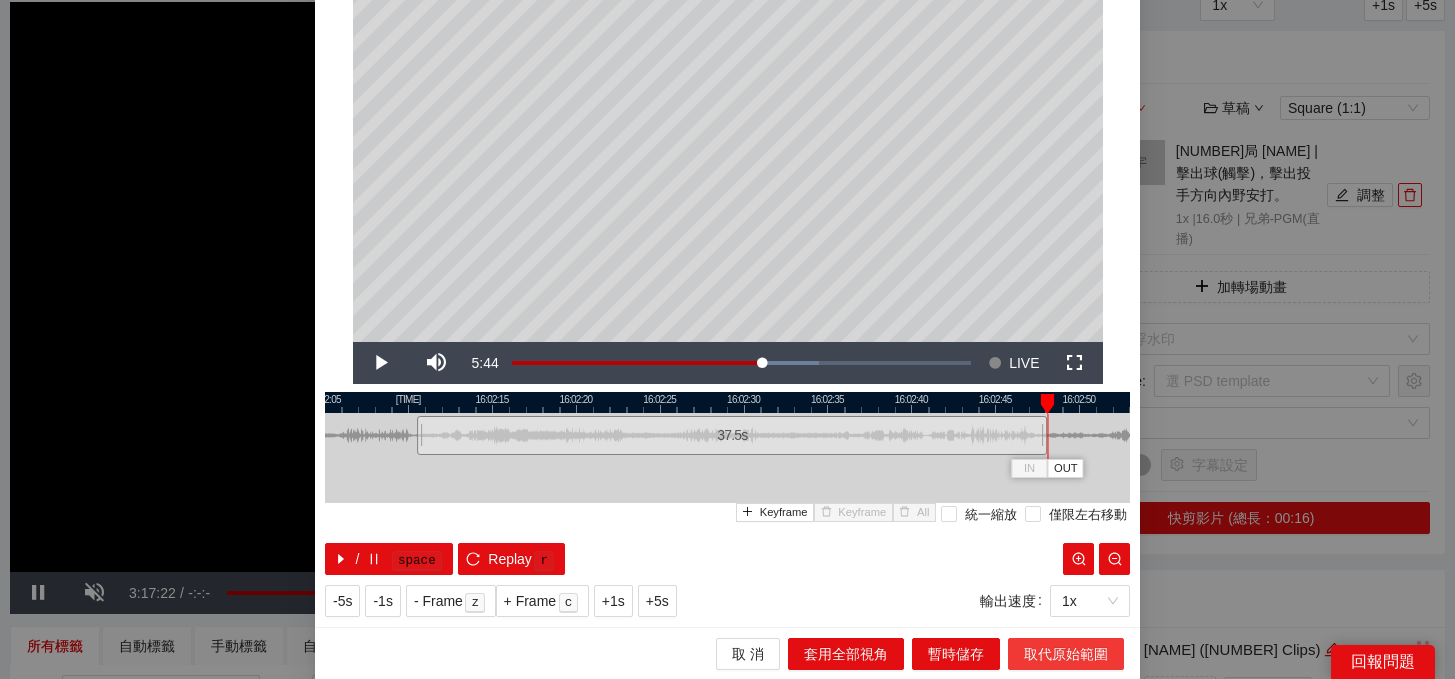 click on "取代原始範圍" at bounding box center [1066, 654] 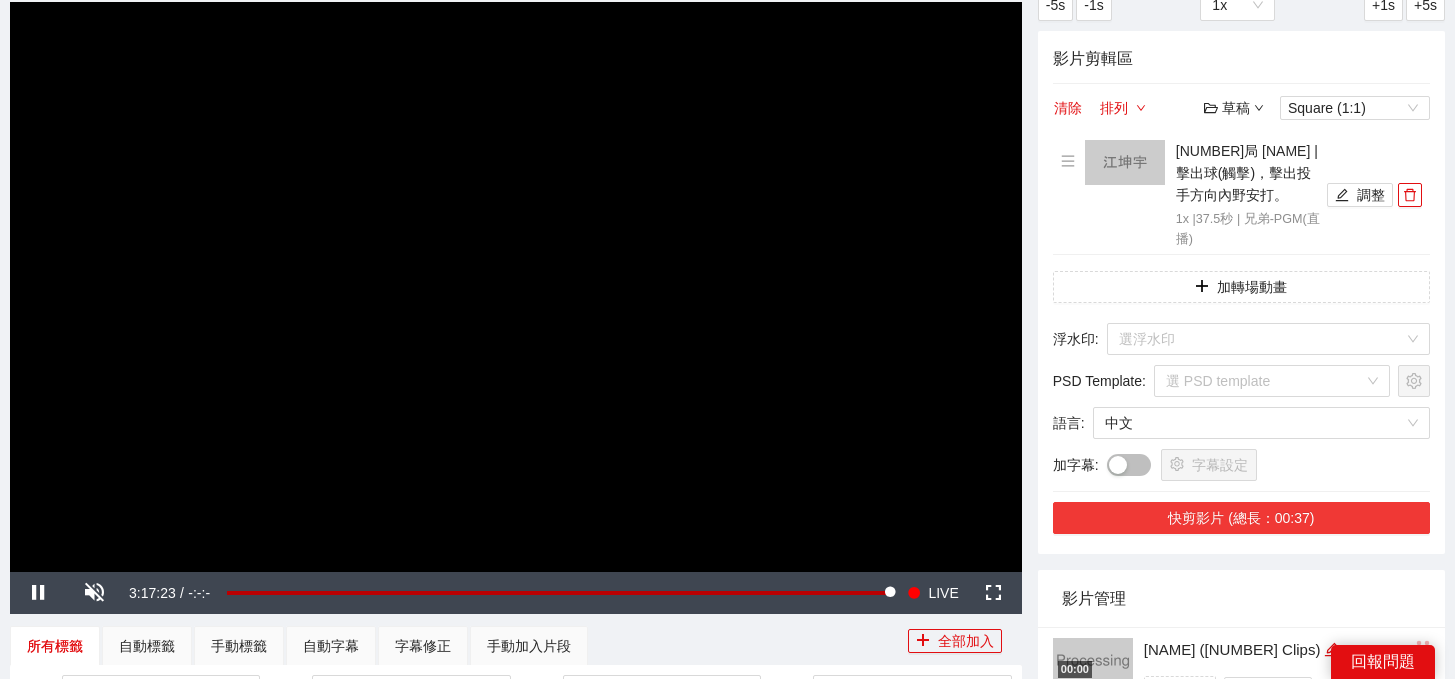 click on "快剪影片 (總長：00:37)" at bounding box center (1241, 518) 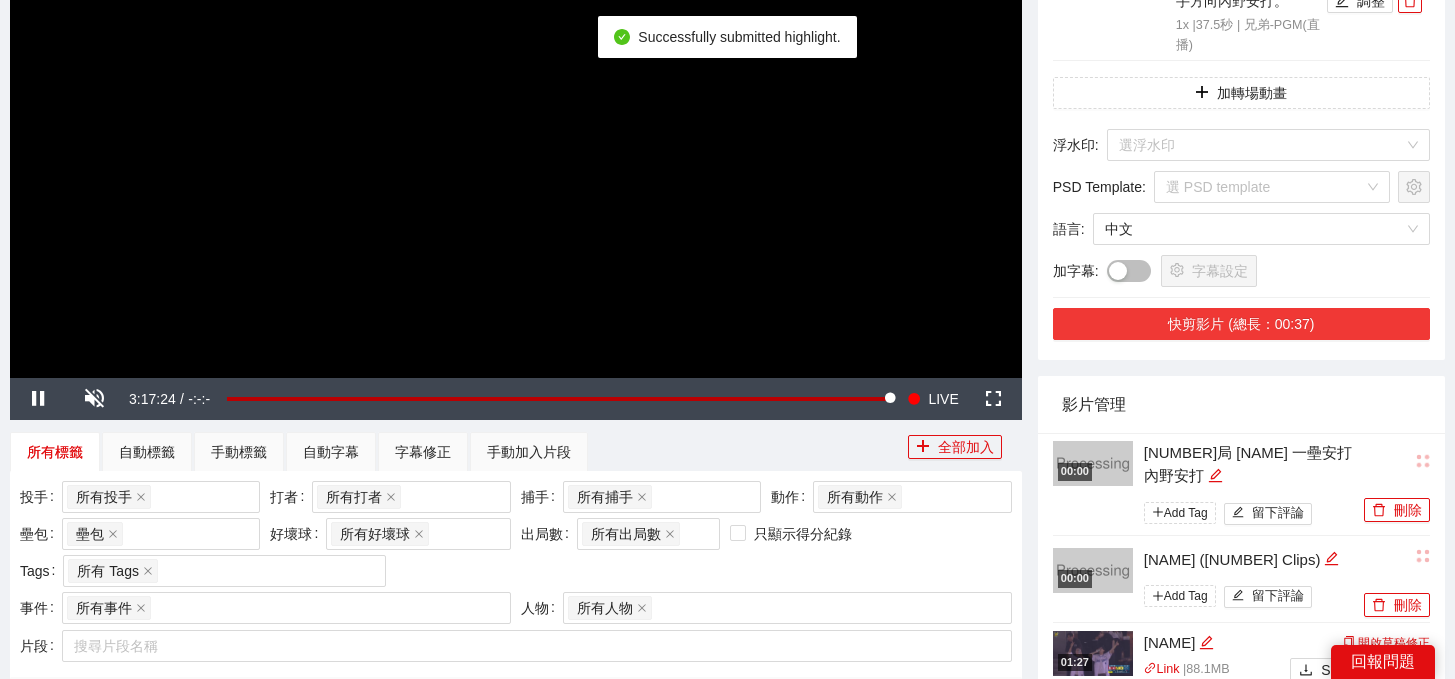 scroll, scrollTop: 372, scrollLeft: 0, axis: vertical 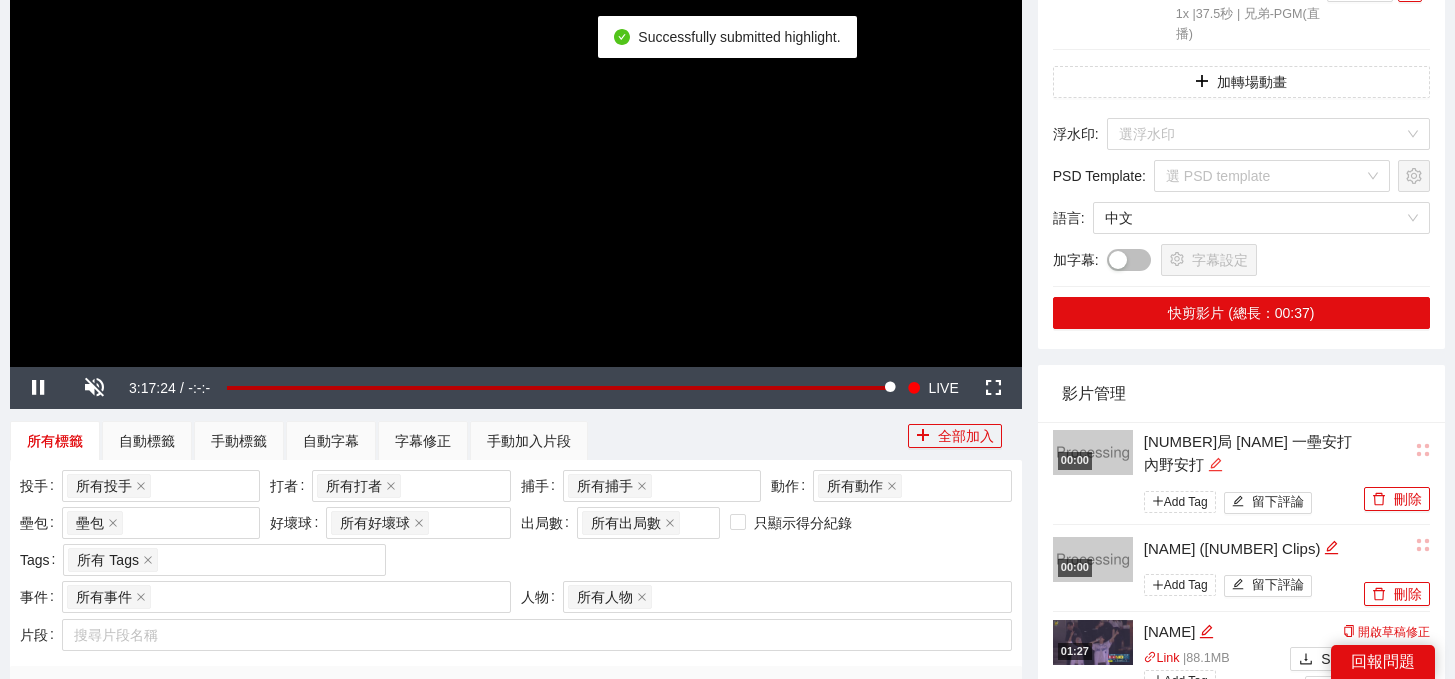 click 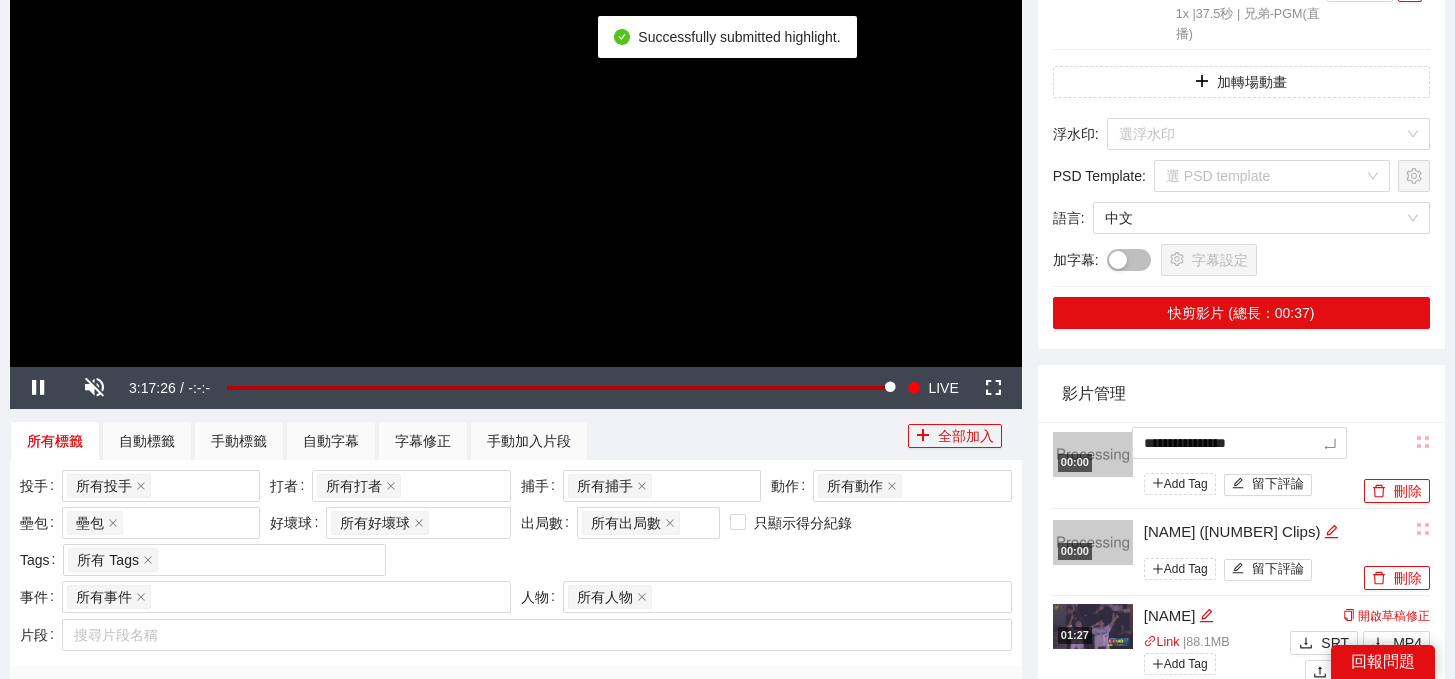 drag, startPoint x: 1342, startPoint y: 437, endPoint x: 1023, endPoint y: 440, distance: 319.0141 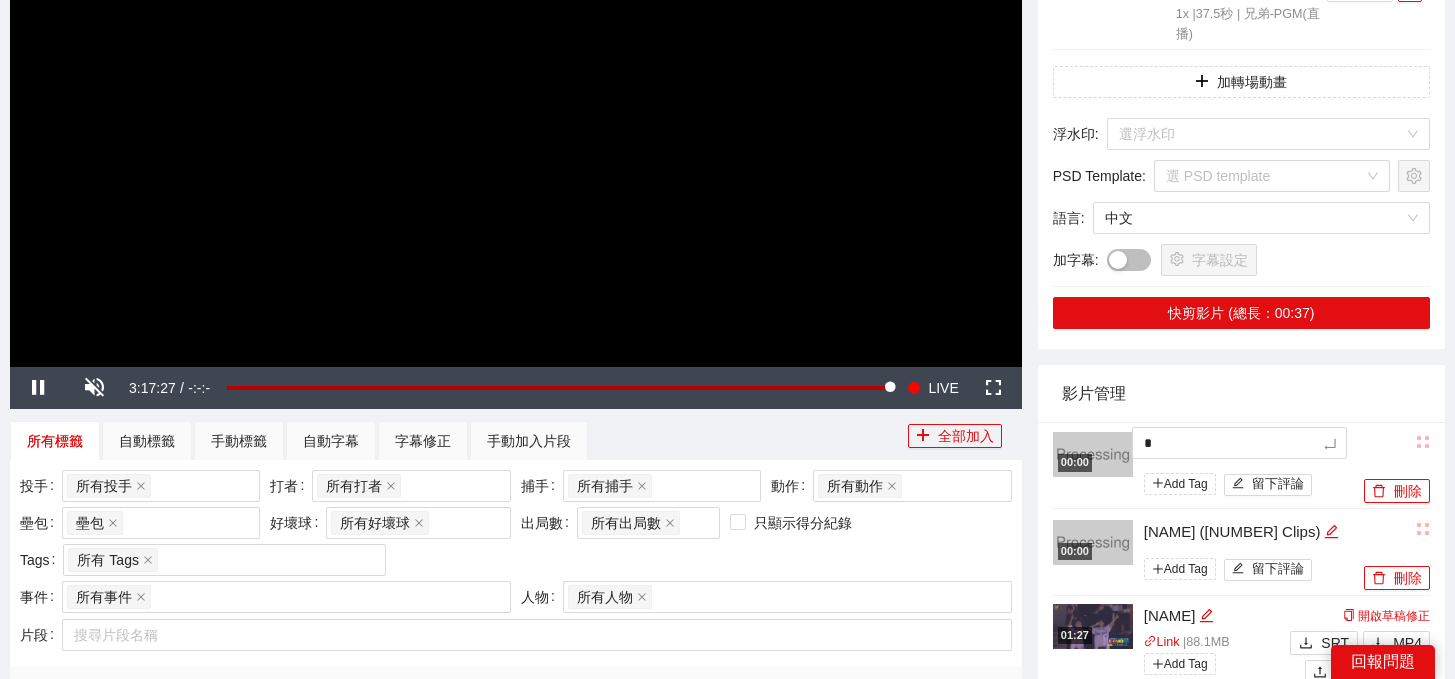 type 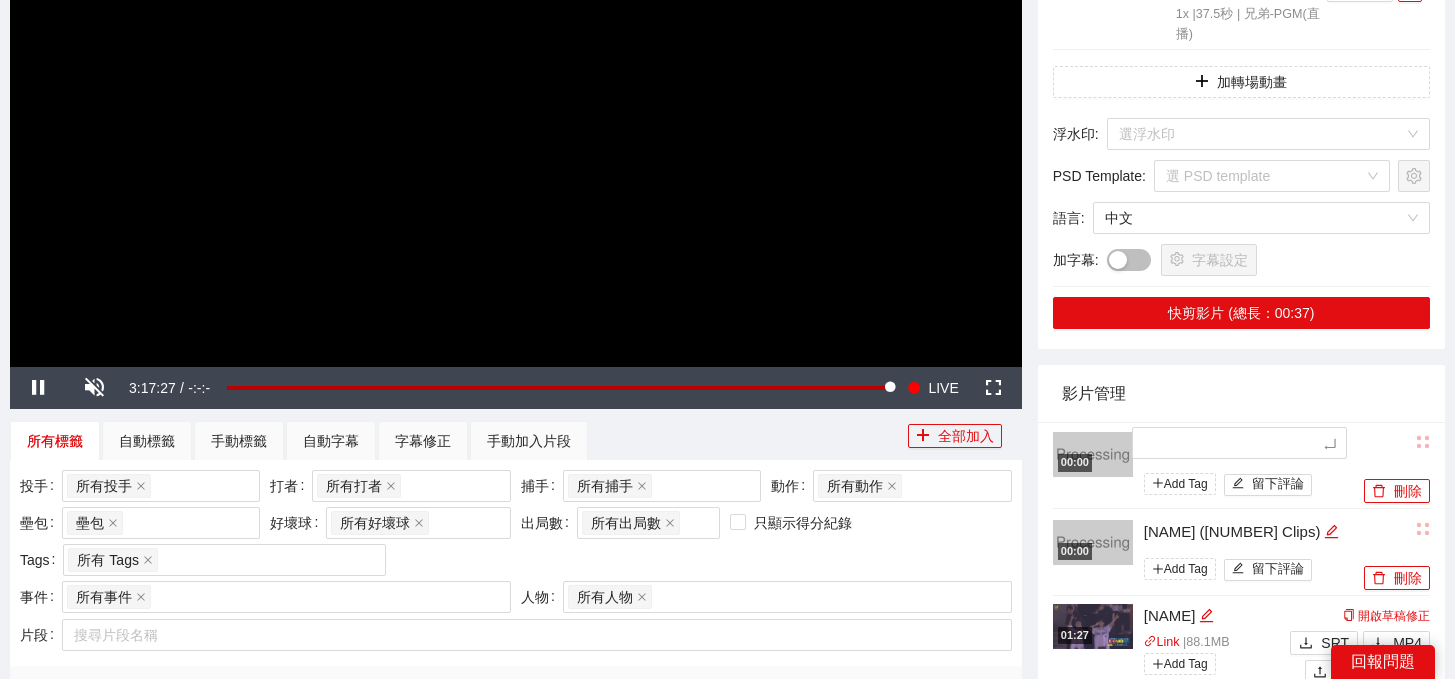 type on "*" 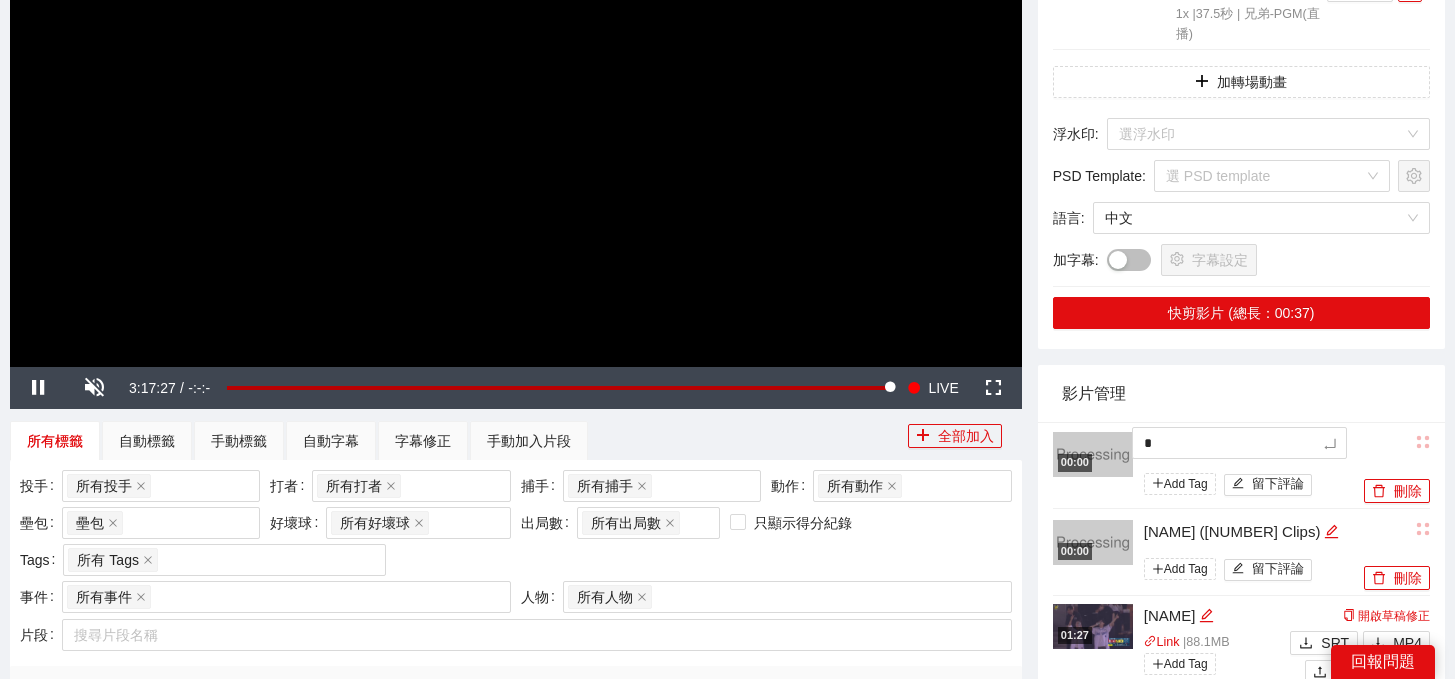 type on "*" 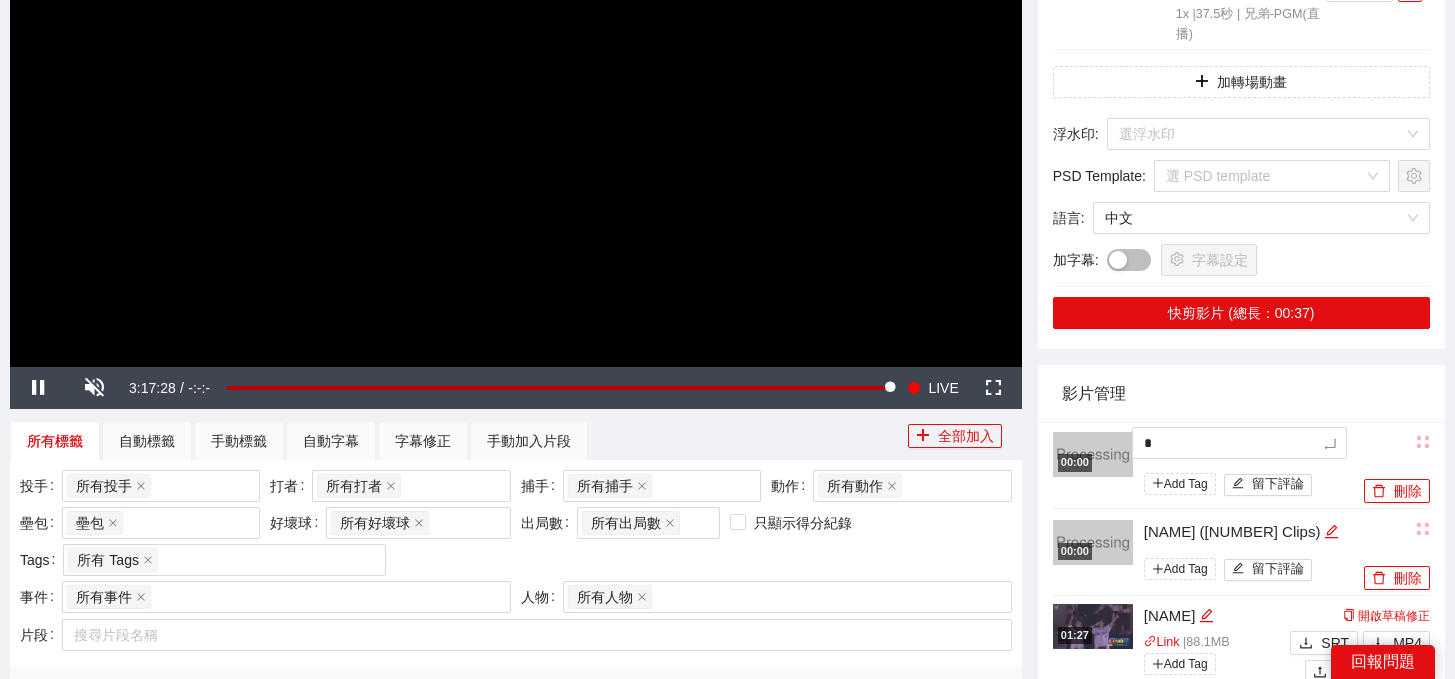 type on "**" 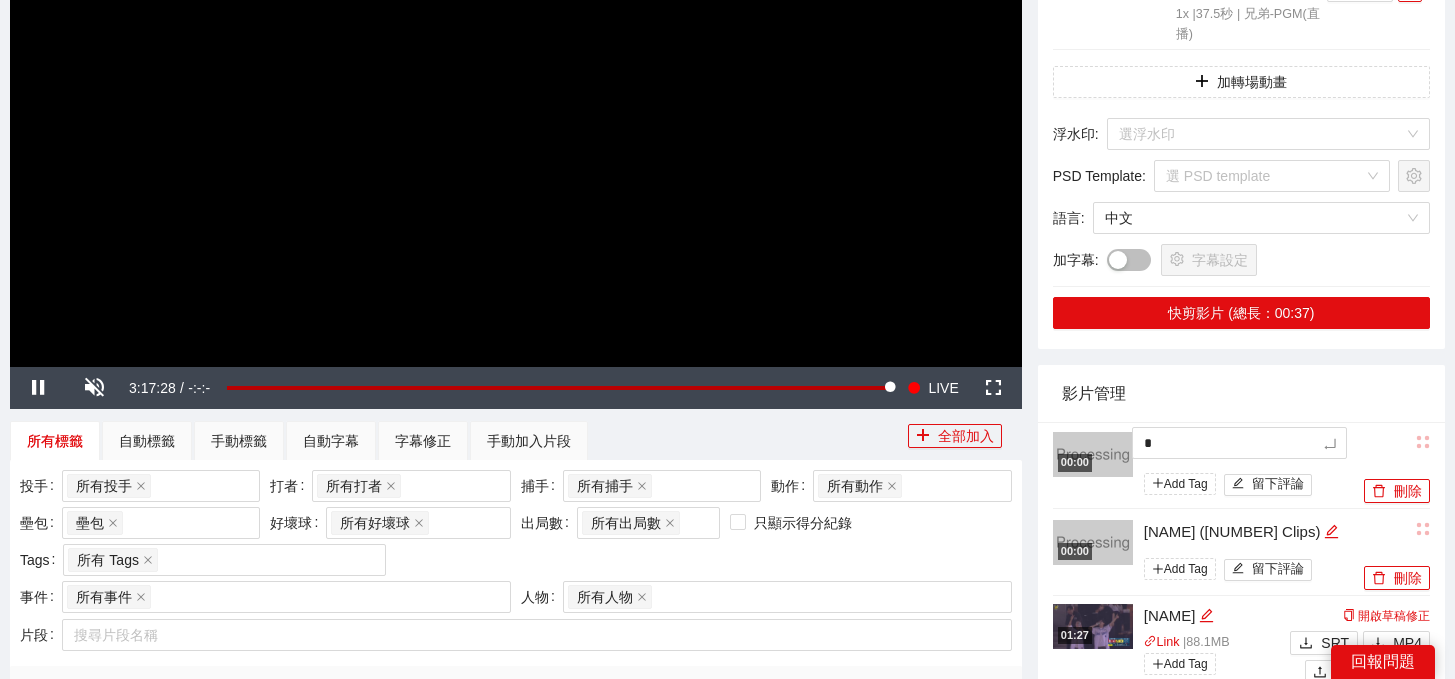type on "**" 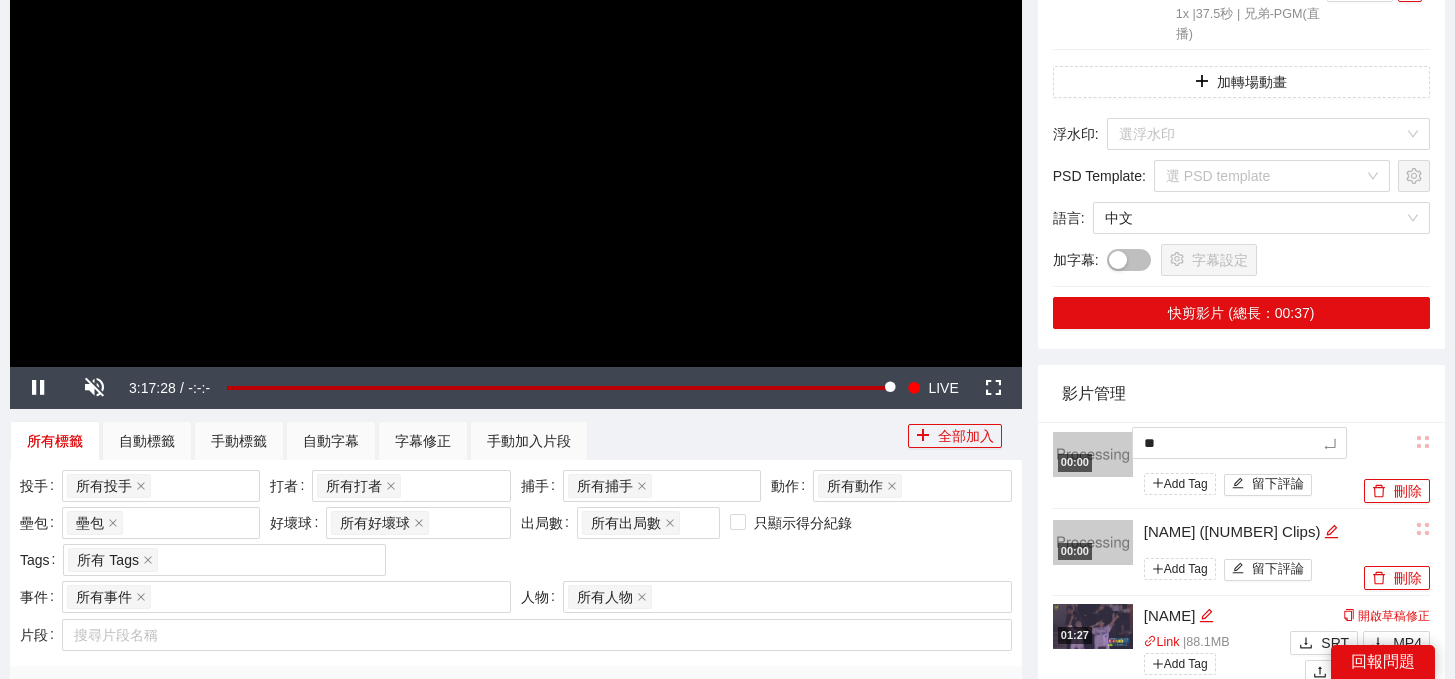 type on "***" 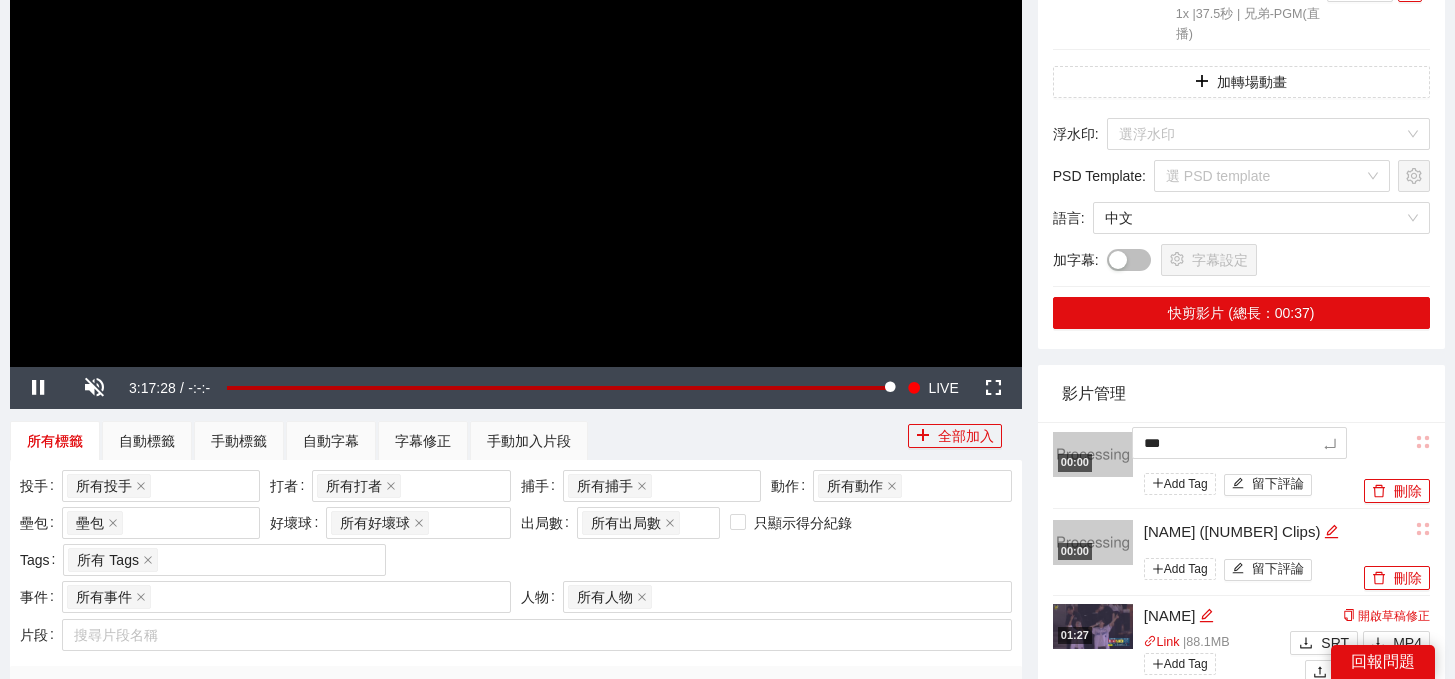 type on "**" 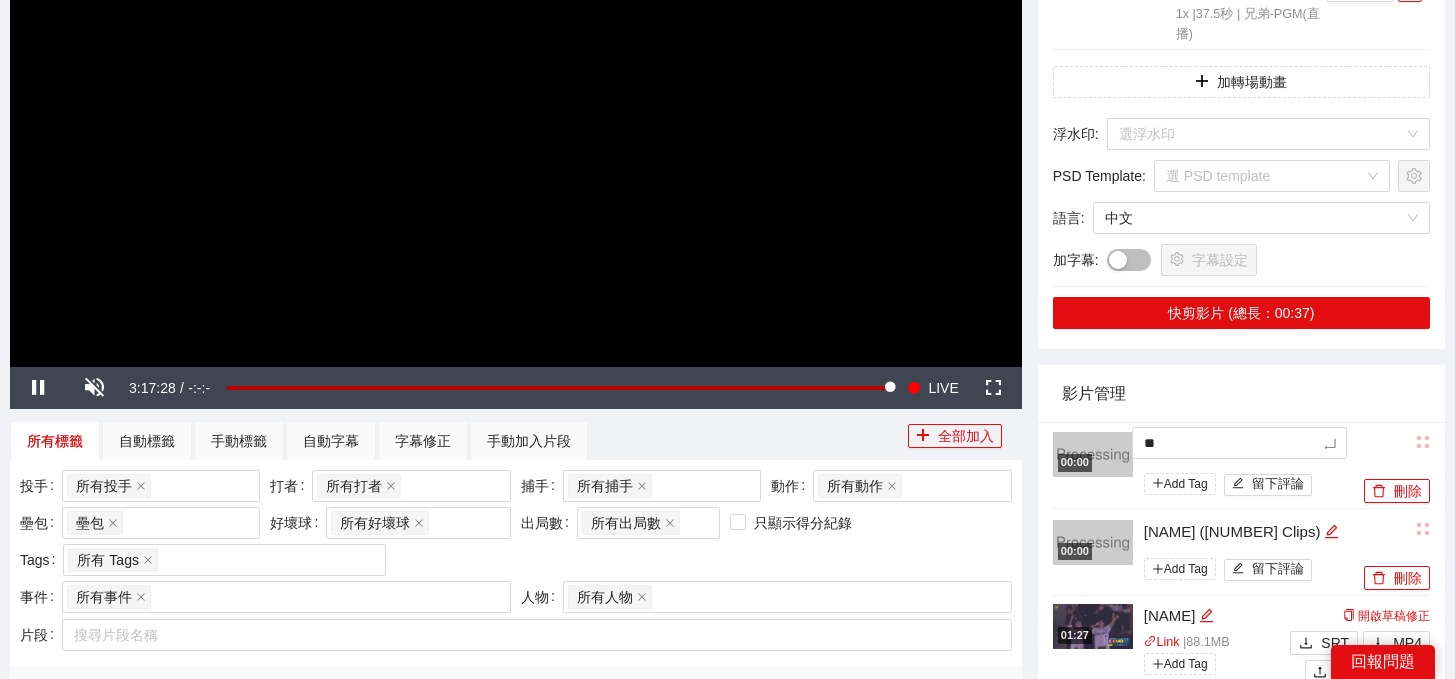 type on "**" 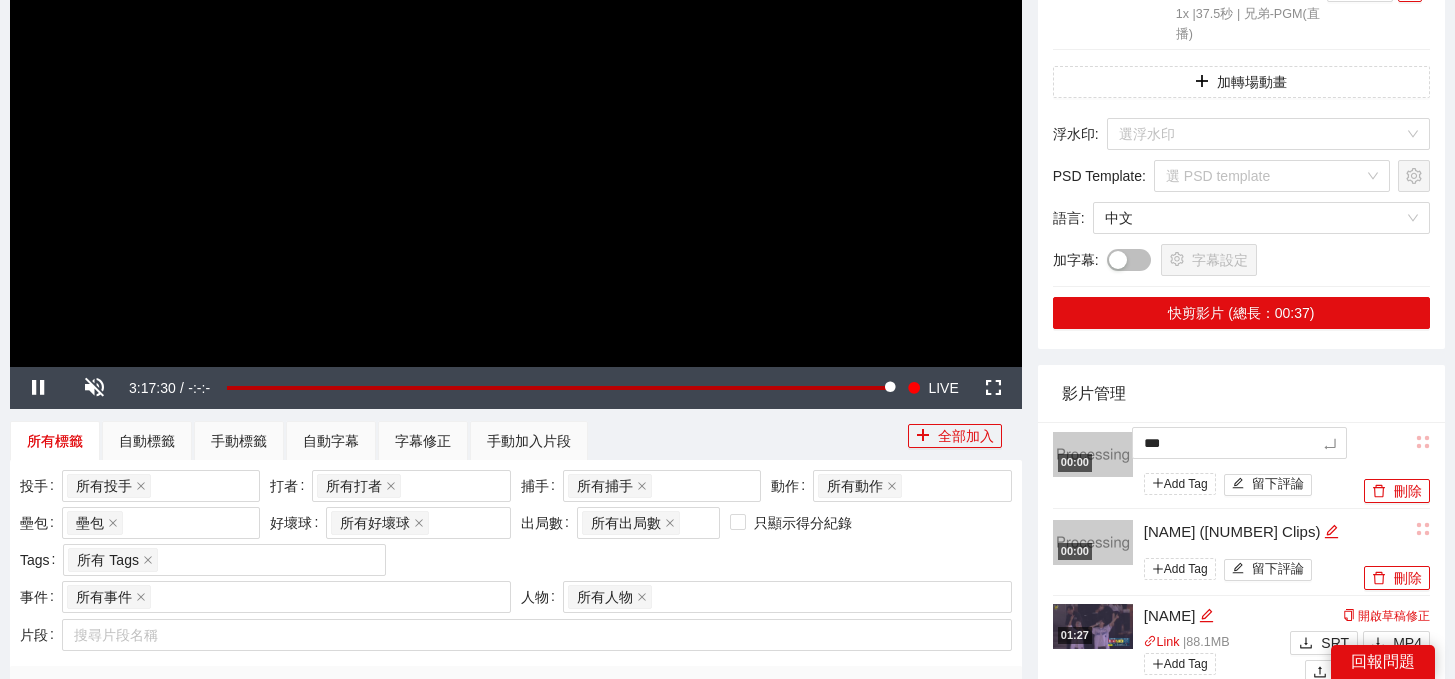type on "****" 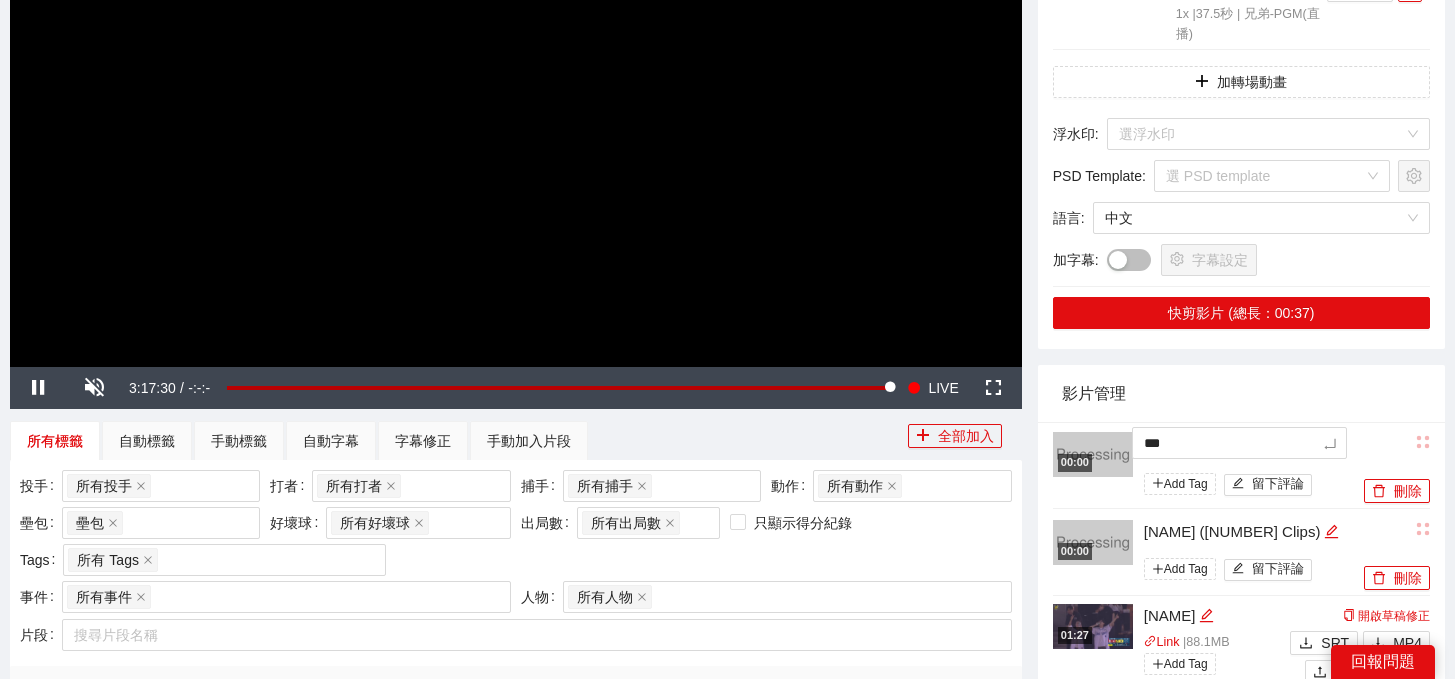 type on "****" 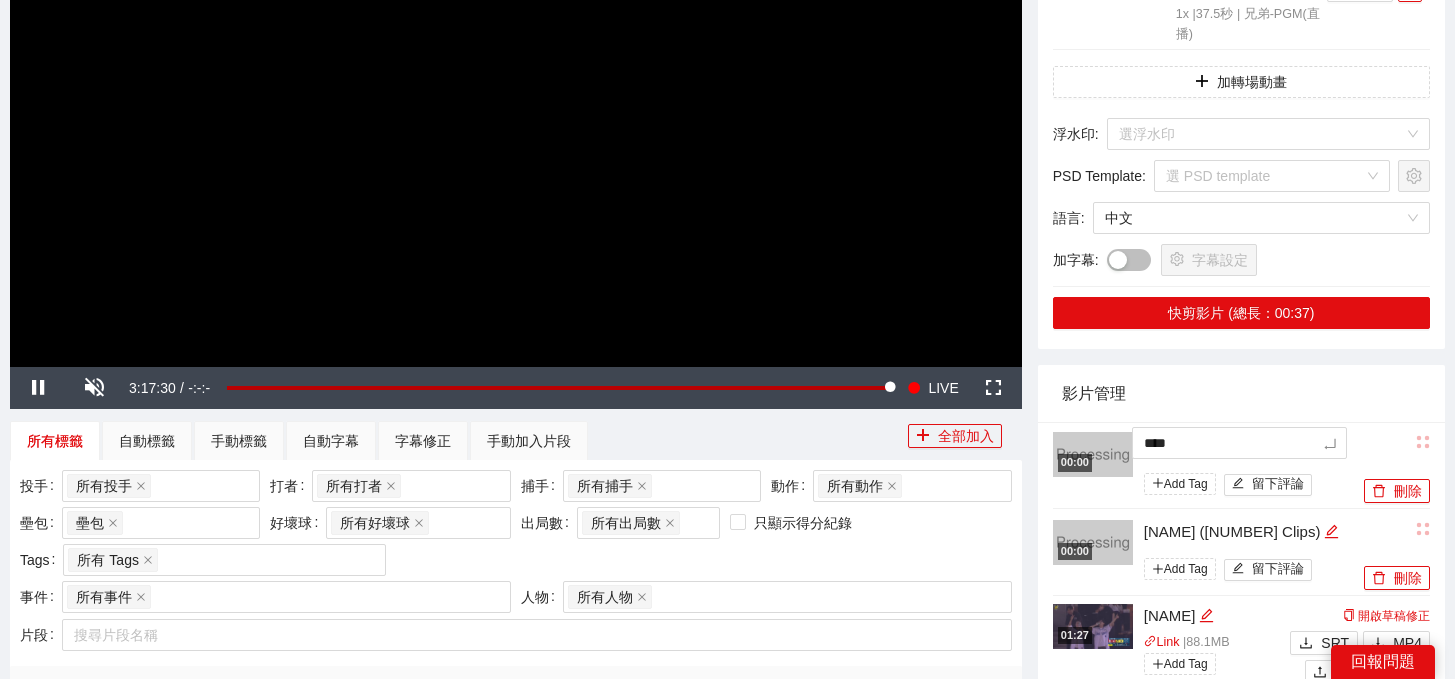 type on "*****" 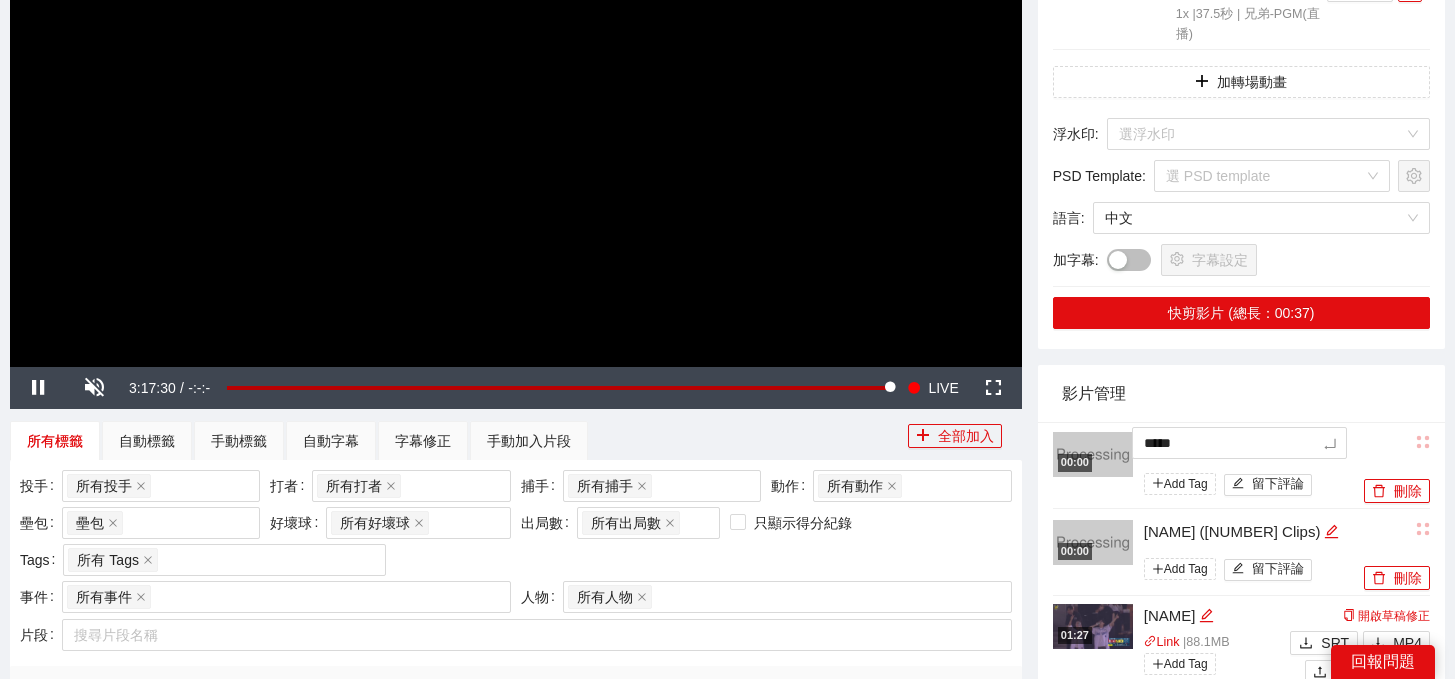 type on "******" 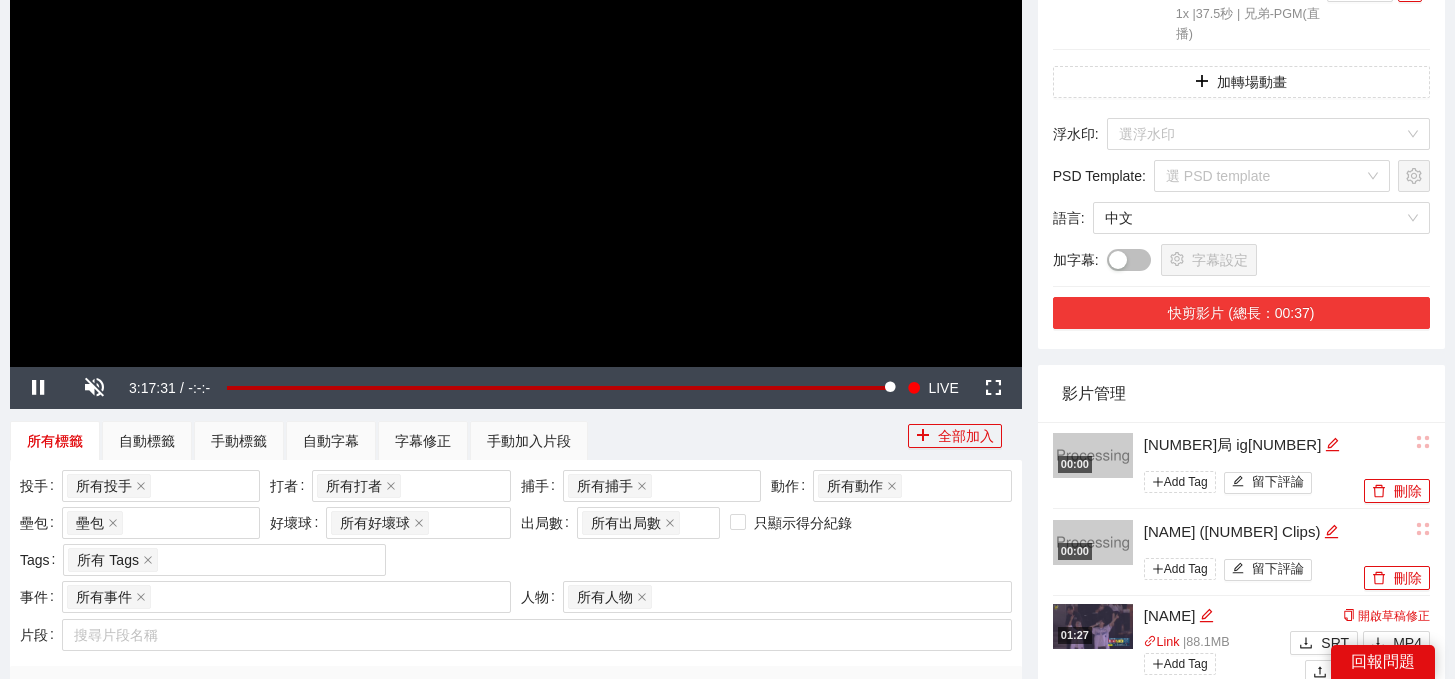 scroll, scrollTop: 0, scrollLeft: 0, axis: both 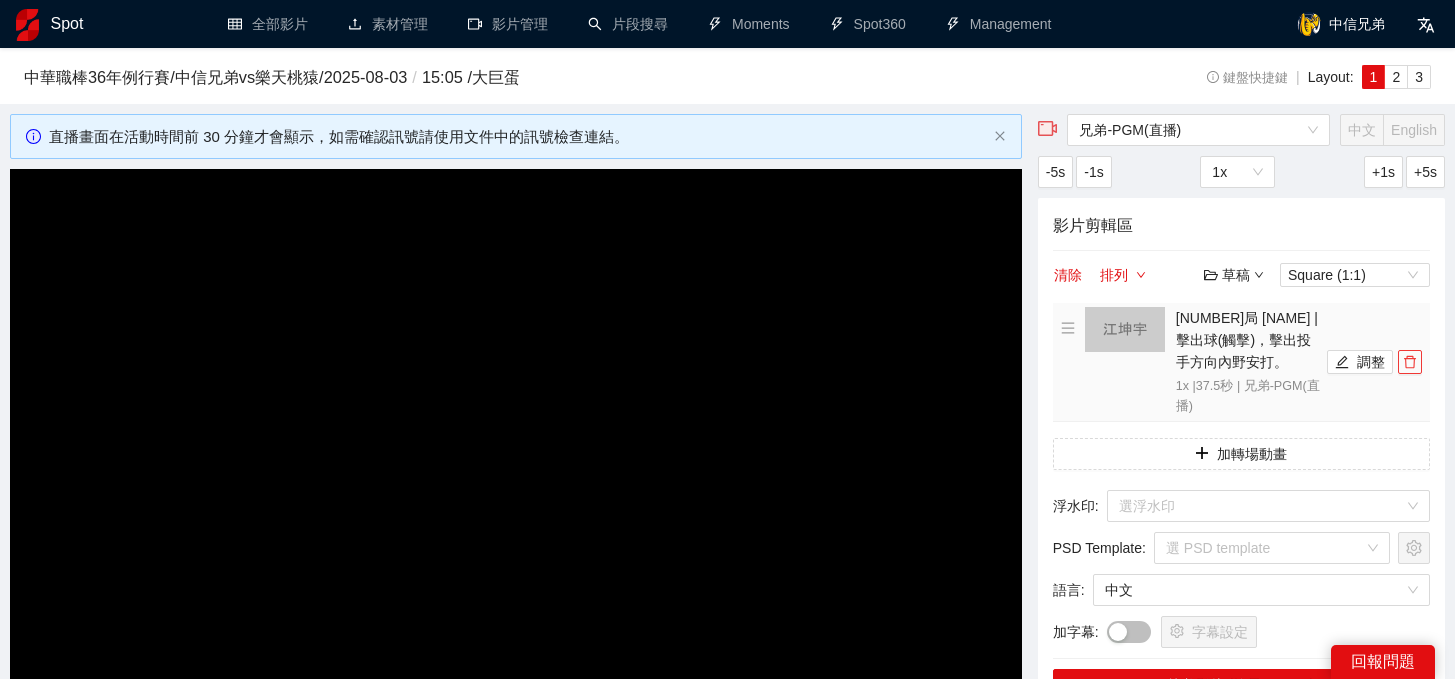 click 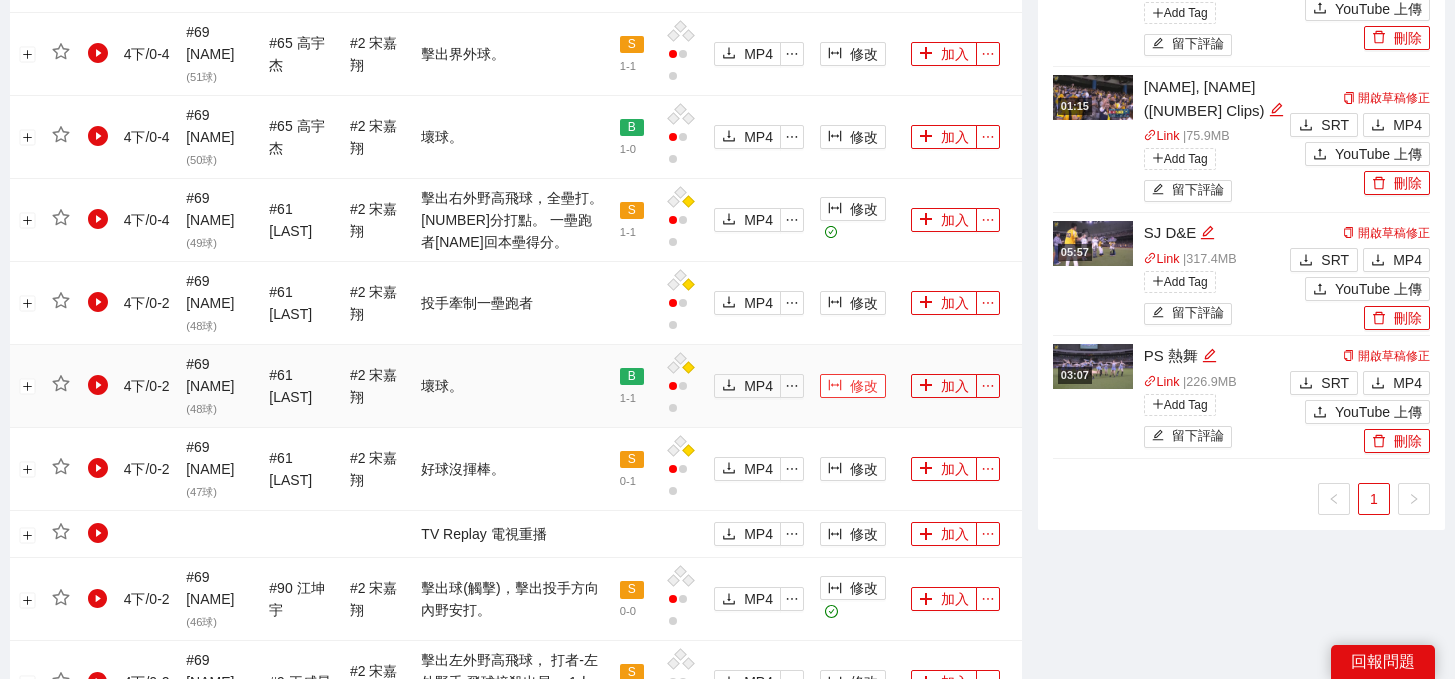 scroll, scrollTop: 1585, scrollLeft: 0, axis: vertical 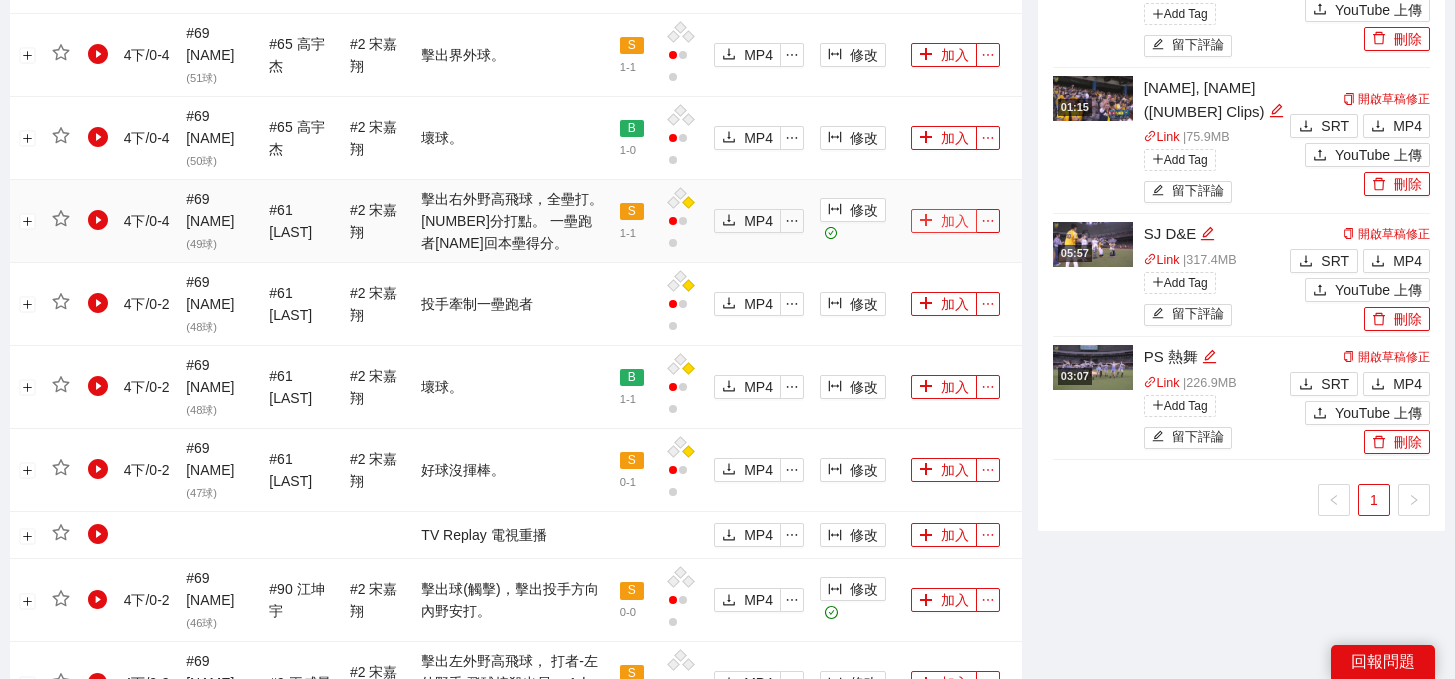 click on "加入" at bounding box center [944, 221] 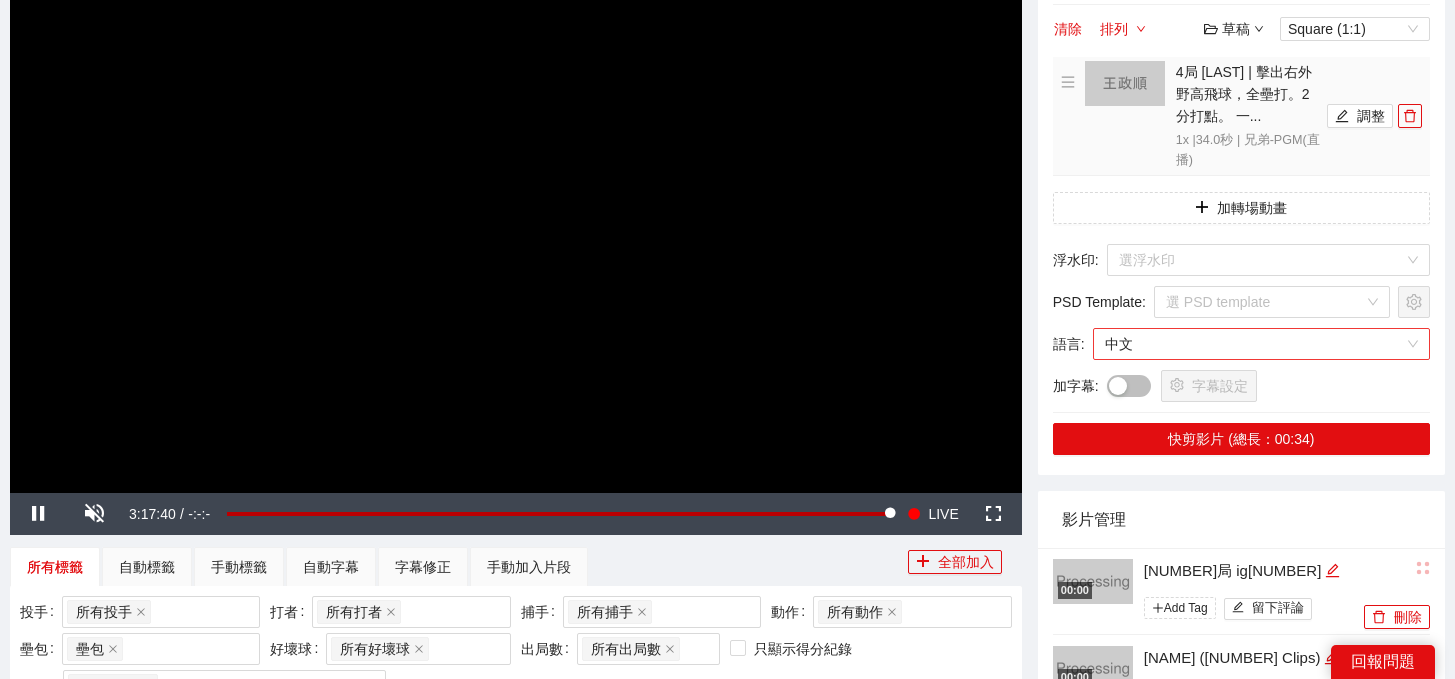 scroll, scrollTop: 149, scrollLeft: 0, axis: vertical 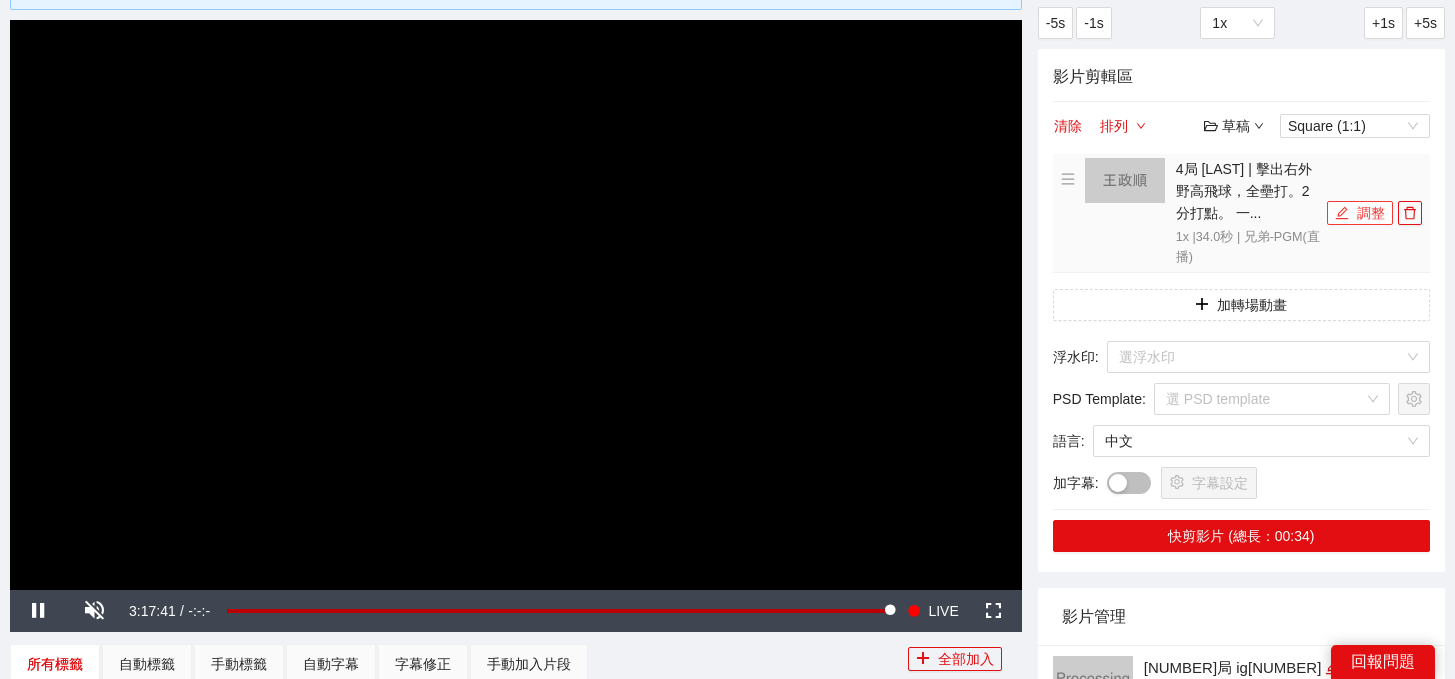 click on "調整" at bounding box center [1360, 213] 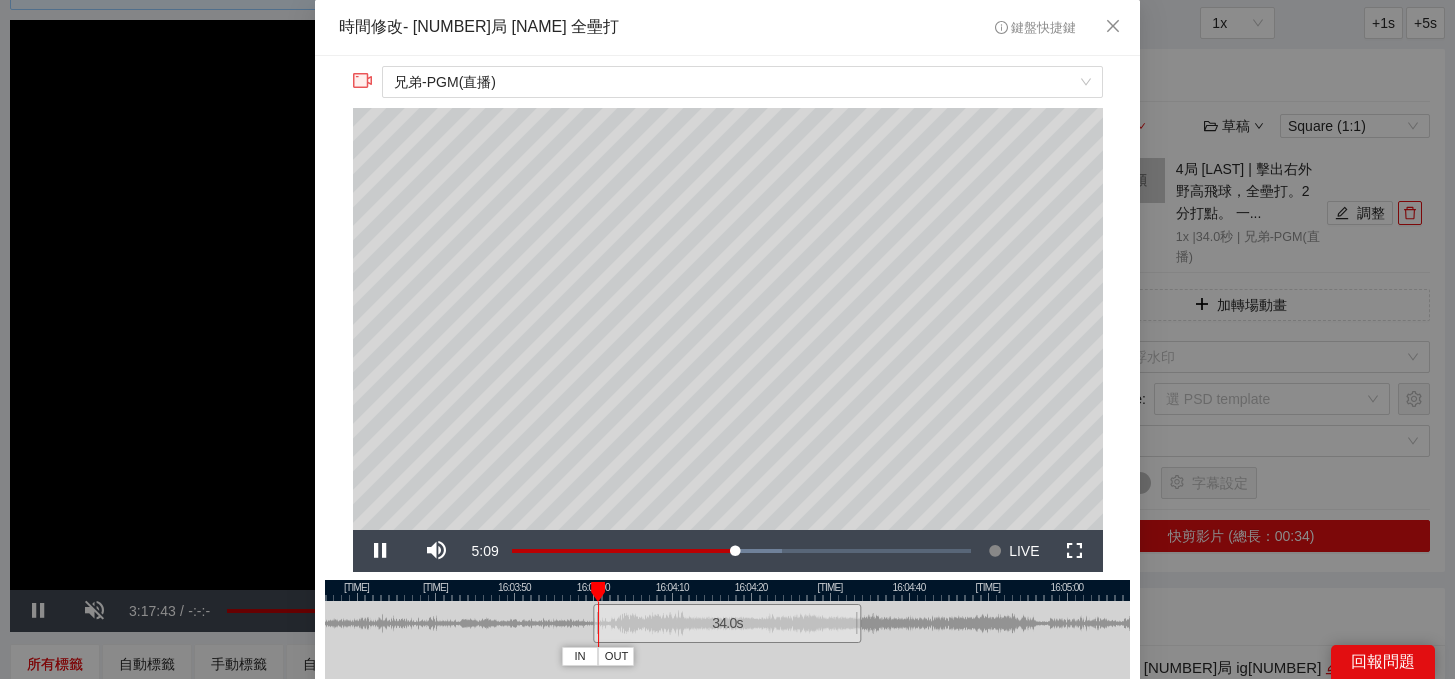 scroll, scrollTop: 52, scrollLeft: 0, axis: vertical 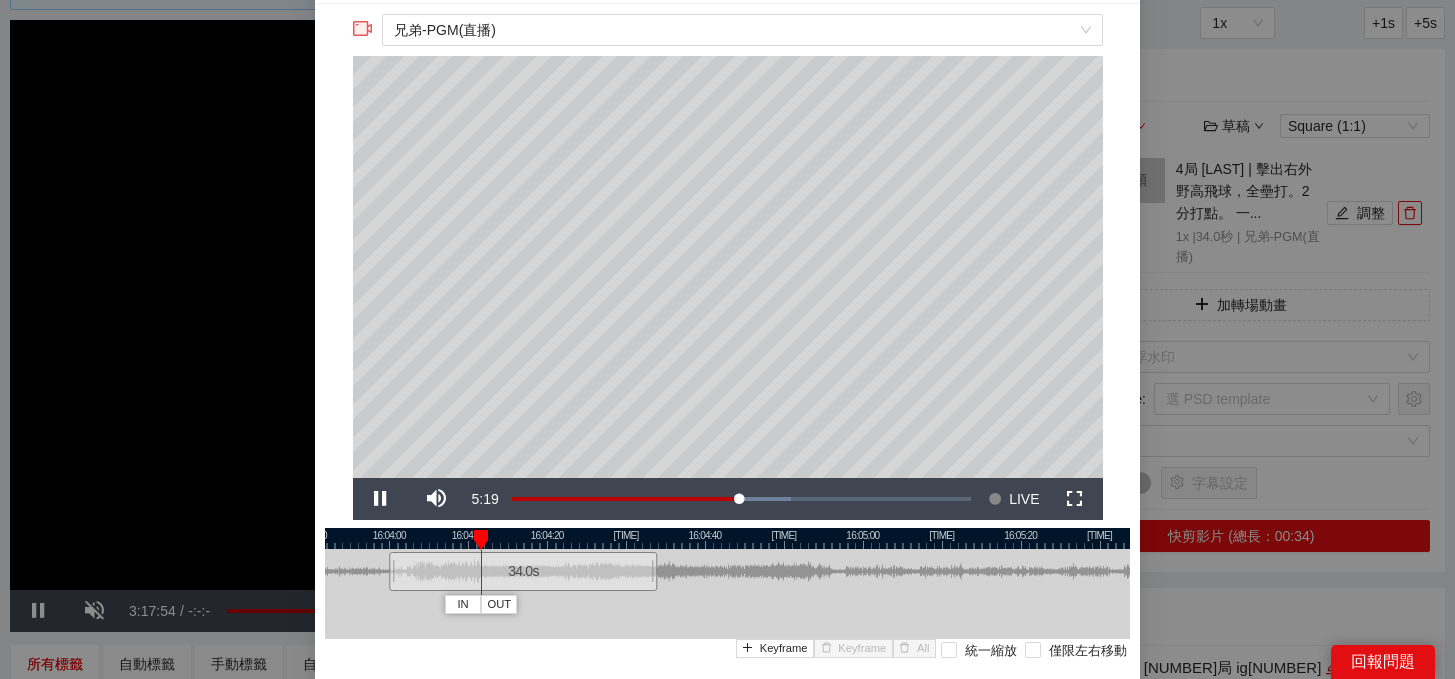 drag, startPoint x: 892, startPoint y: 537, endPoint x: 688, endPoint y: 553, distance: 204.6265 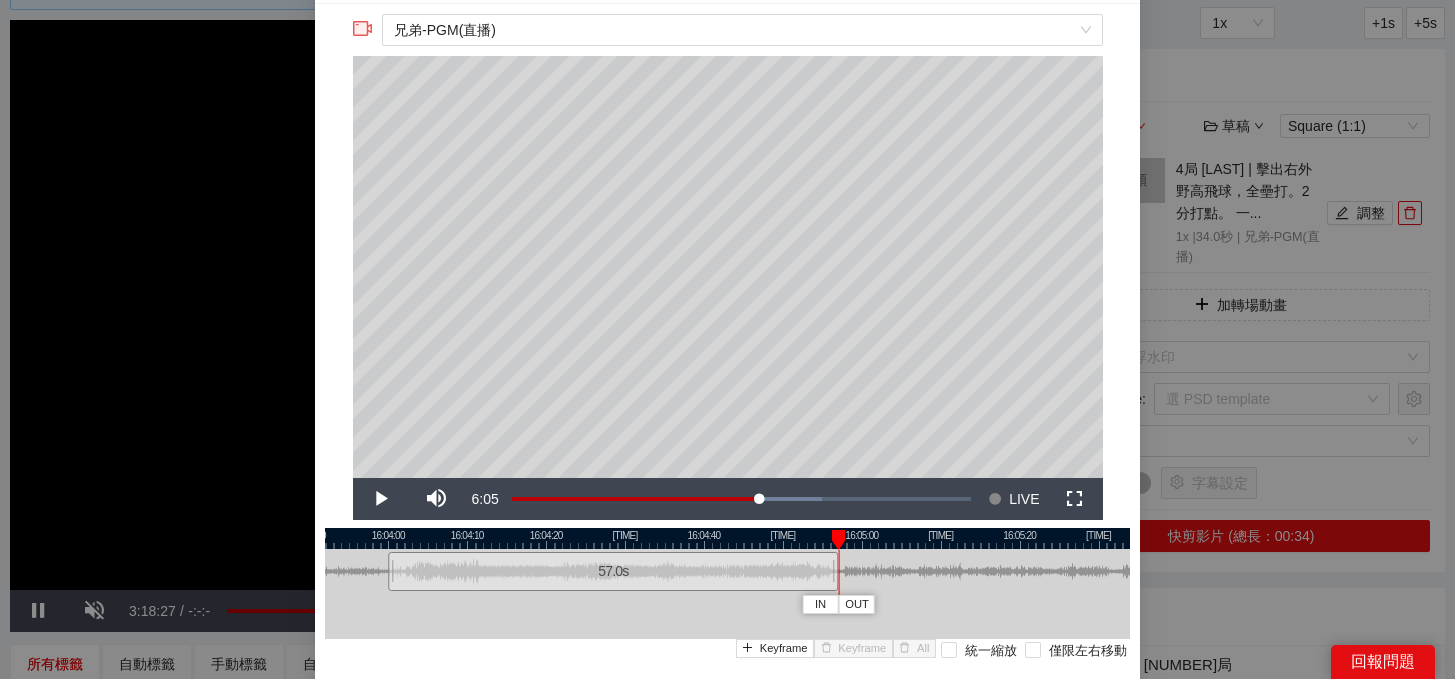 drag, startPoint x: 651, startPoint y: 569, endPoint x: 833, endPoint y: 567, distance: 182.01099 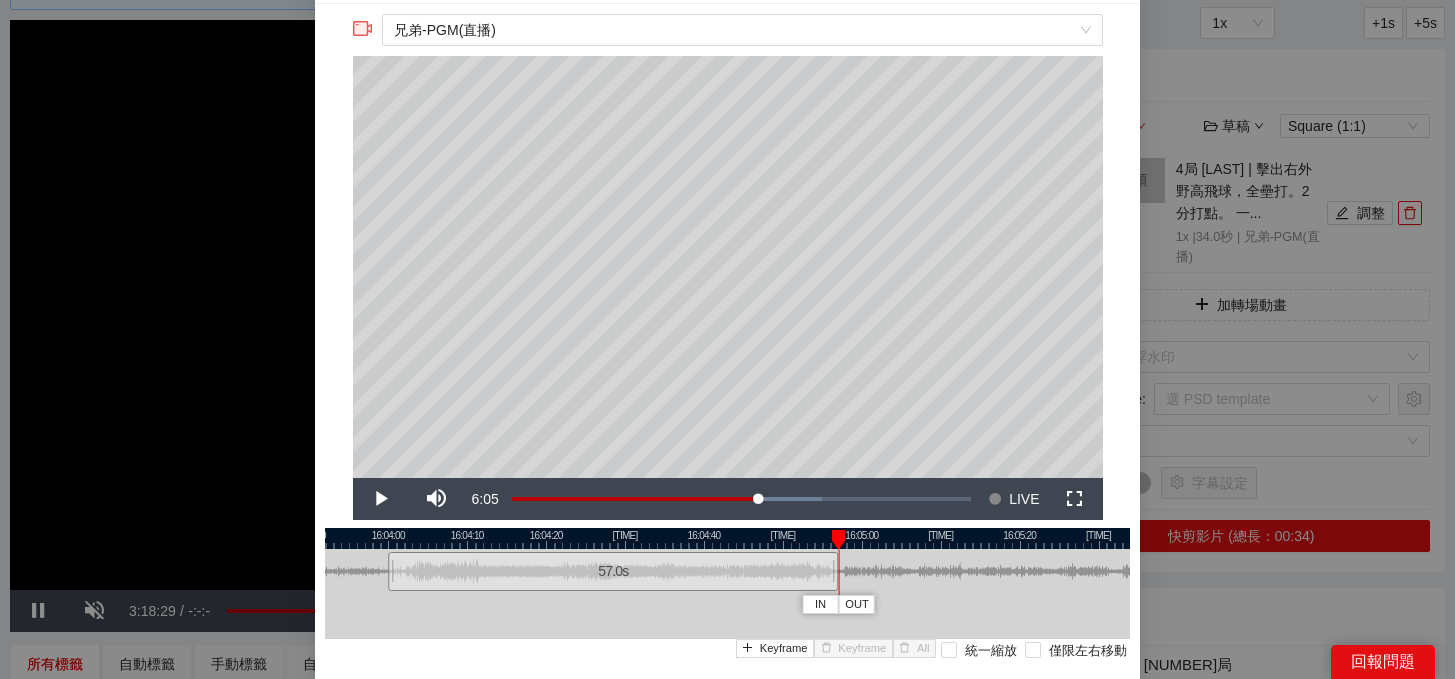 scroll, scrollTop: 188, scrollLeft: 0, axis: vertical 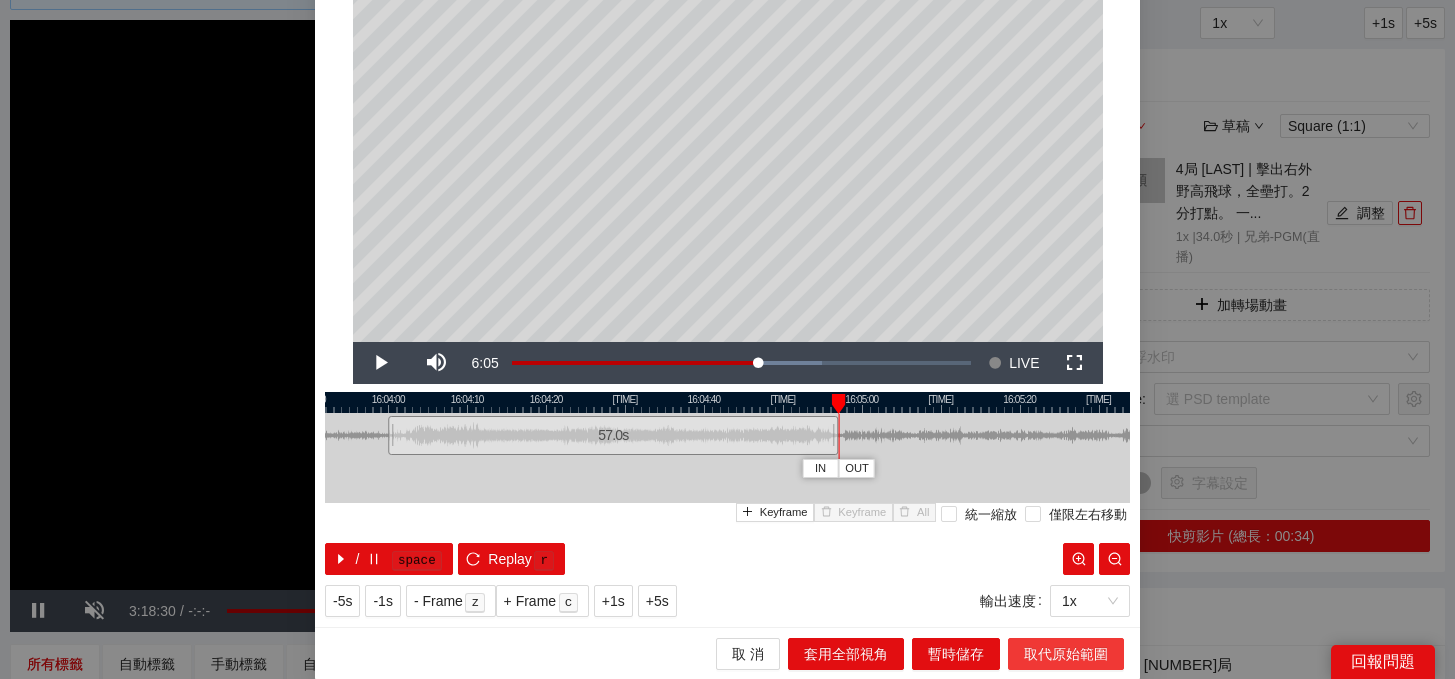 click on "取代原始範圍" at bounding box center [1066, 654] 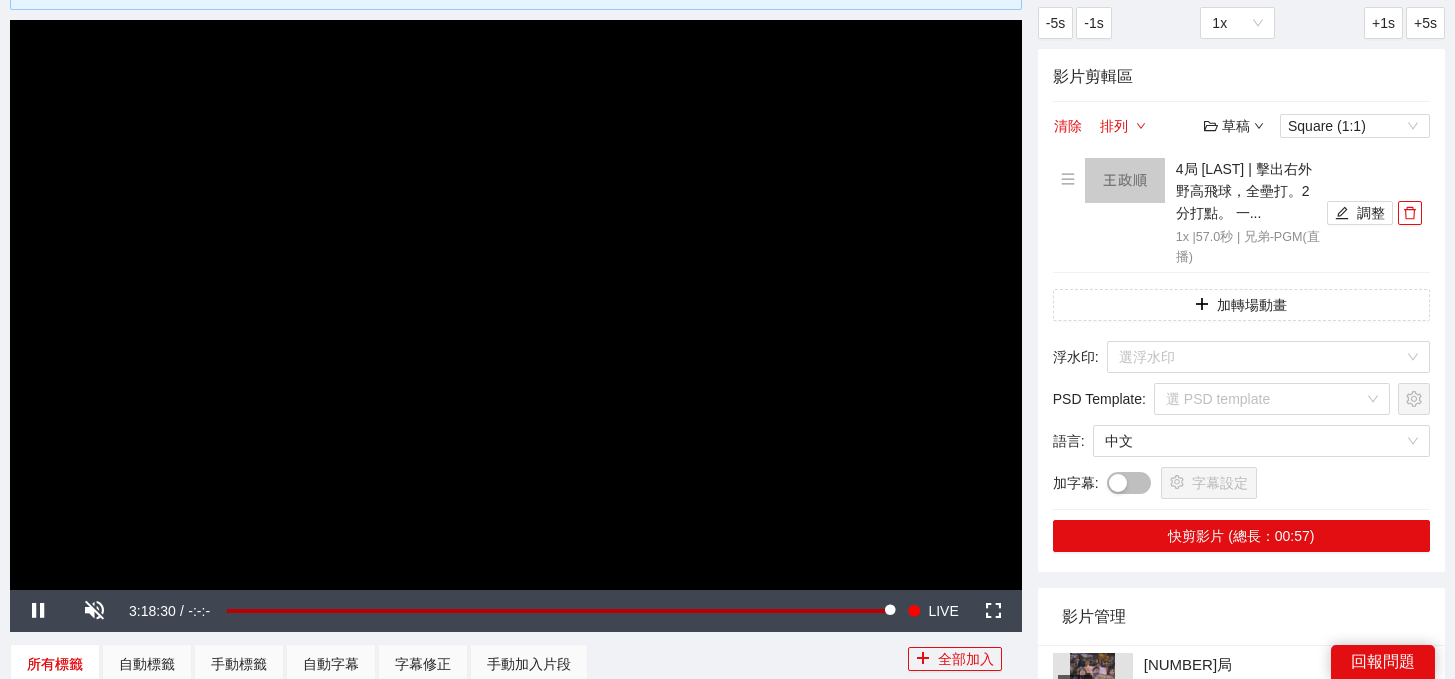 scroll, scrollTop: 0, scrollLeft: 0, axis: both 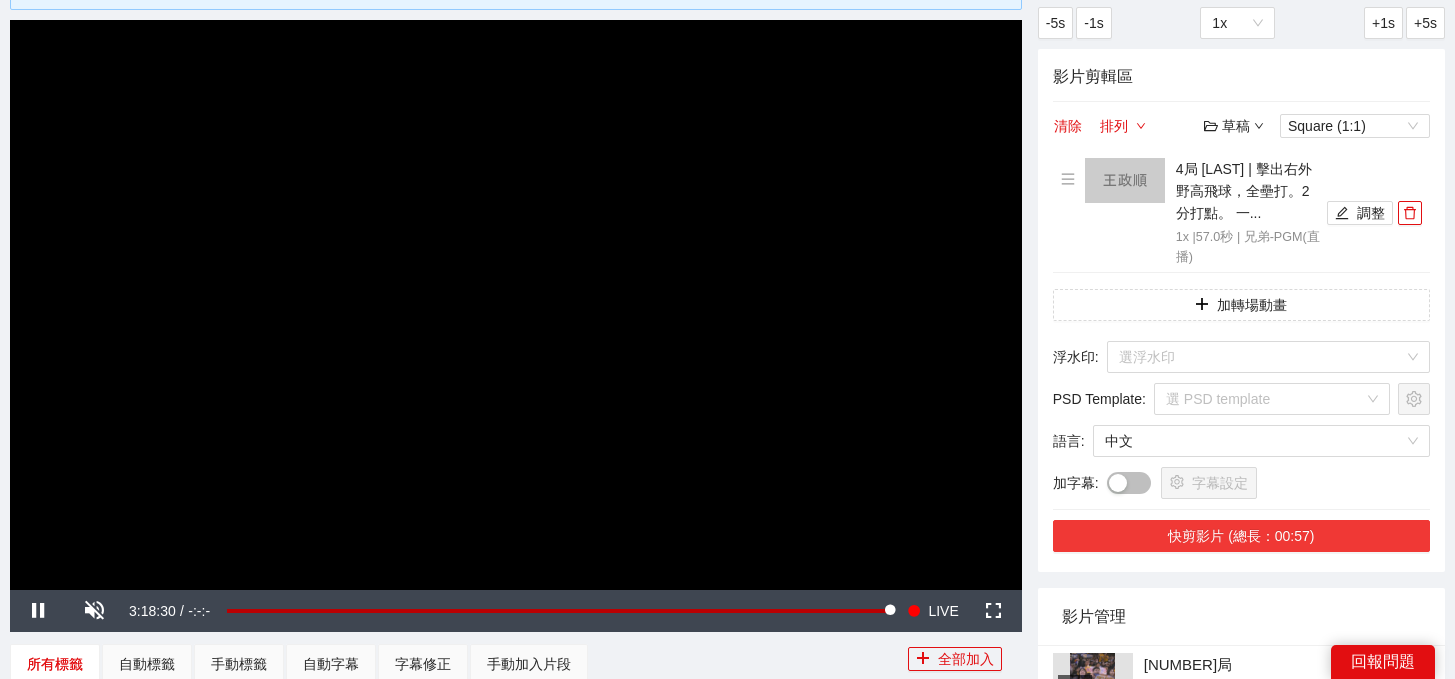 click on "快剪影片 (總長：00:57)" at bounding box center (1241, 536) 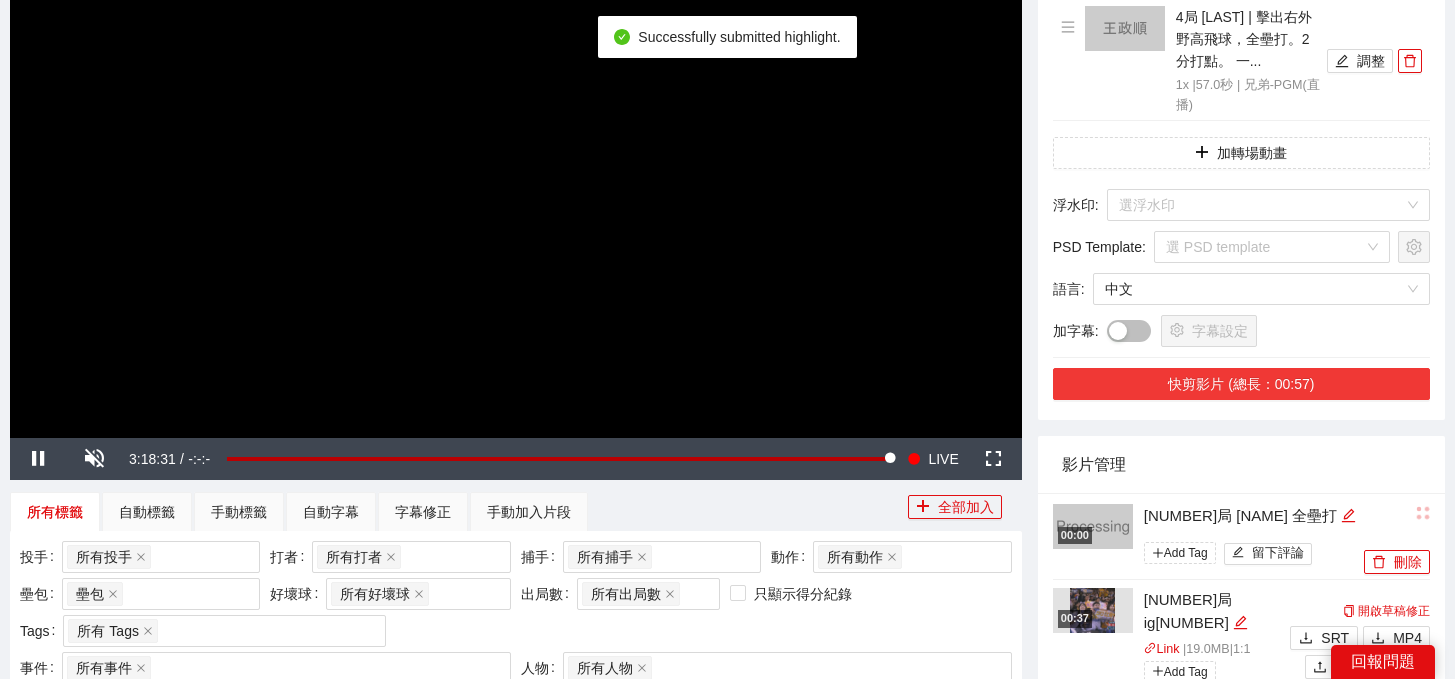 scroll, scrollTop: 327, scrollLeft: 0, axis: vertical 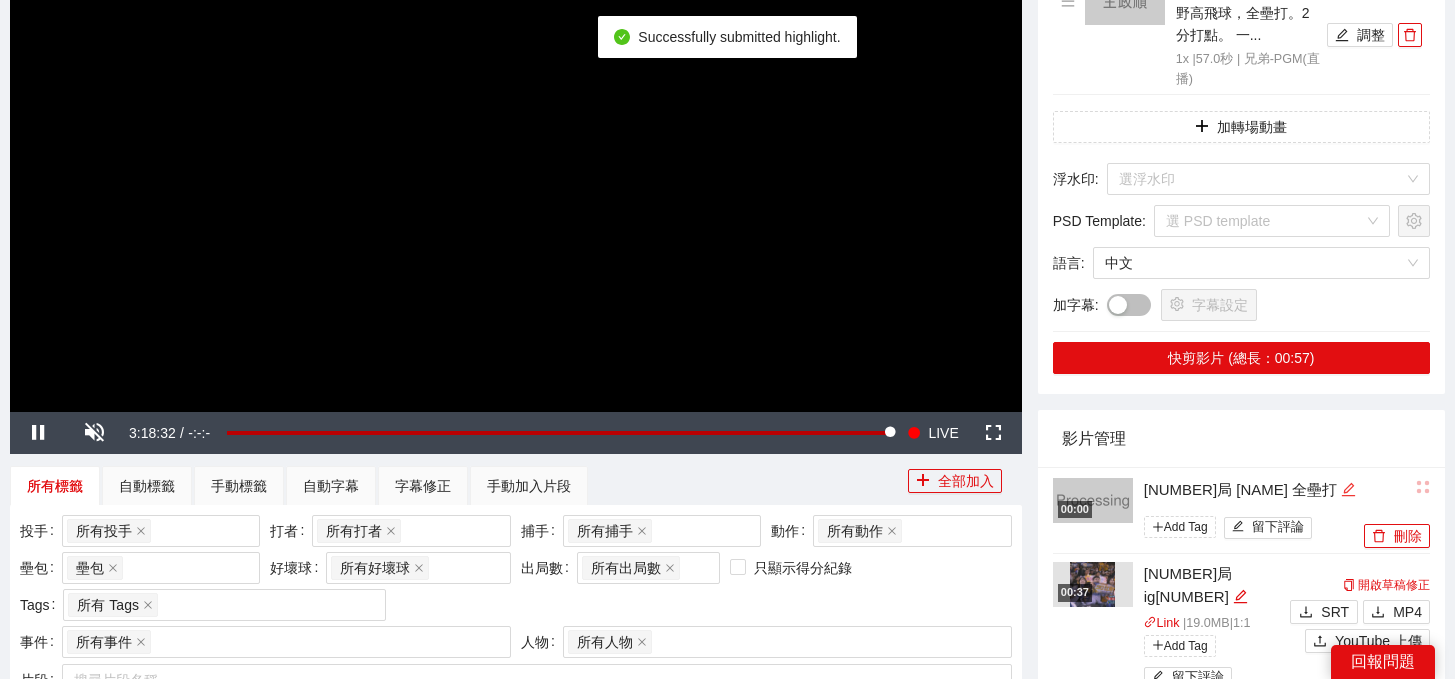 click 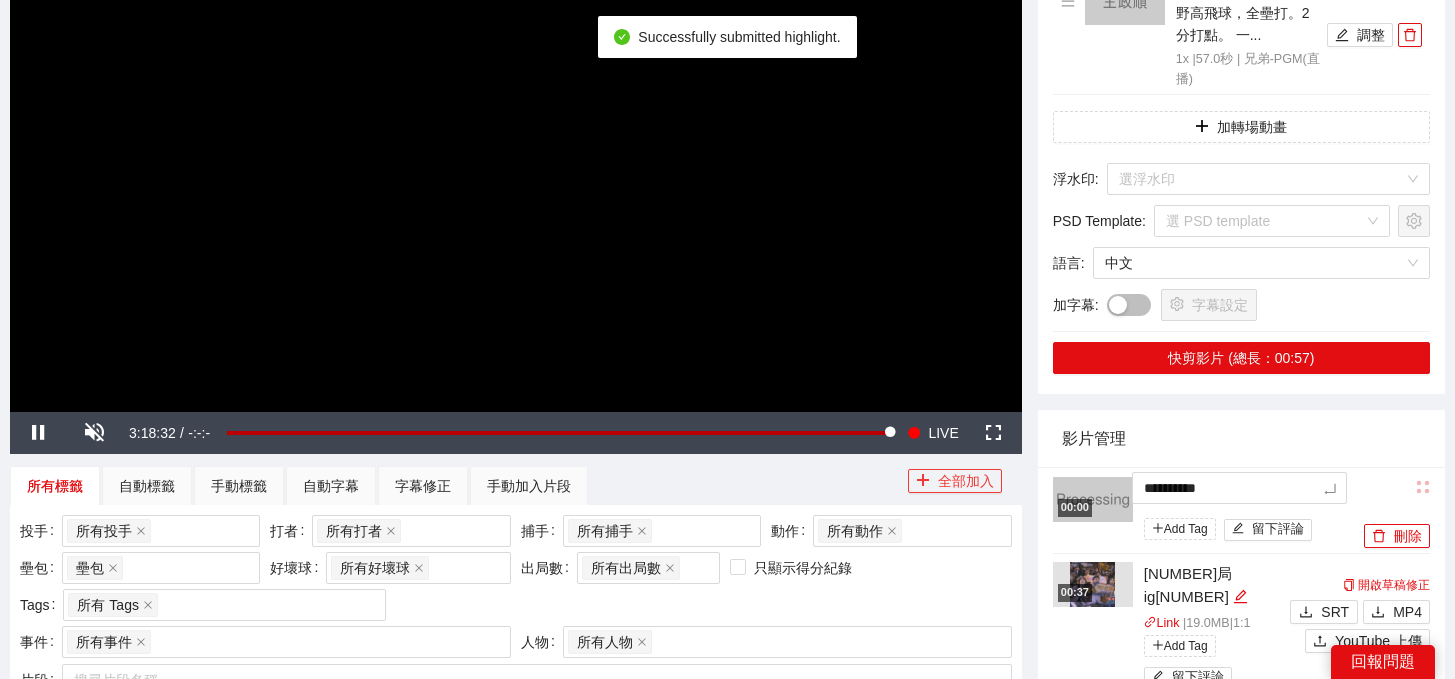 drag, startPoint x: 1281, startPoint y: 486, endPoint x: 927, endPoint y: 476, distance: 354.1412 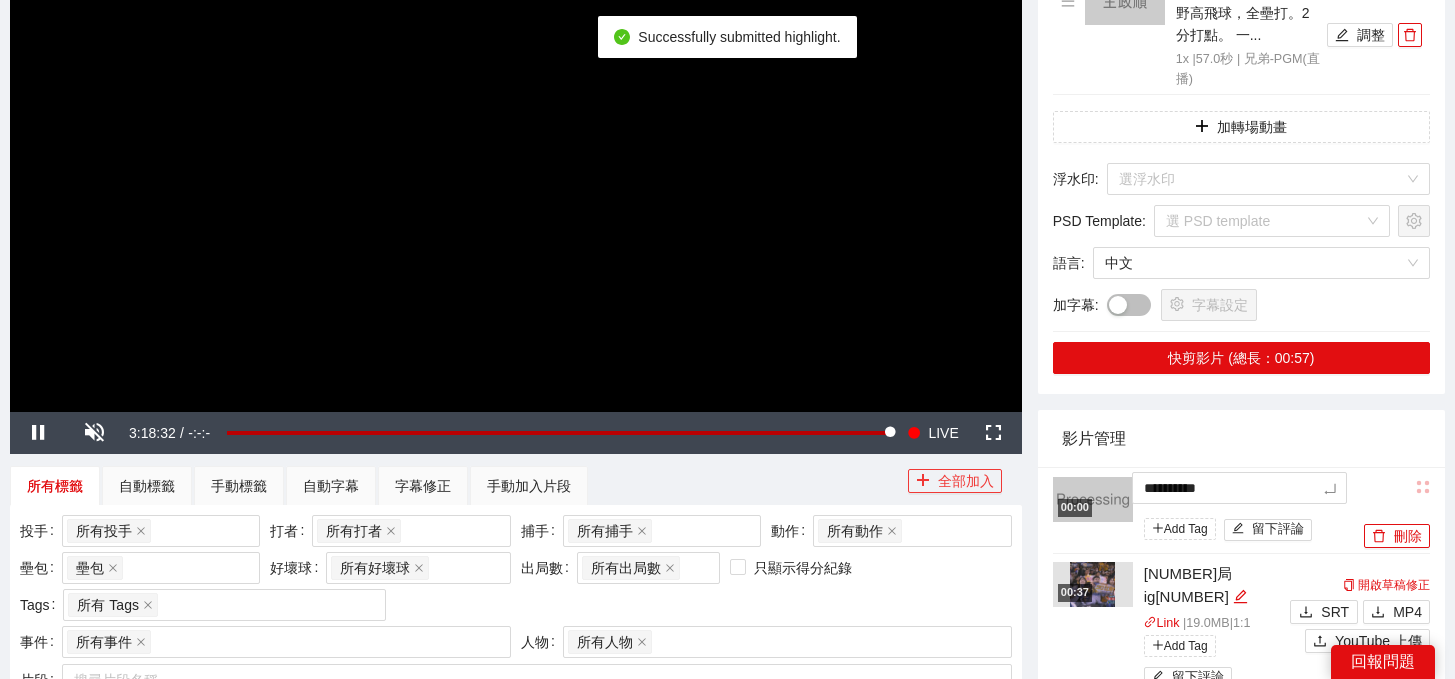 click on "**********" at bounding box center (727, 1132) 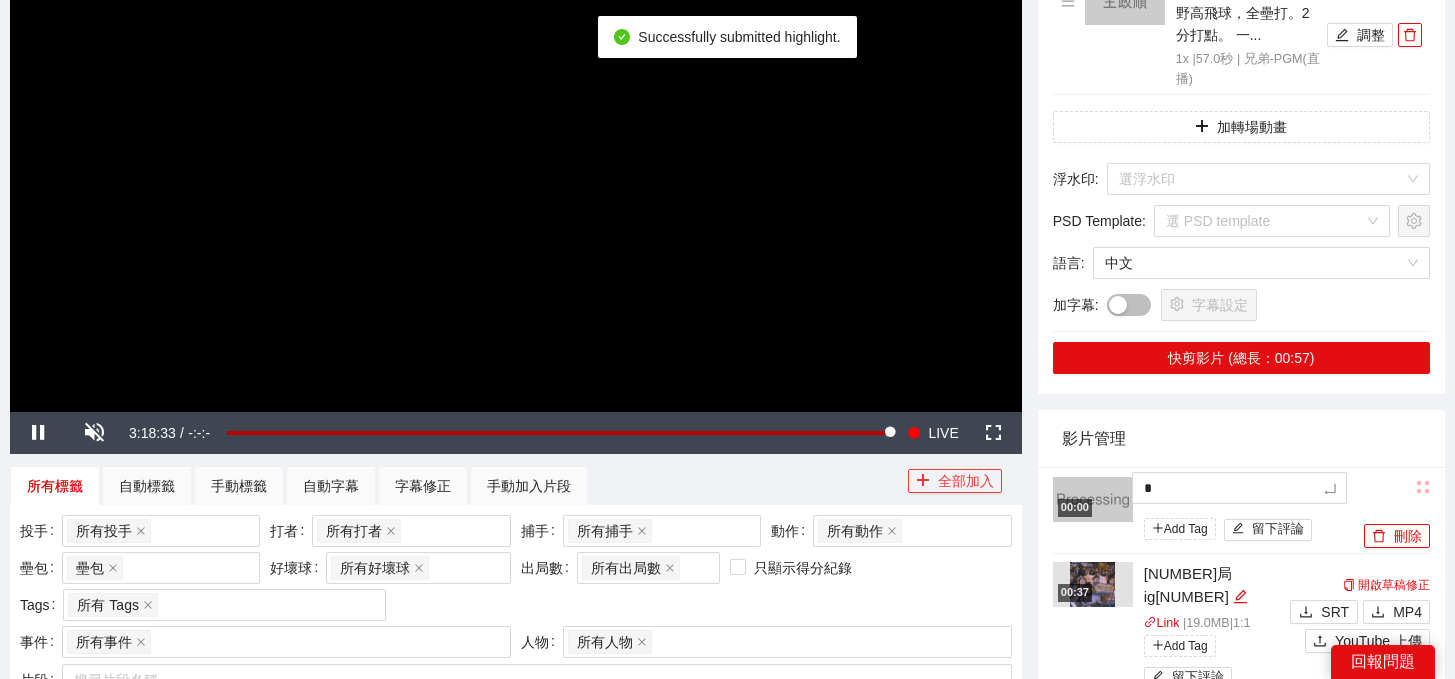 type 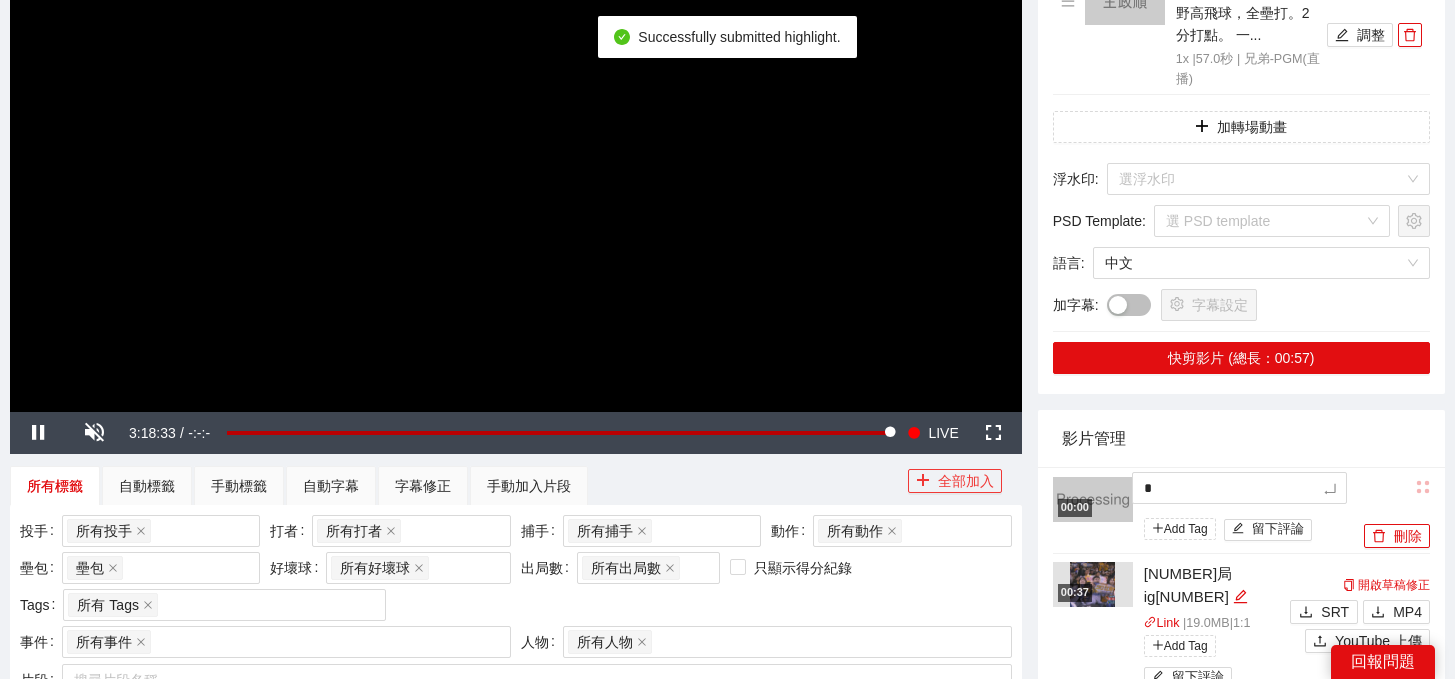 type 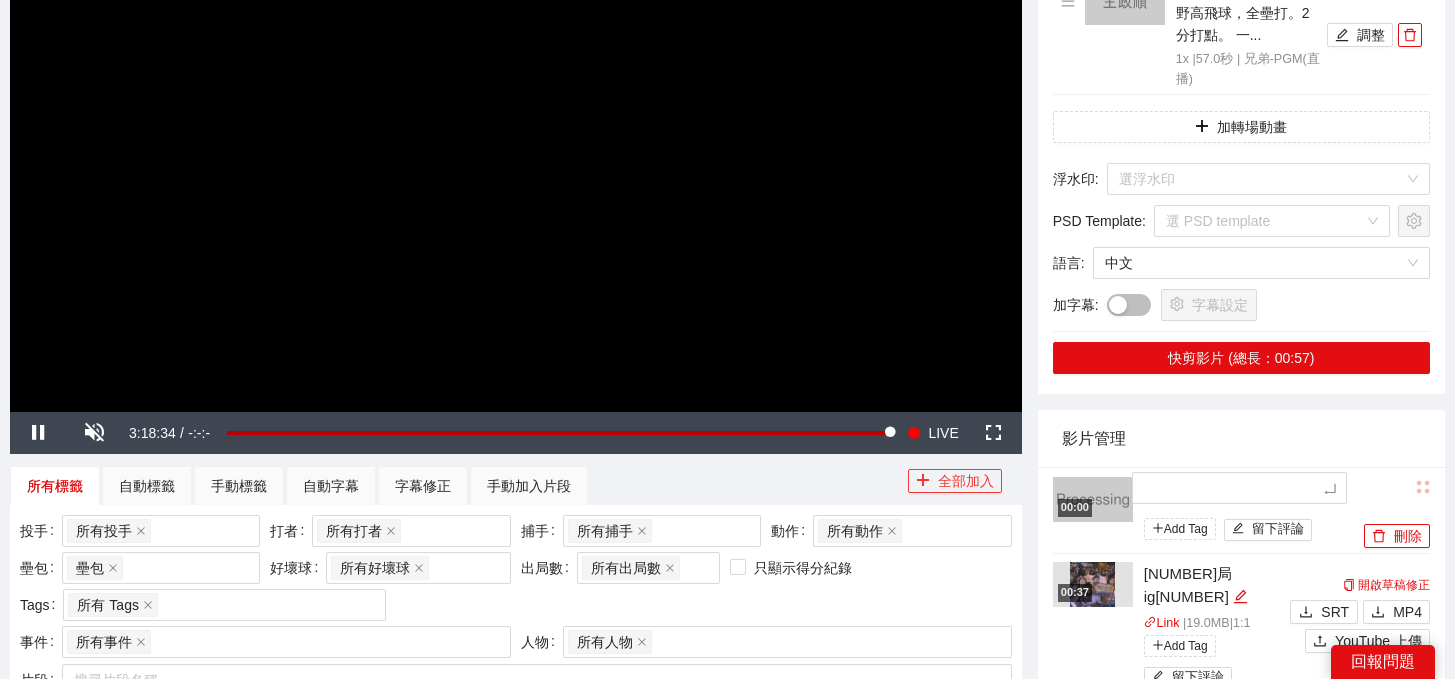 type on "*" 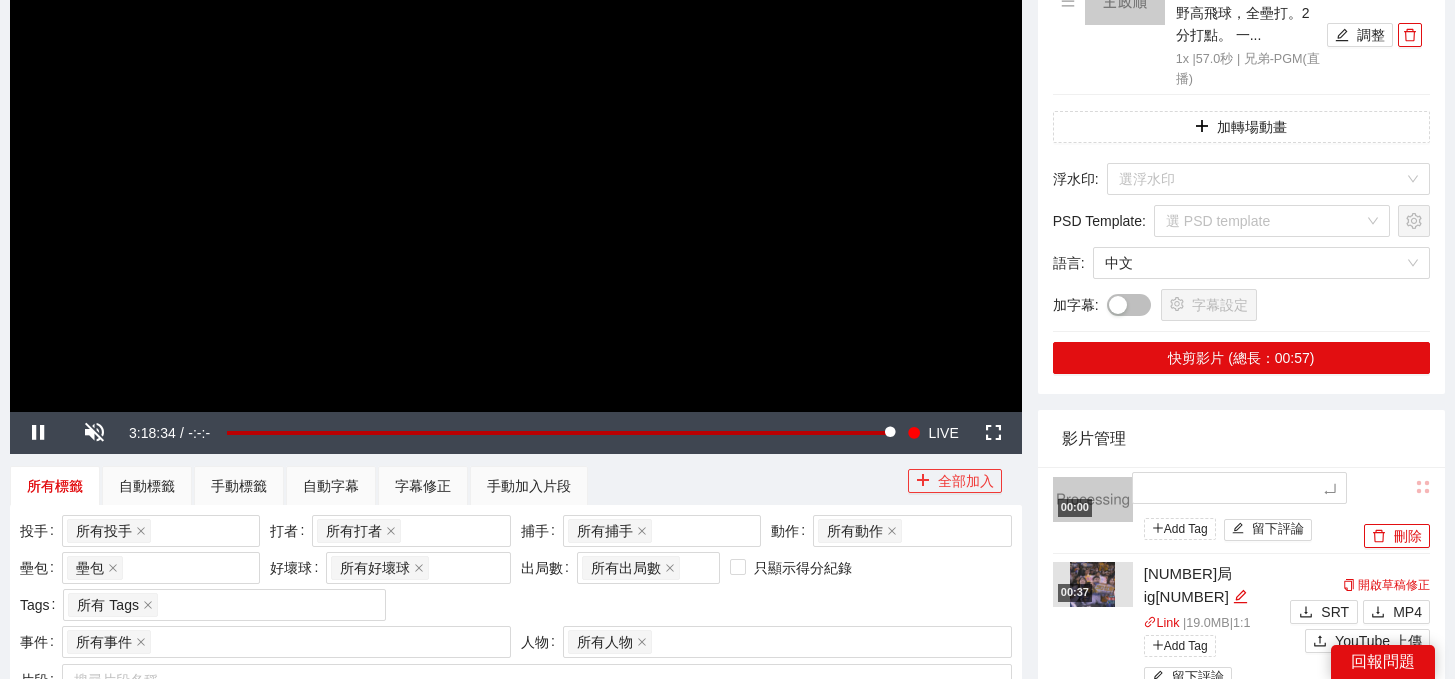 type on "*" 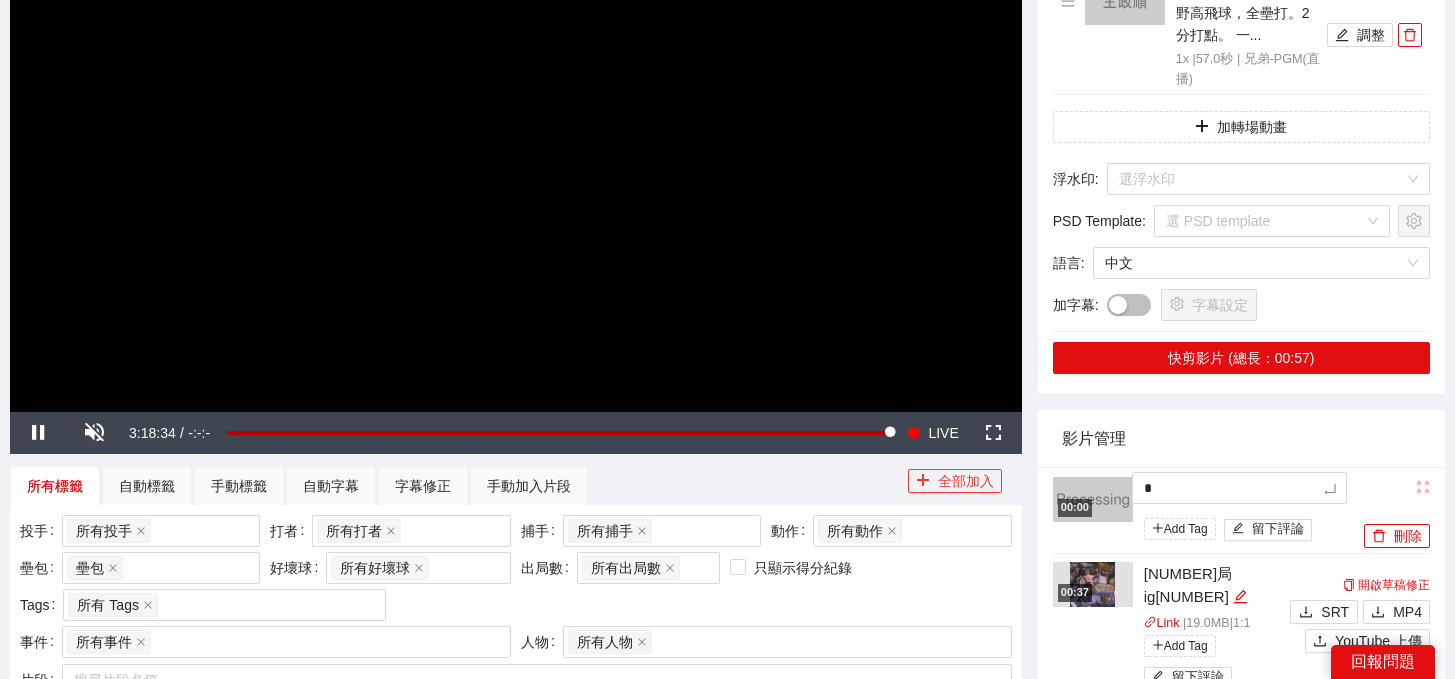 type on "*" 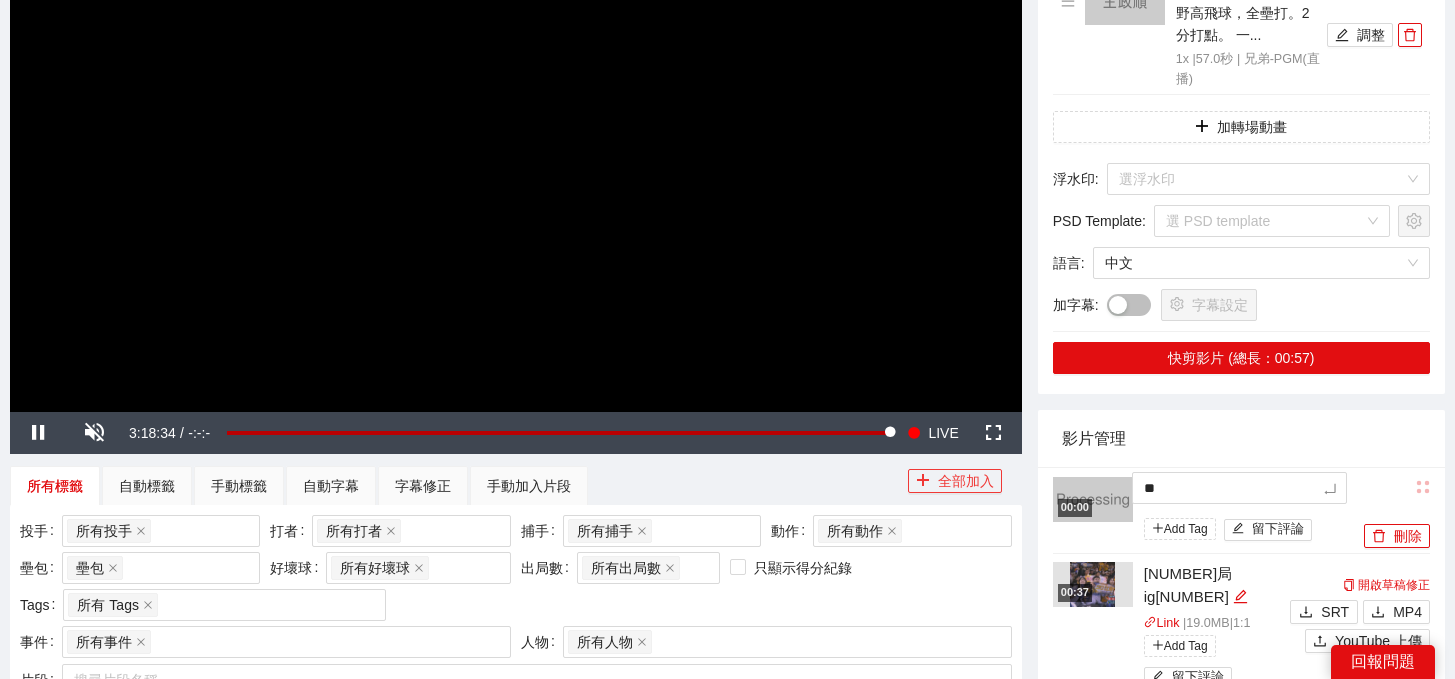 type on "***" 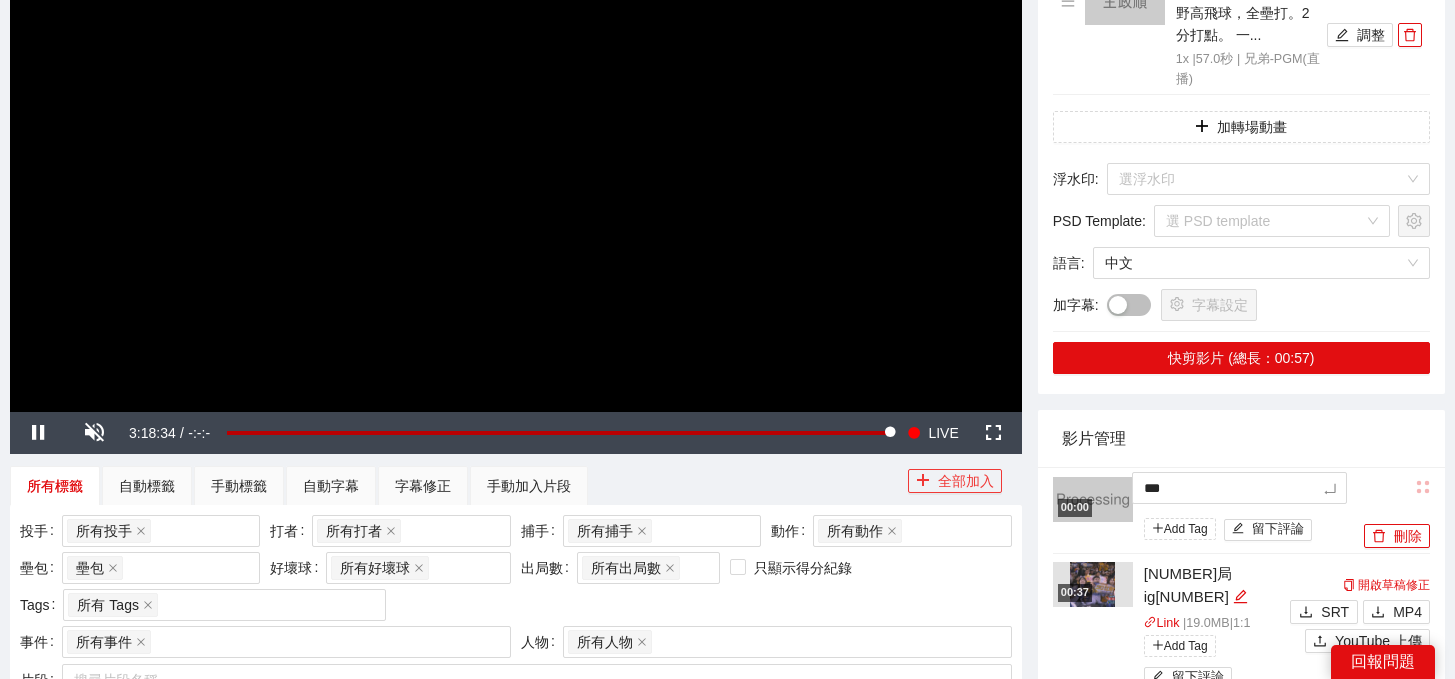 type on "**" 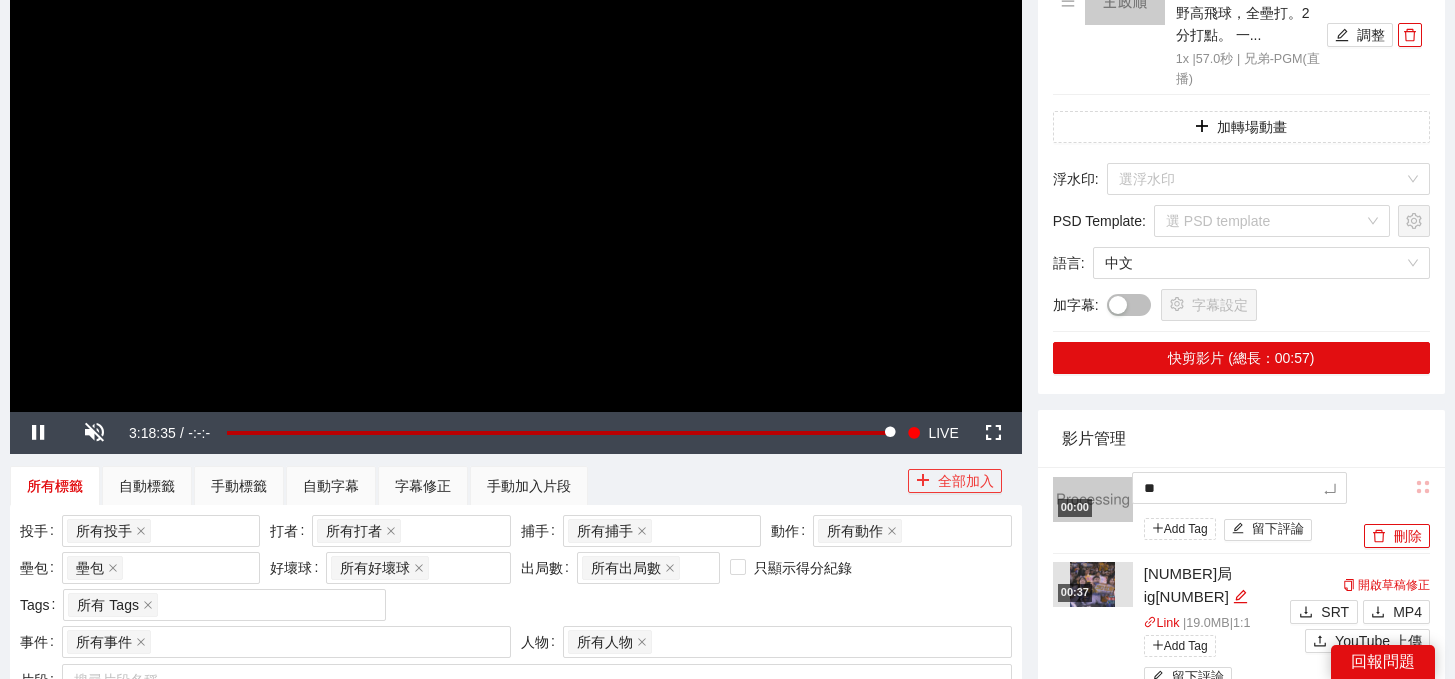 type on "**" 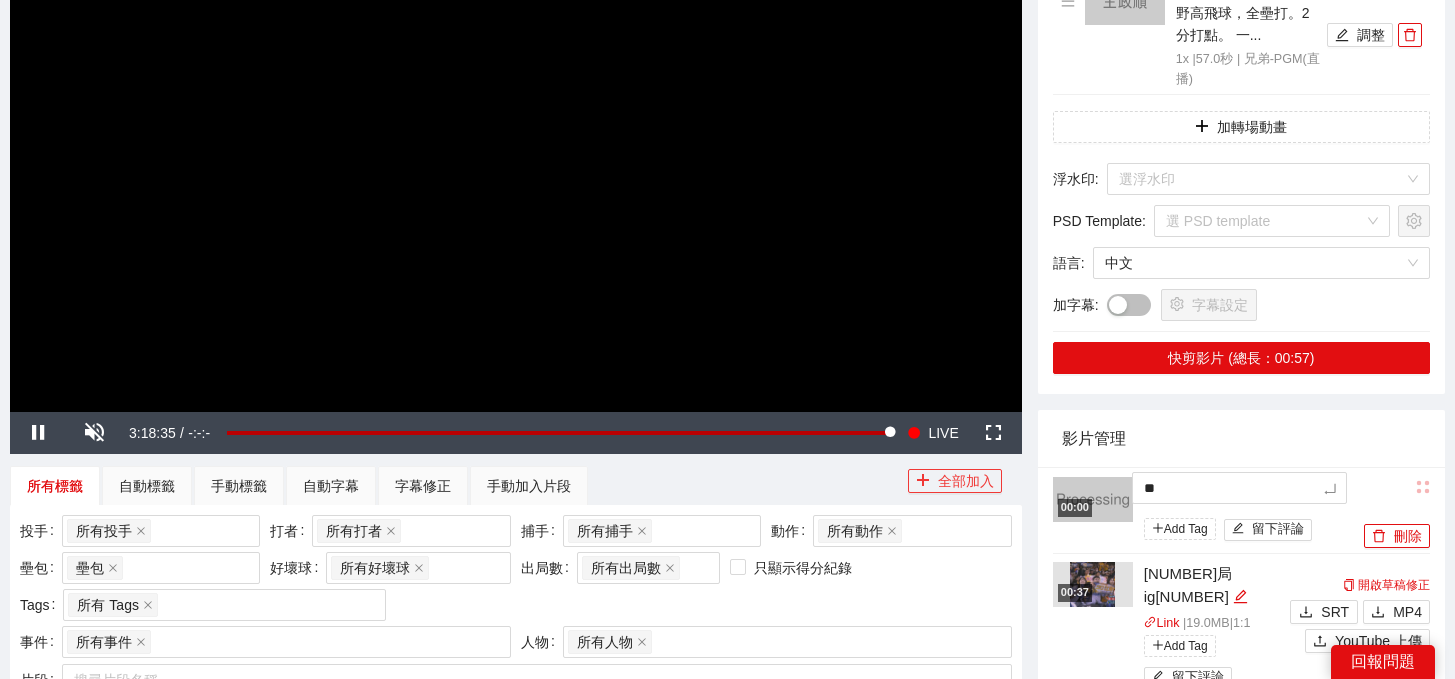 type on "**" 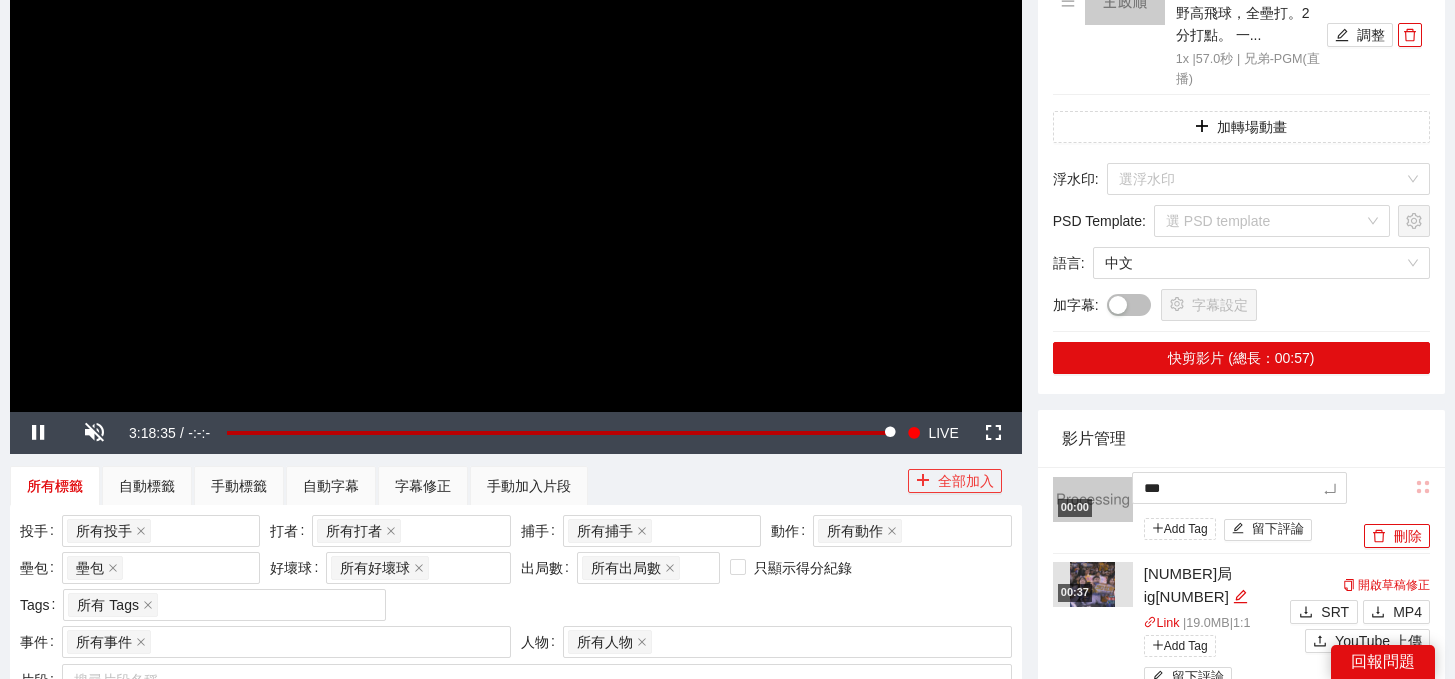 type on "****" 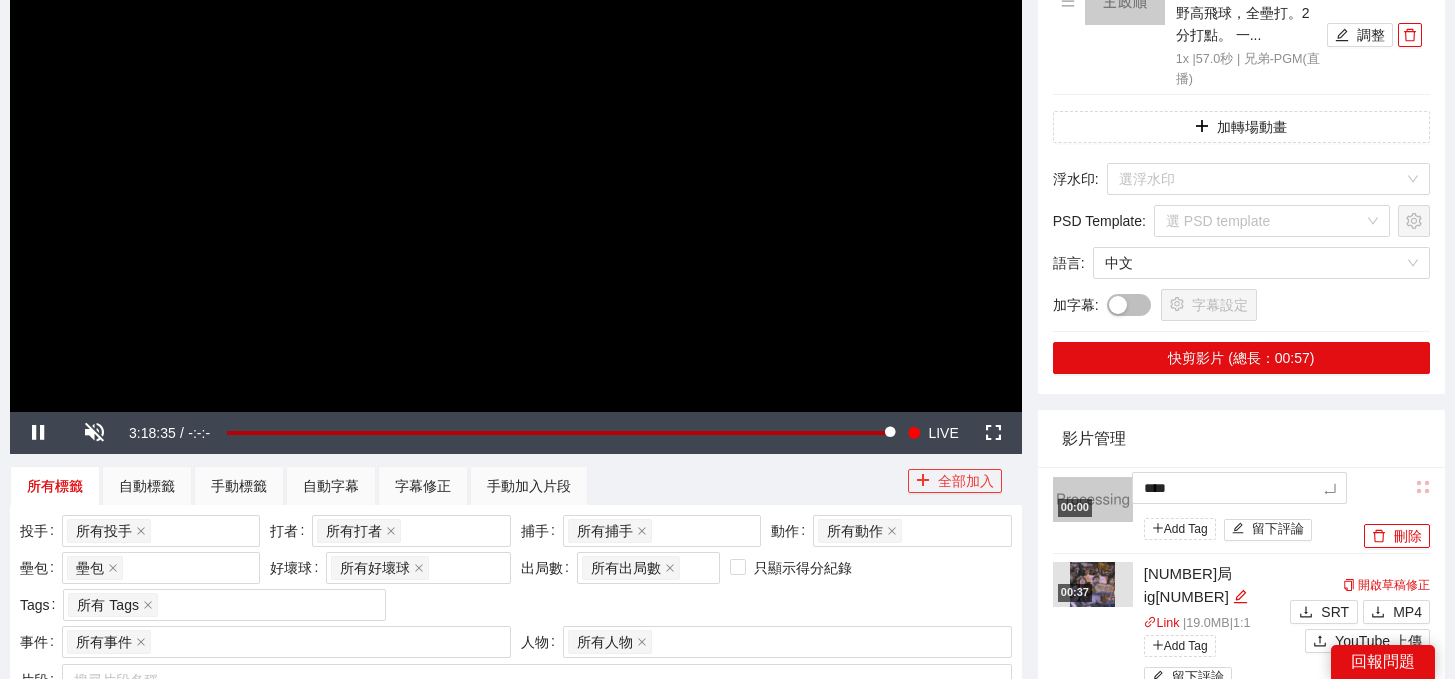 type on "*****" 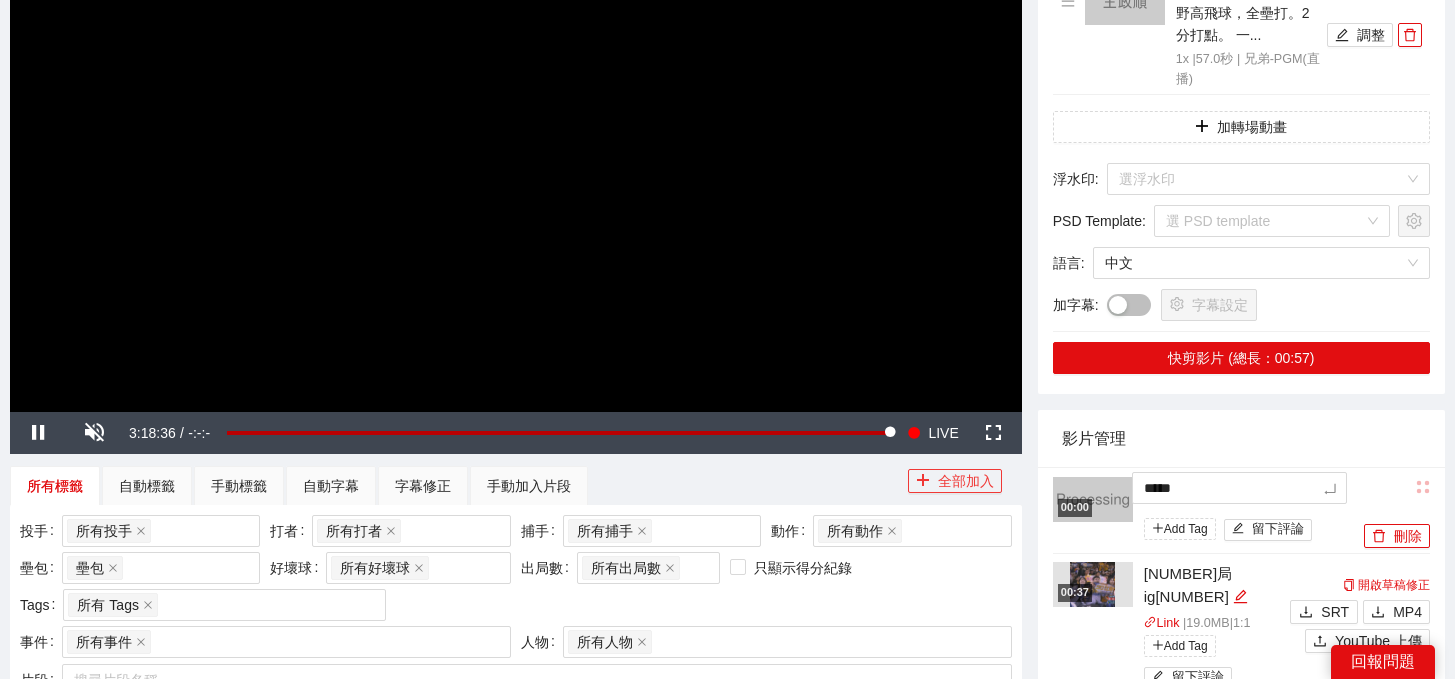 type on "******" 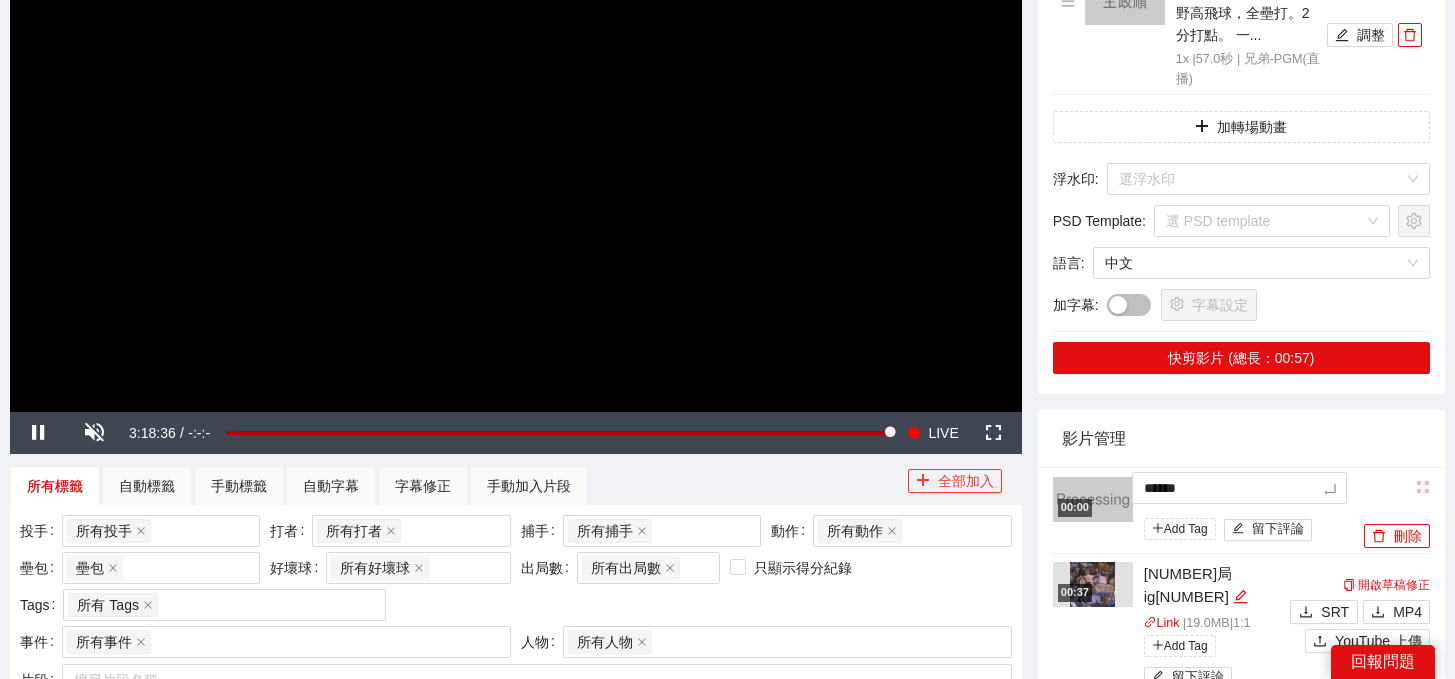 type on "******" 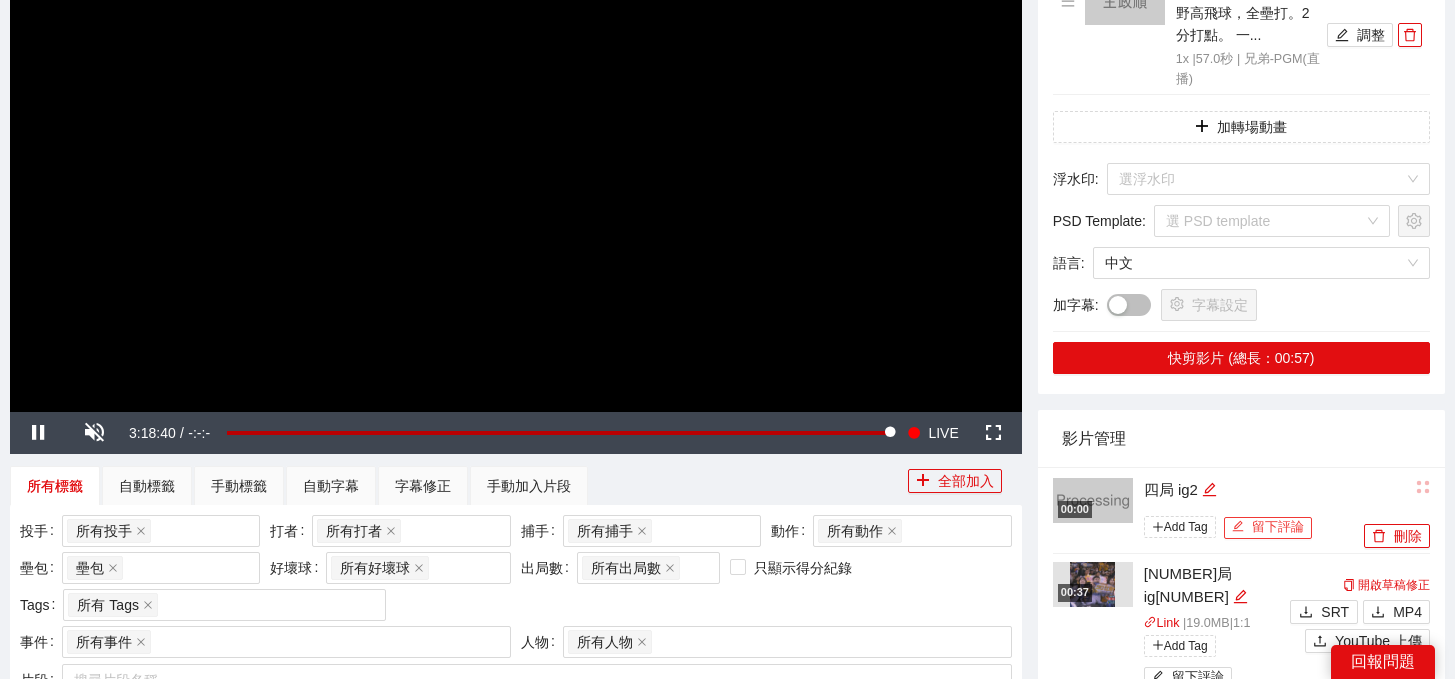 scroll, scrollTop: 505, scrollLeft: 0, axis: vertical 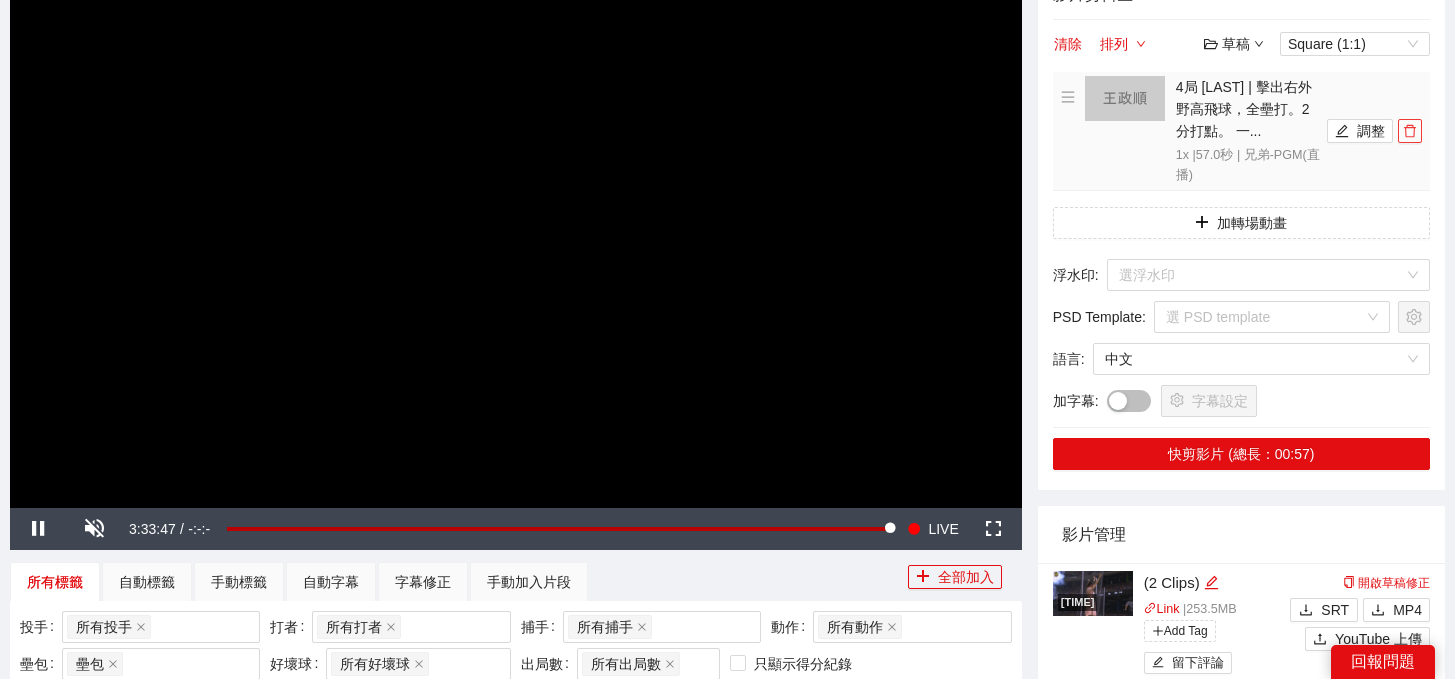 click 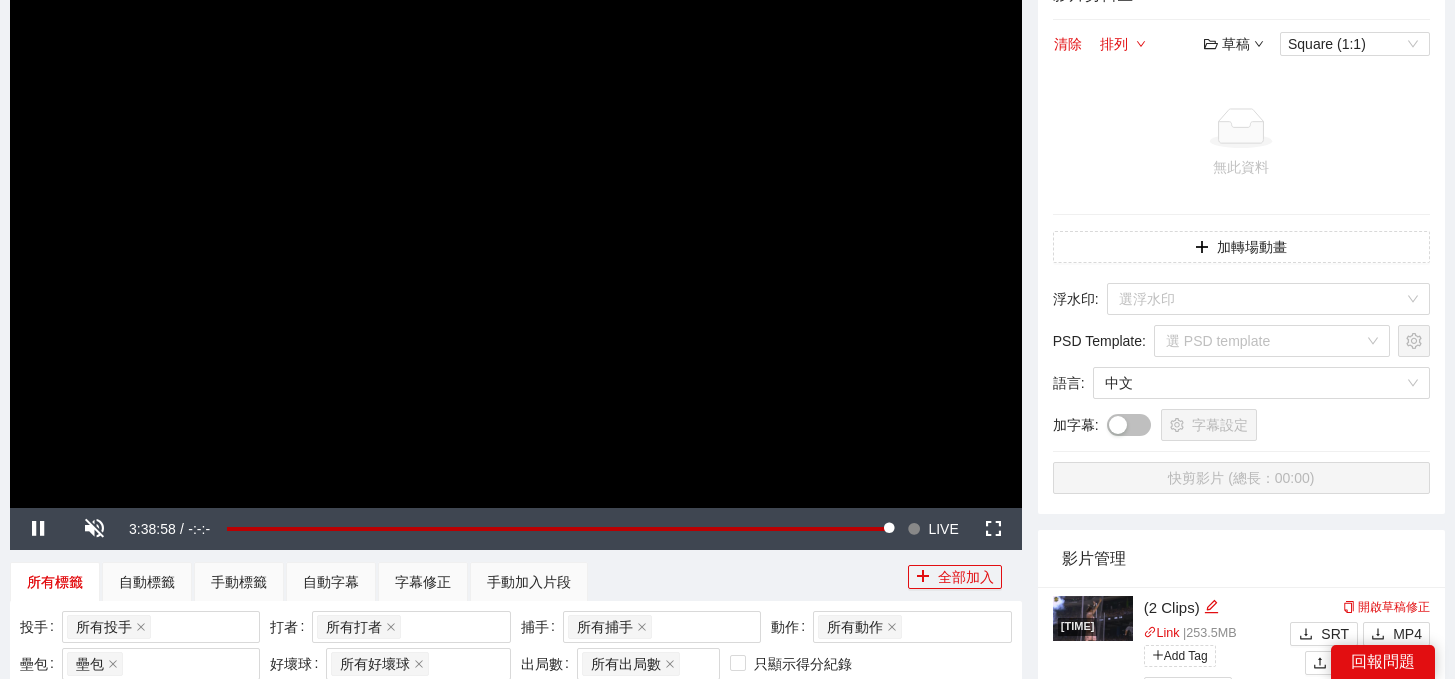scroll, scrollTop: 202, scrollLeft: 0, axis: vertical 